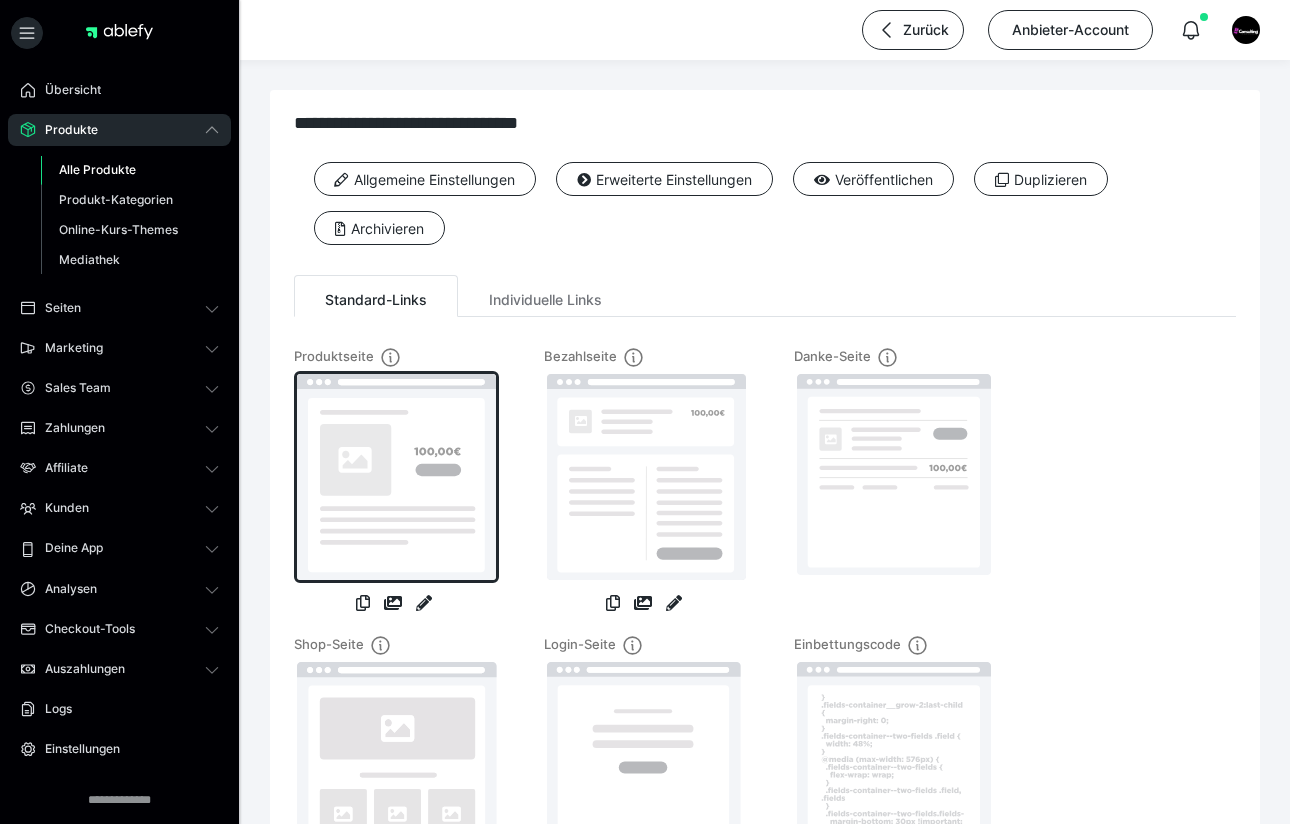 scroll, scrollTop: 226, scrollLeft: 0, axis: vertical 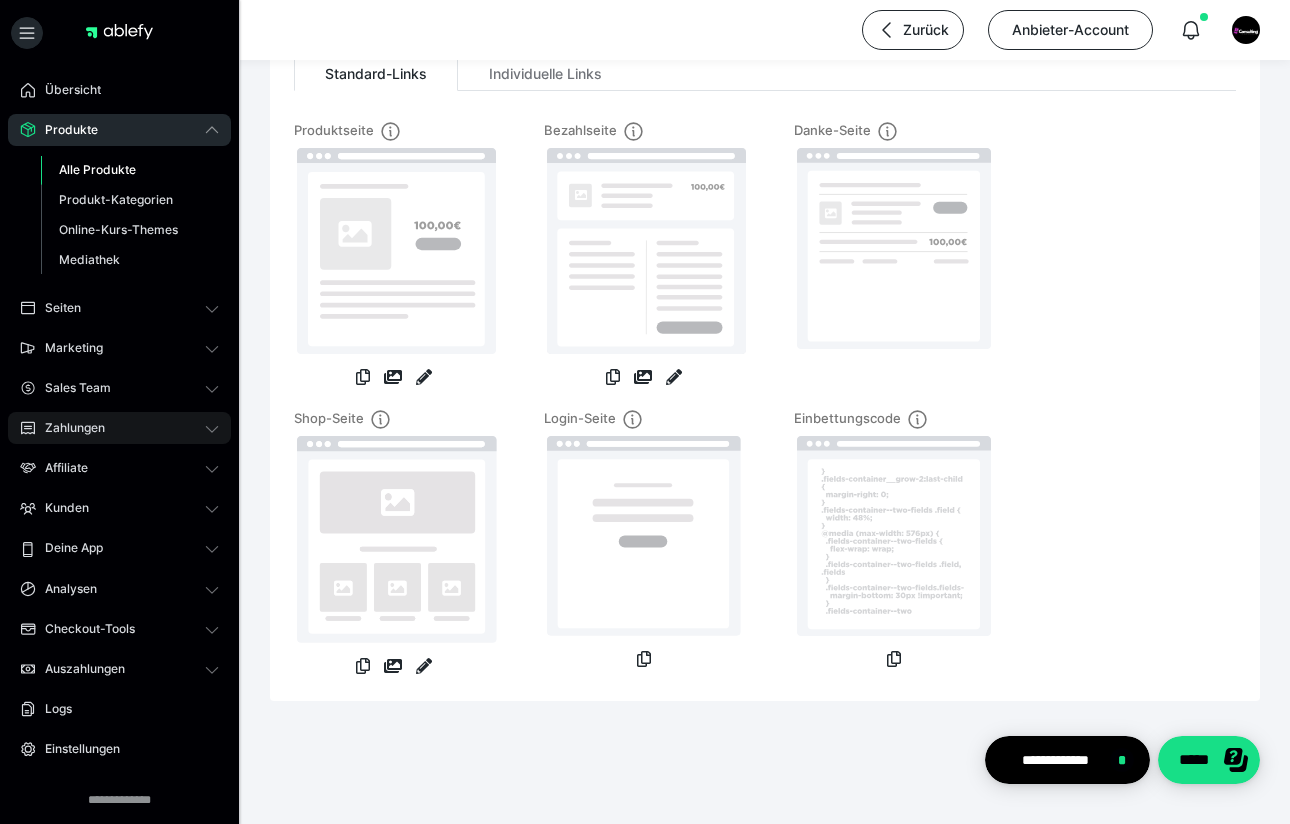 click on "Zahlungen" at bounding box center (68, 428) 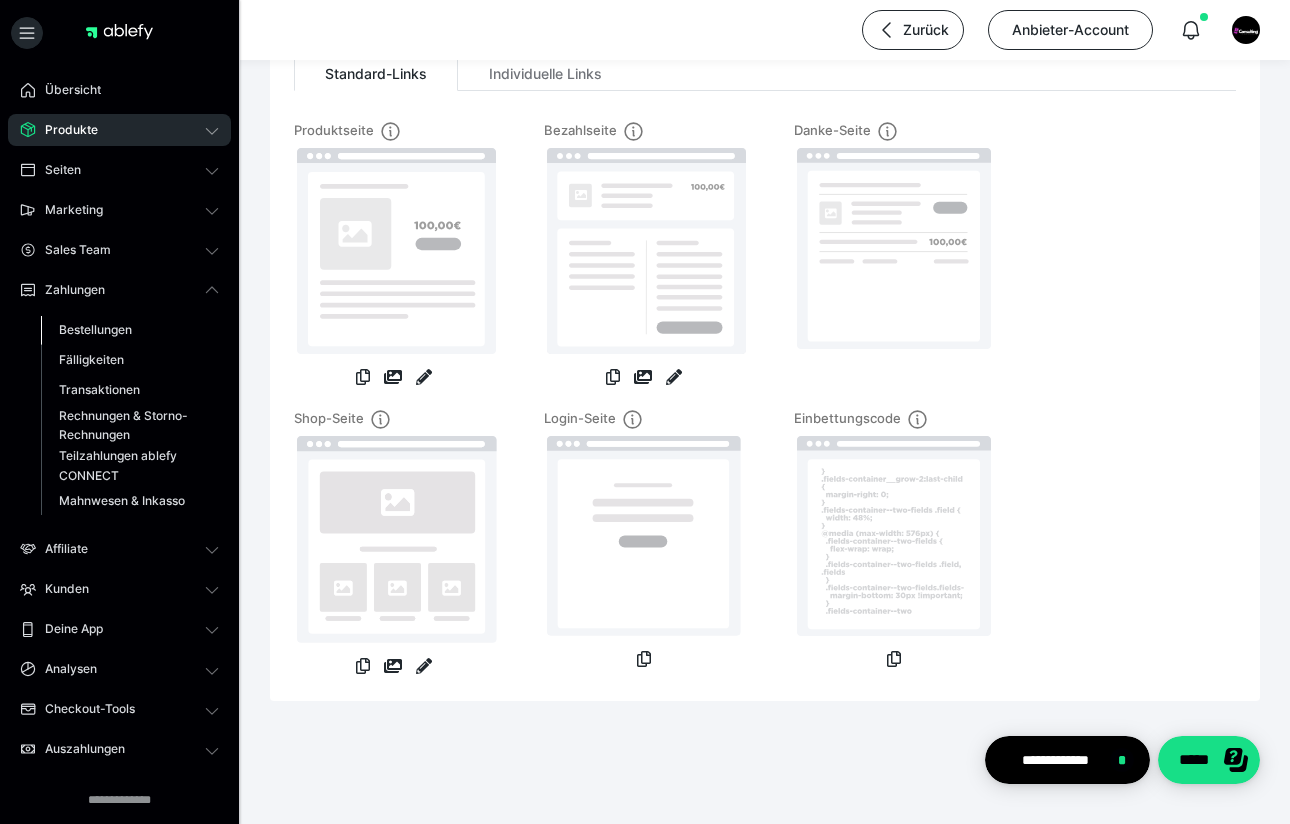click on "Bestellungen" at bounding box center (95, 329) 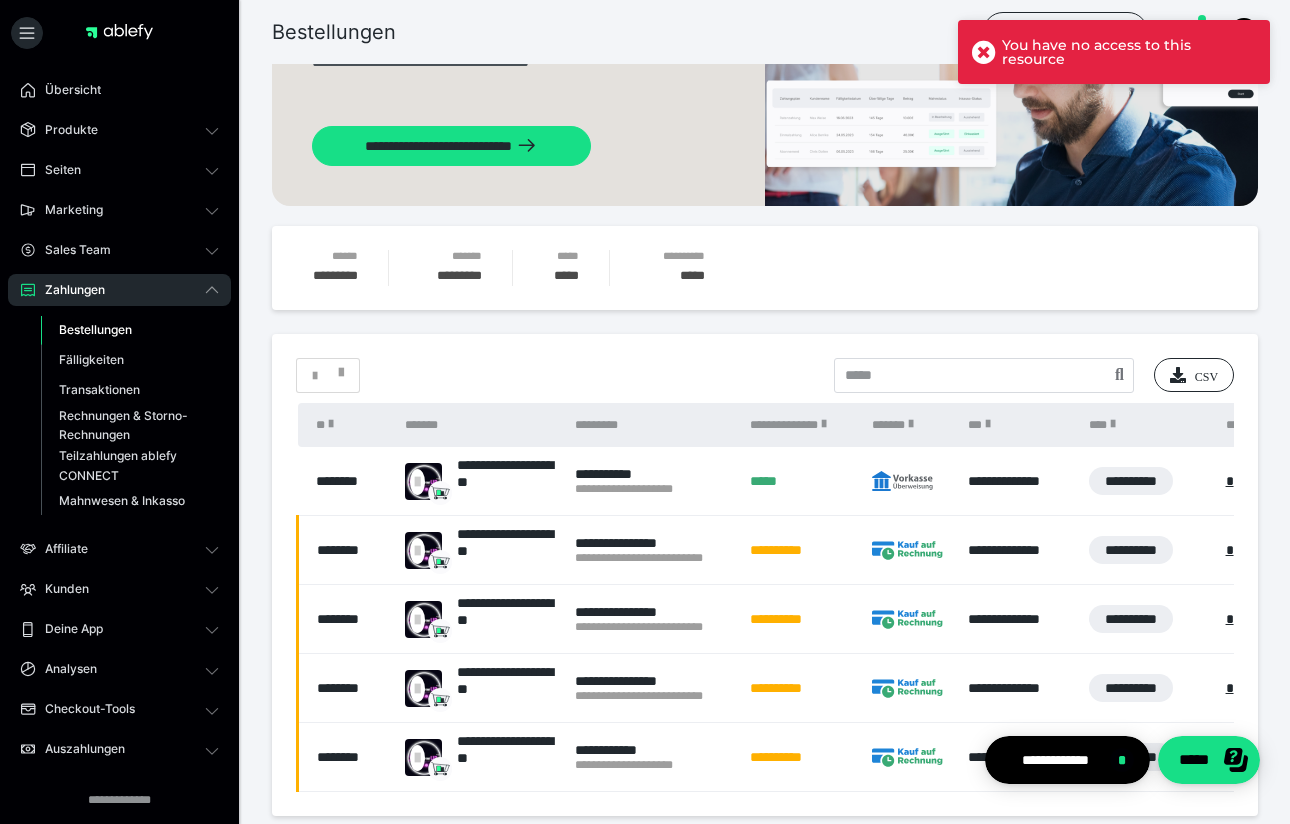 scroll, scrollTop: 143, scrollLeft: 0, axis: vertical 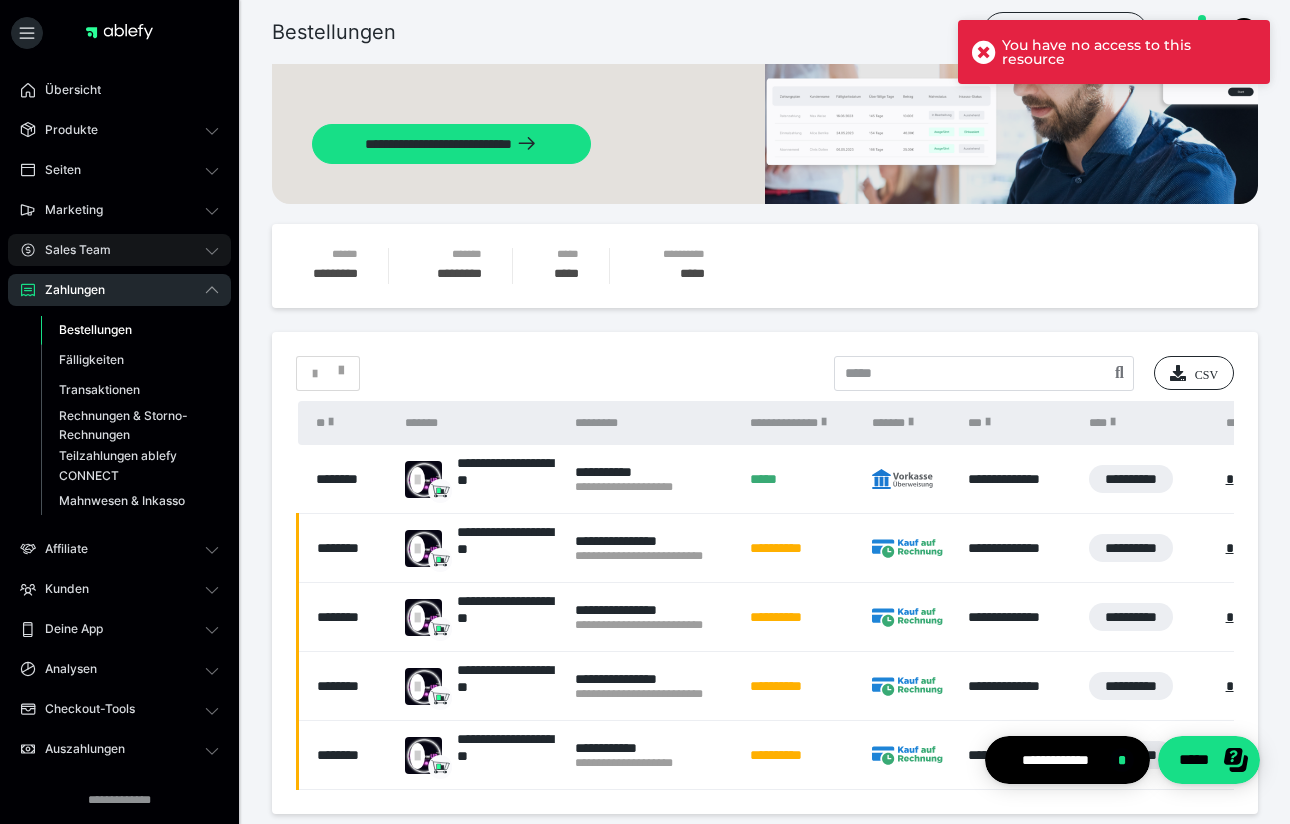 click on "Sales Team" at bounding box center [119, 250] 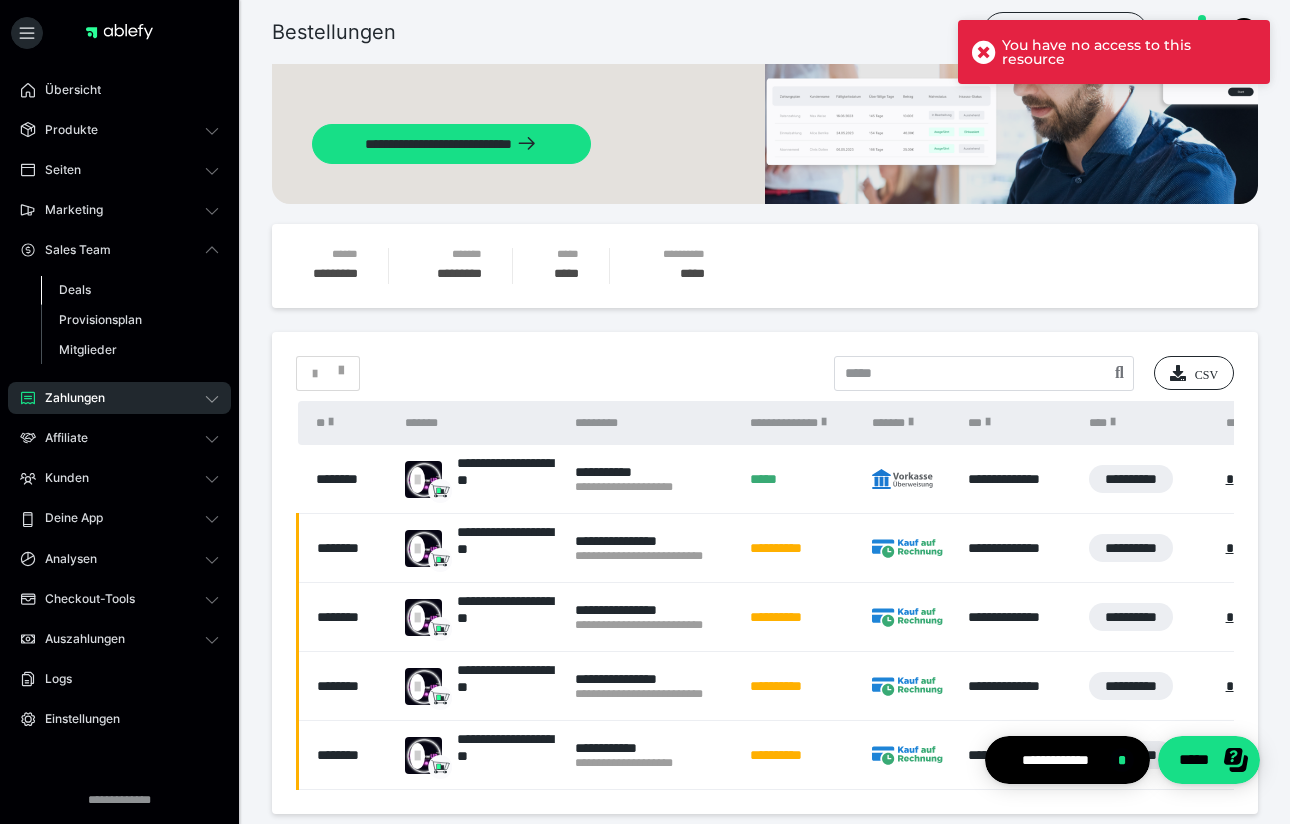 click on "Deals" at bounding box center [130, 290] 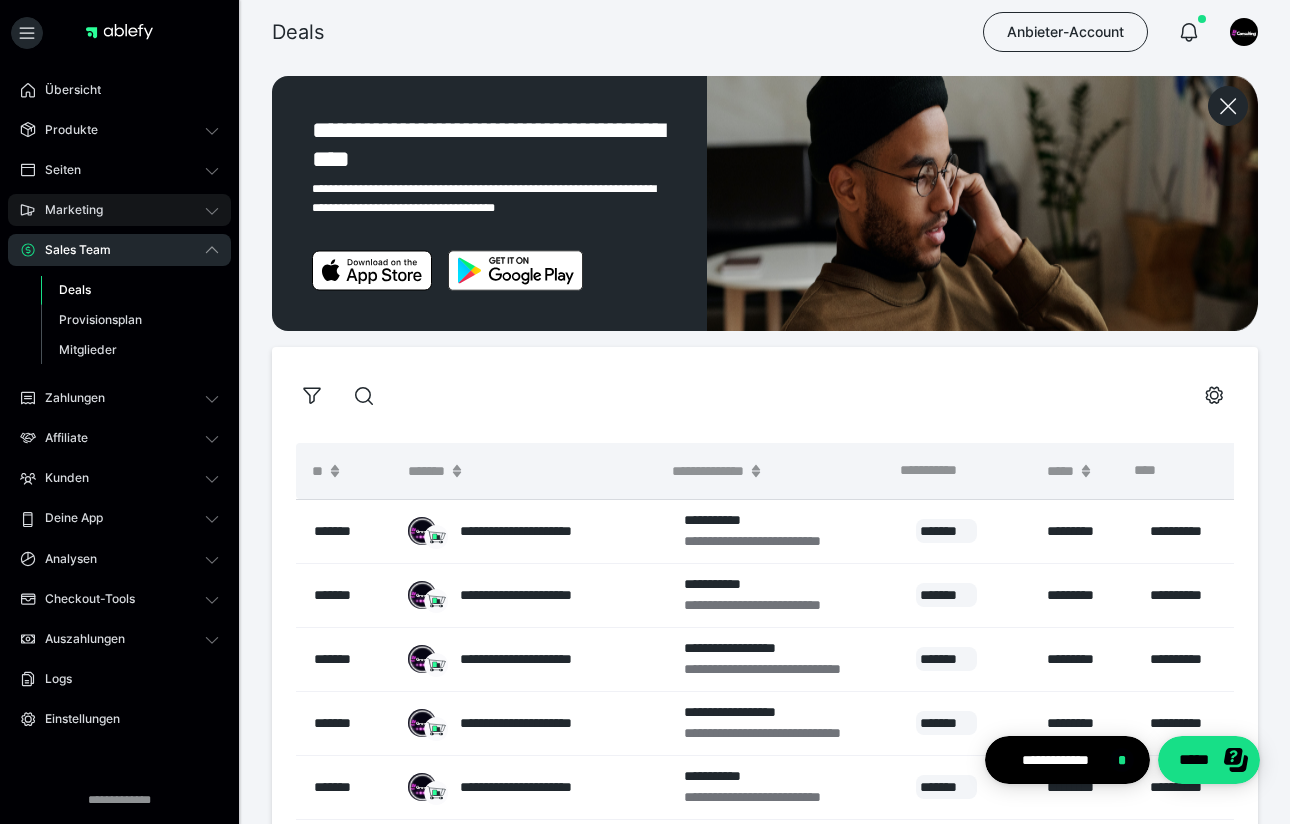 click on "Marketing" at bounding box center (67, 210) 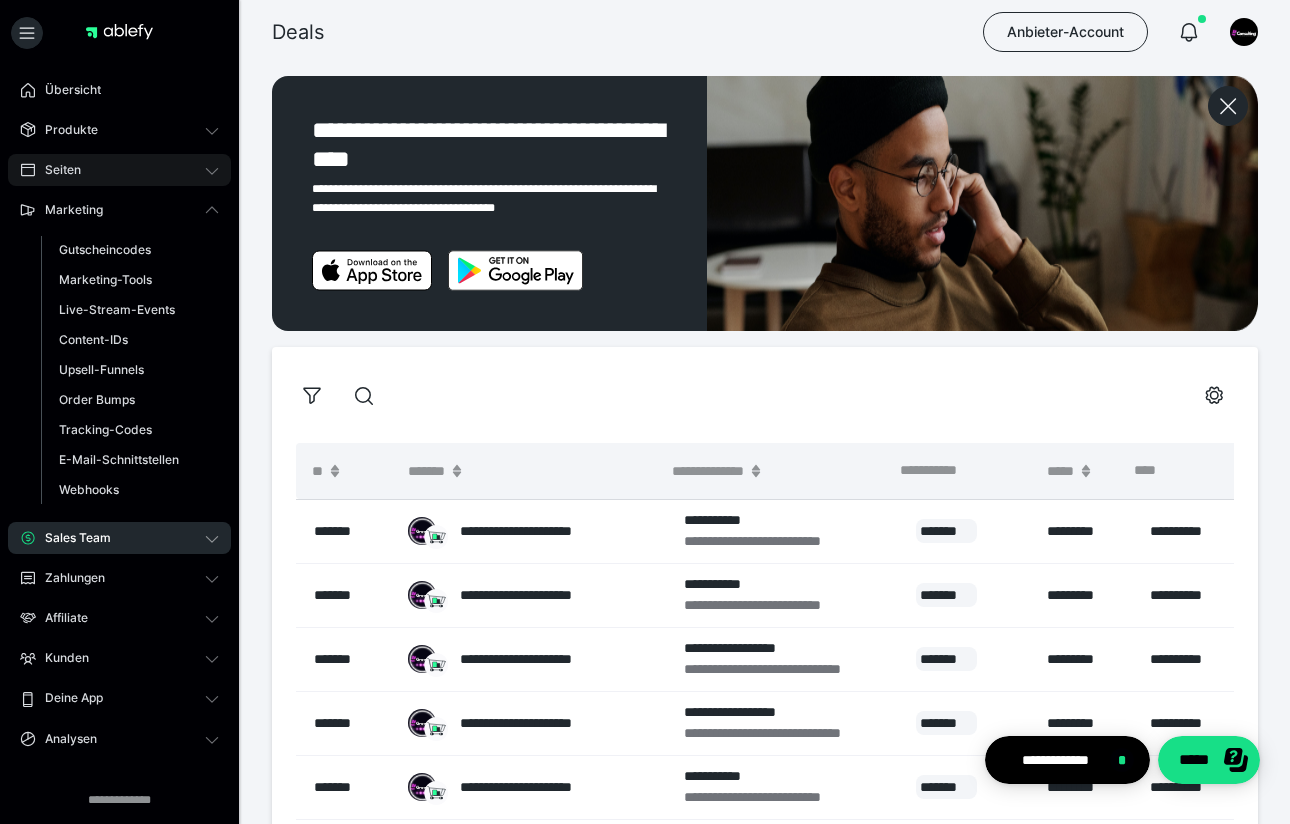 click on "Seiten" at bounding box center (56, 170) 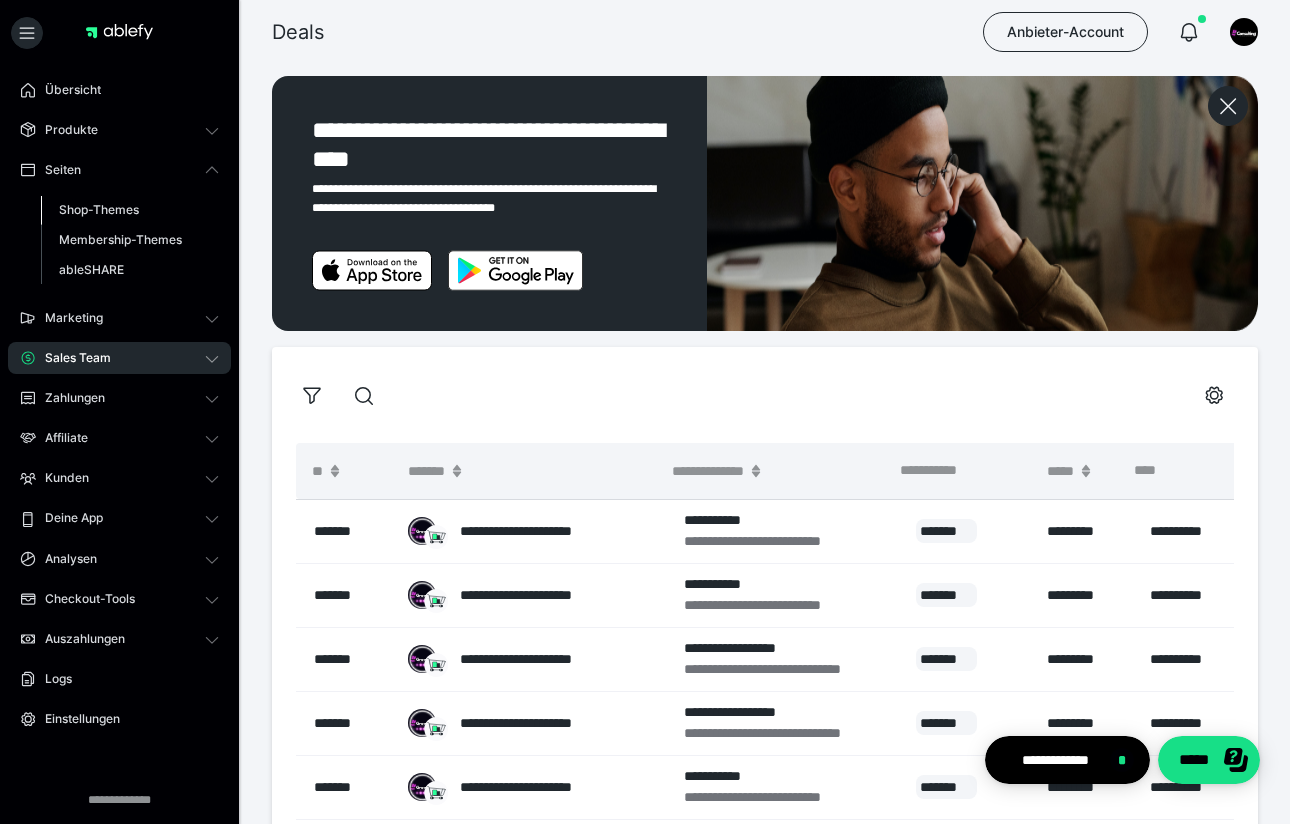 click on "Shop-Themes" at bounding box center [99, 209] 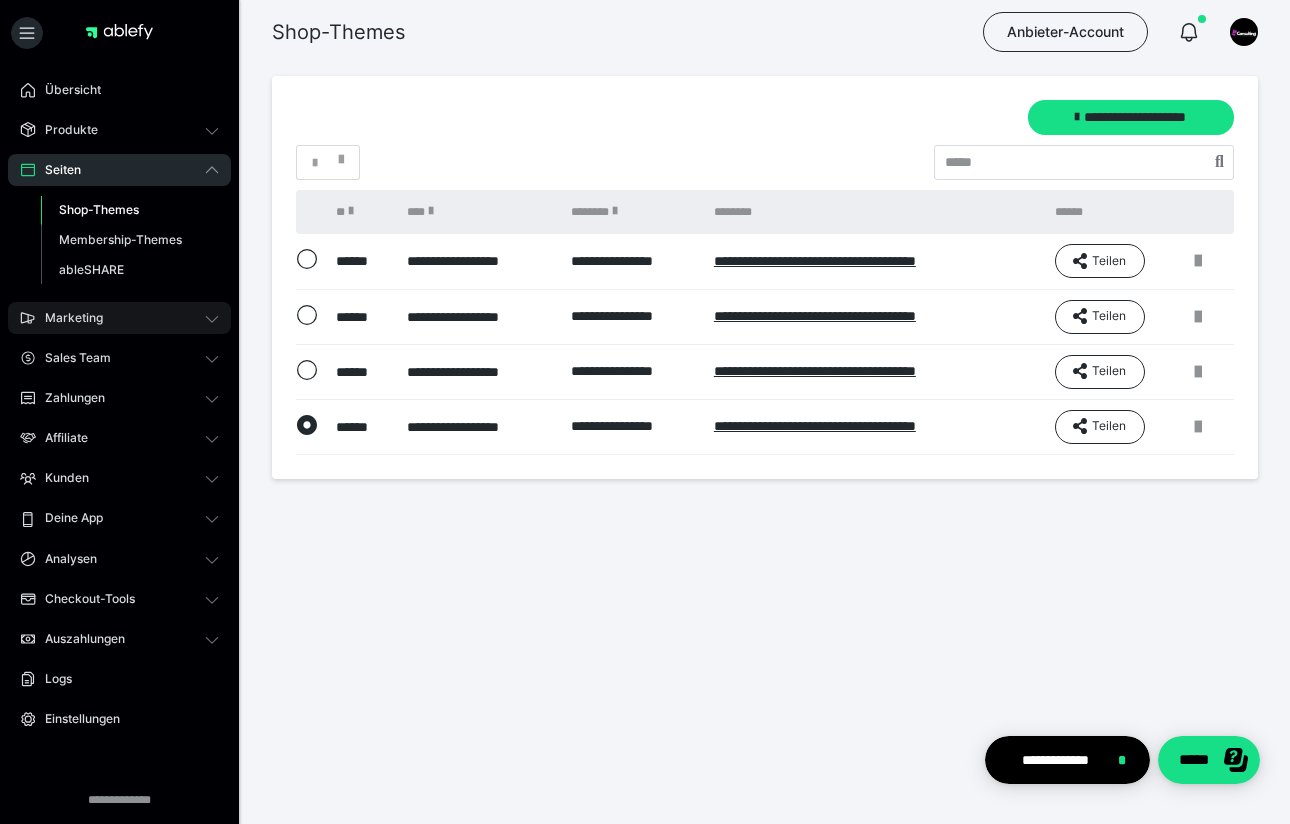 click on "Marketing" at bounding box center [67, 318] 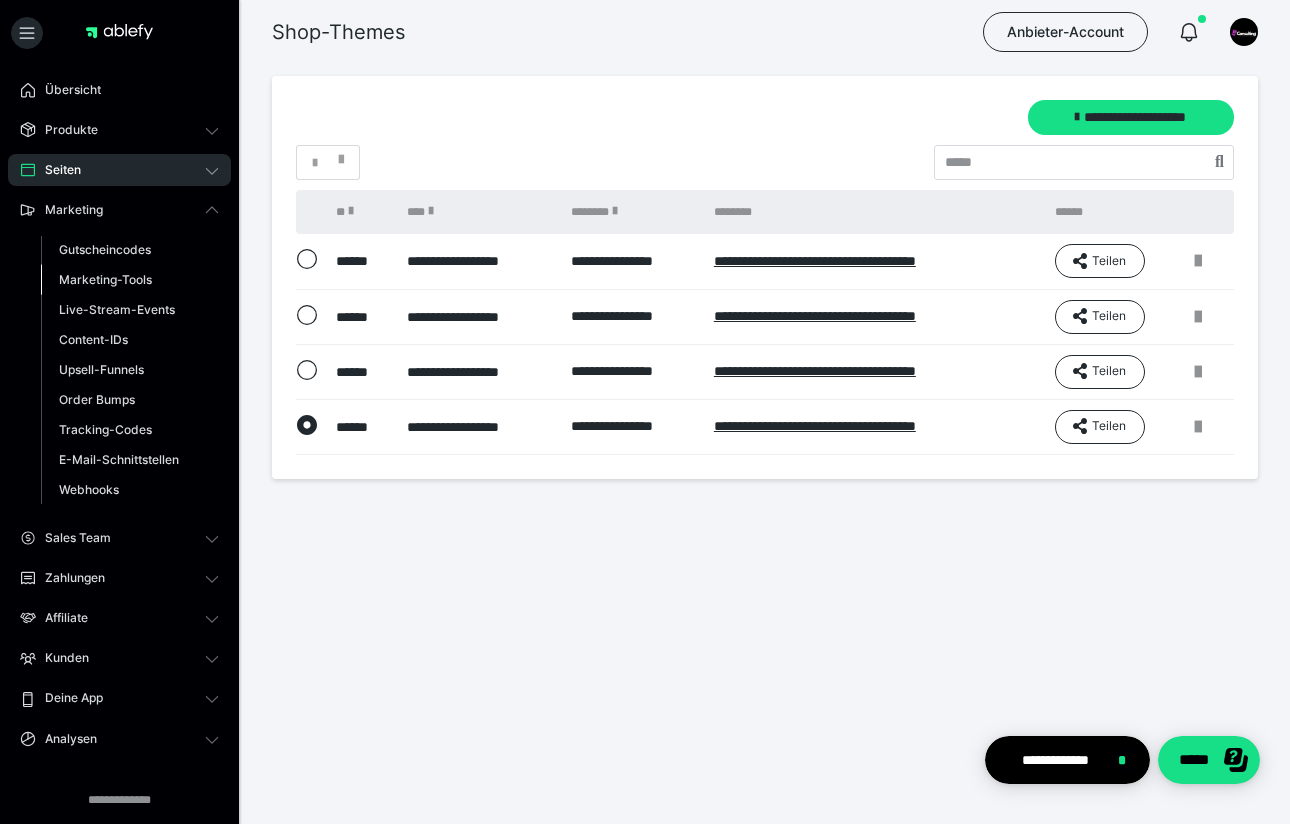 click on "Marketing-Tools" at bounding box center [105, 279] 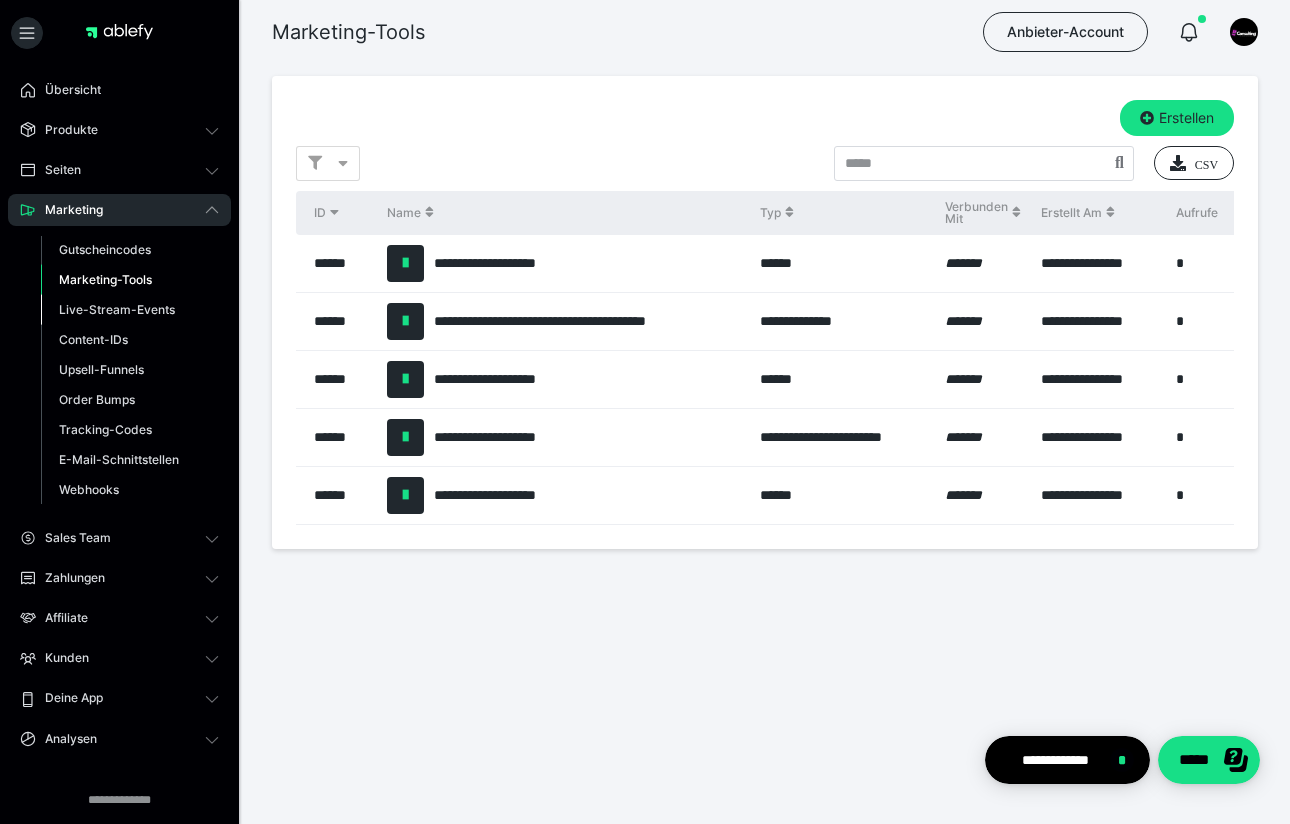 click on "Live-Stream-Events" at bounding box center [117, 309] 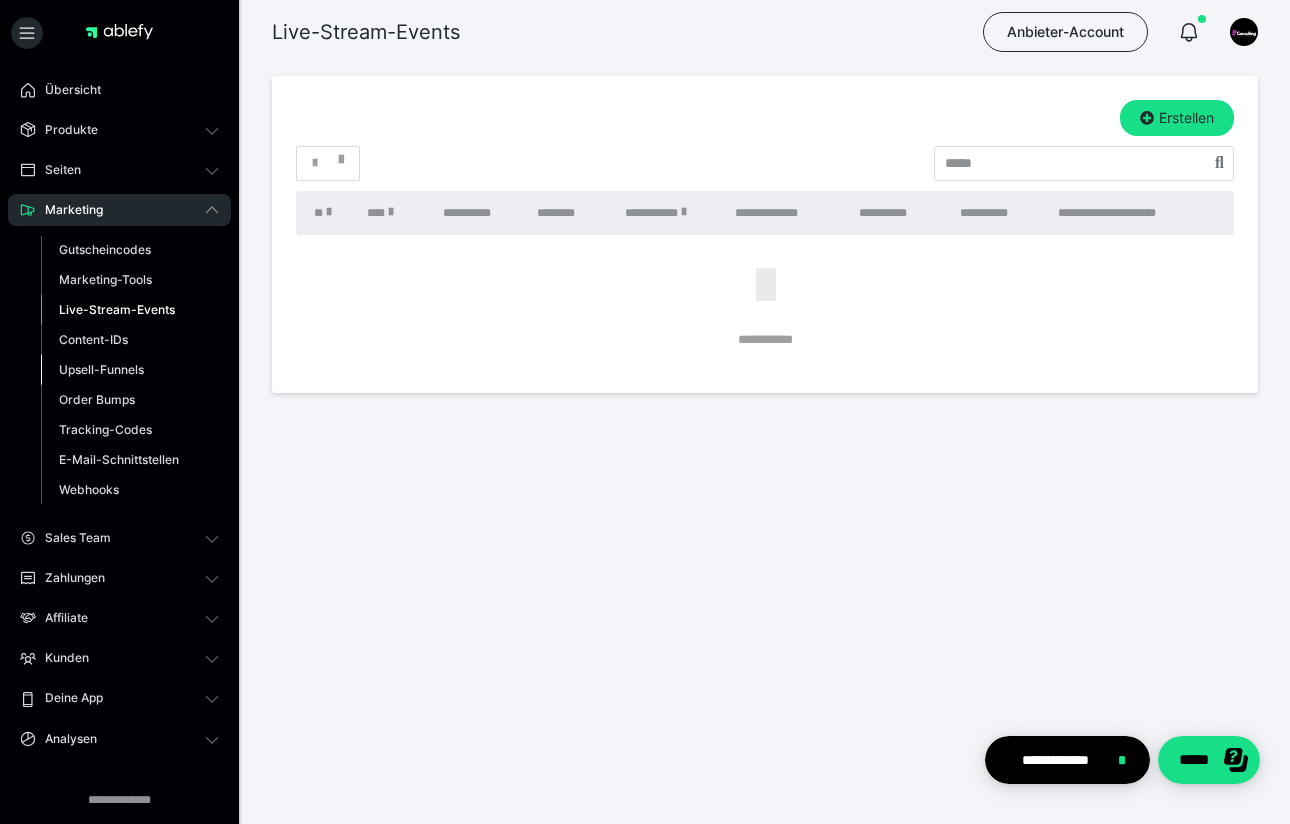 click on "Upsell-Funnels" at bounding box center [130, 370] 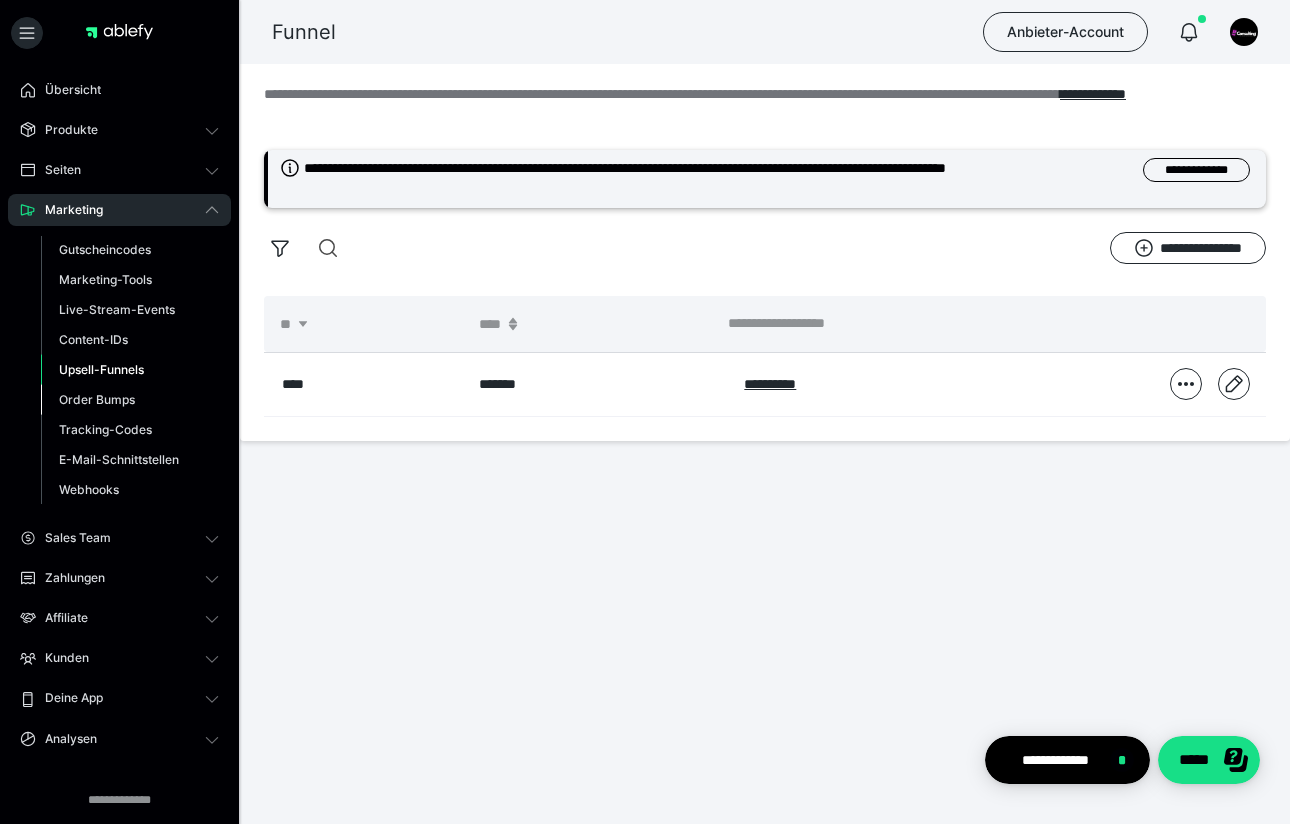 scroll, scrollTop: 0, scrollLeft: 0, axis: both 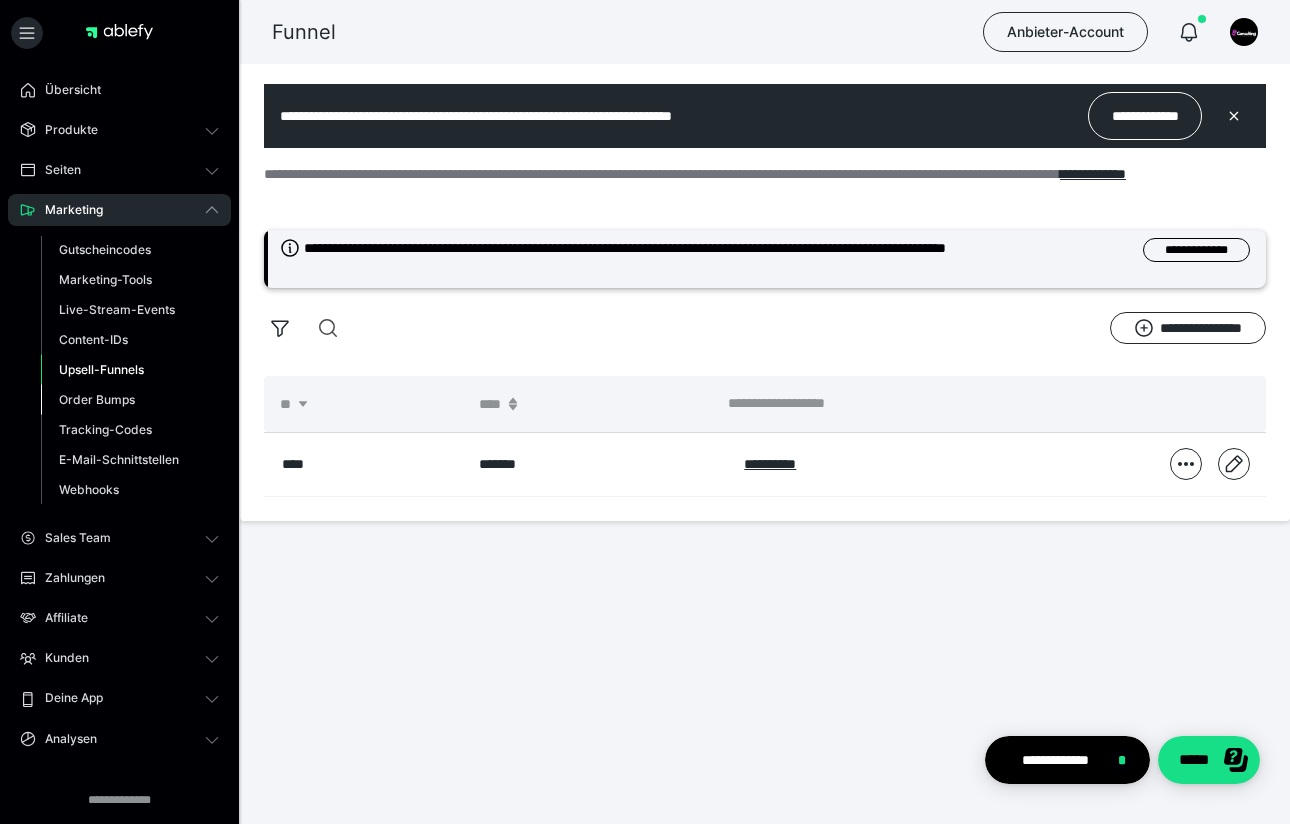 click on "Order Bumps" at bounding box center [97, 399] 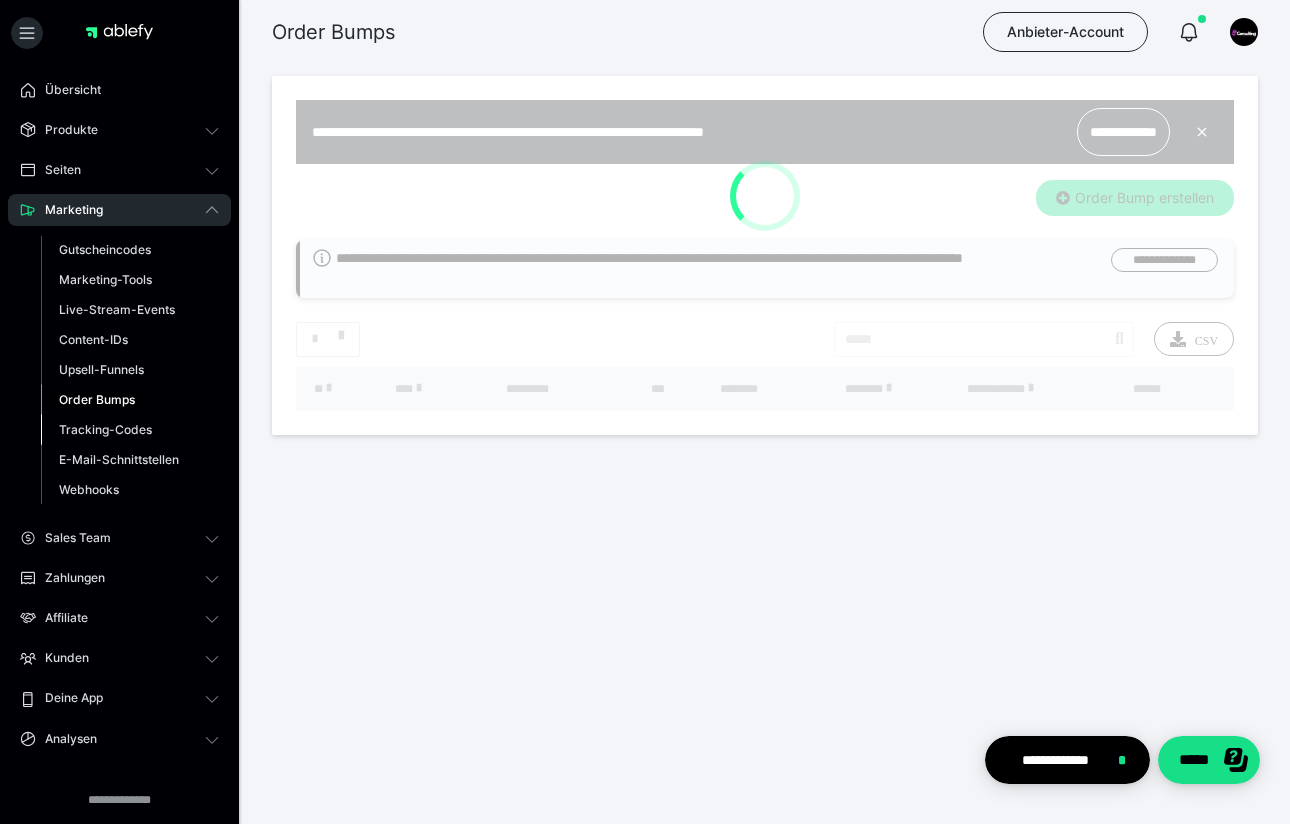 scroll, scrollTop: 0, scrollLeft: 0, axis: both 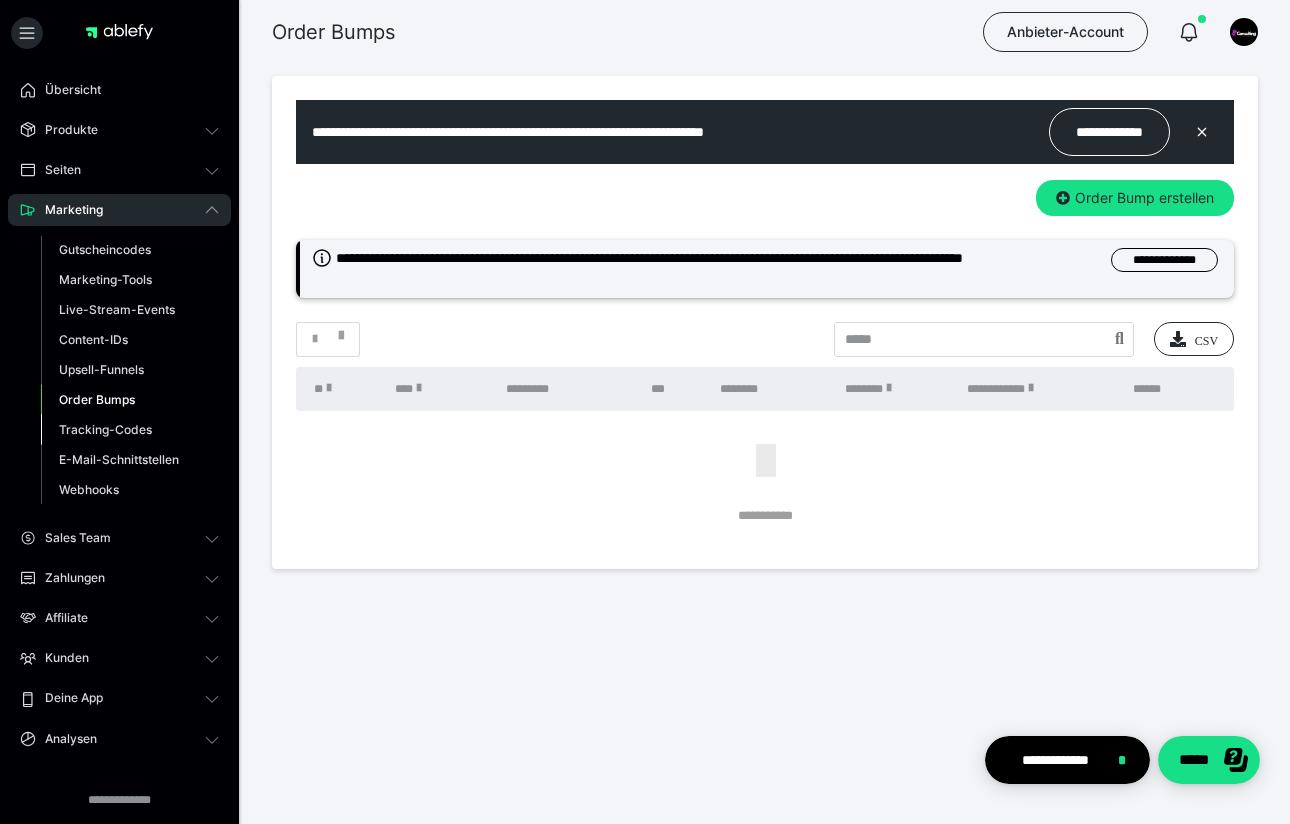 click on "Tracking-Codes" at bounding box center (105, 429) 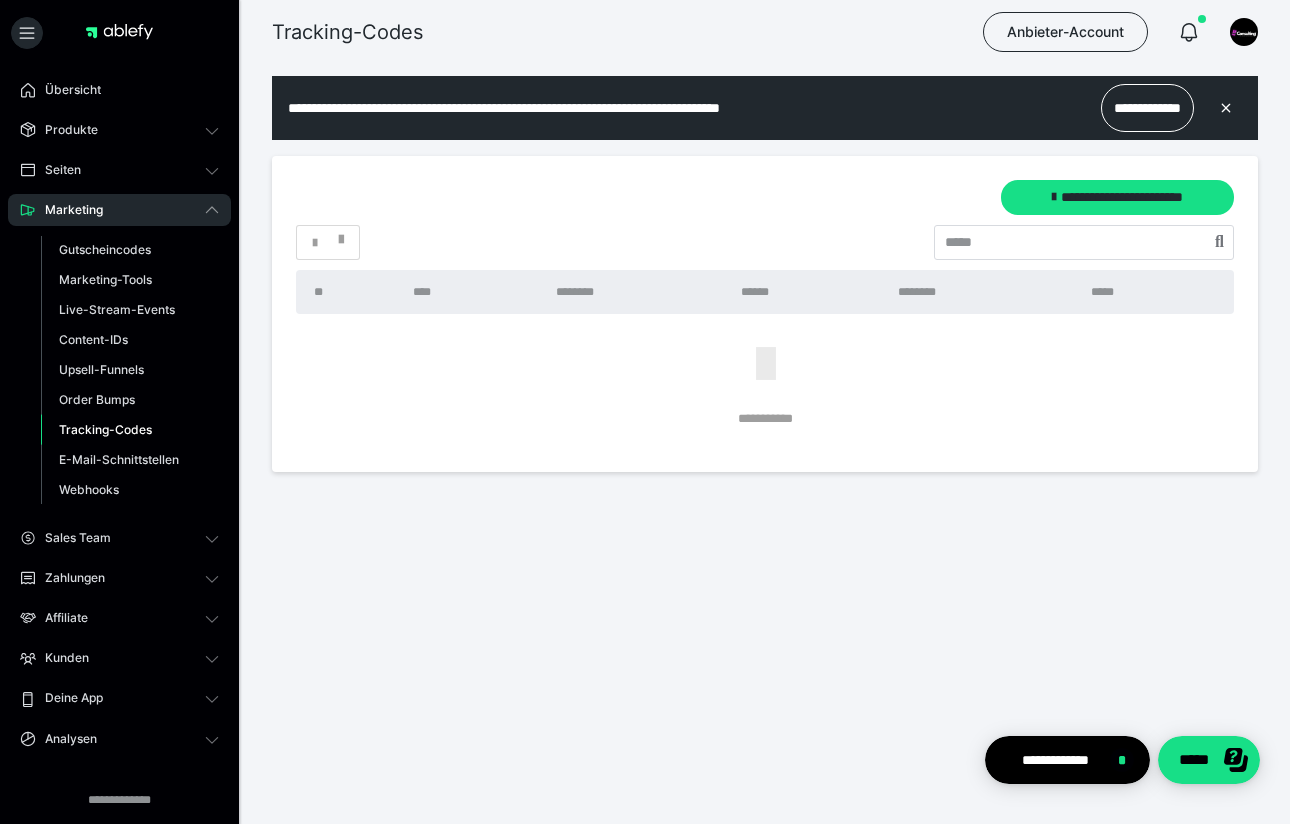 scroll, scrollTop: 0, scrollLeft: 0, axis: both 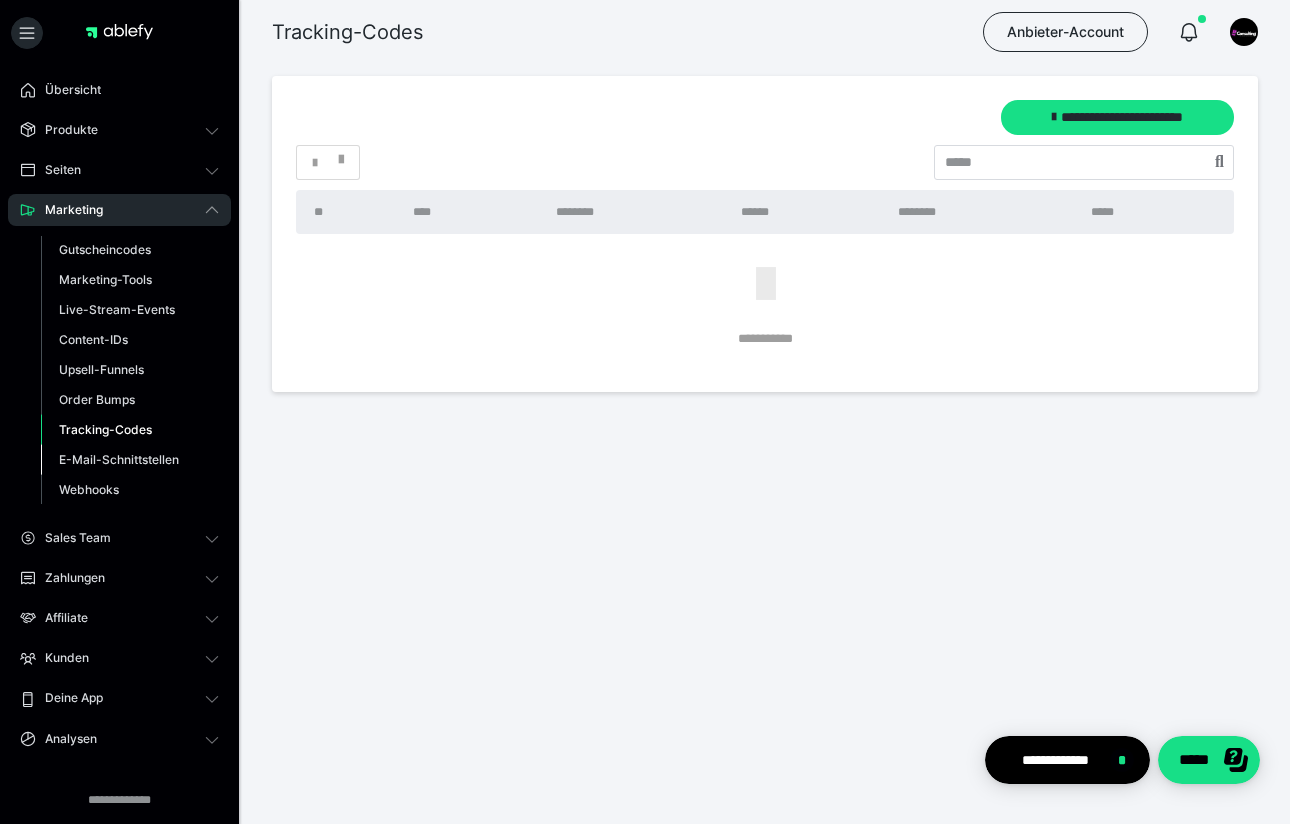 click on "E-Mail-Schnittstellen" at bounding box center (130, 460) 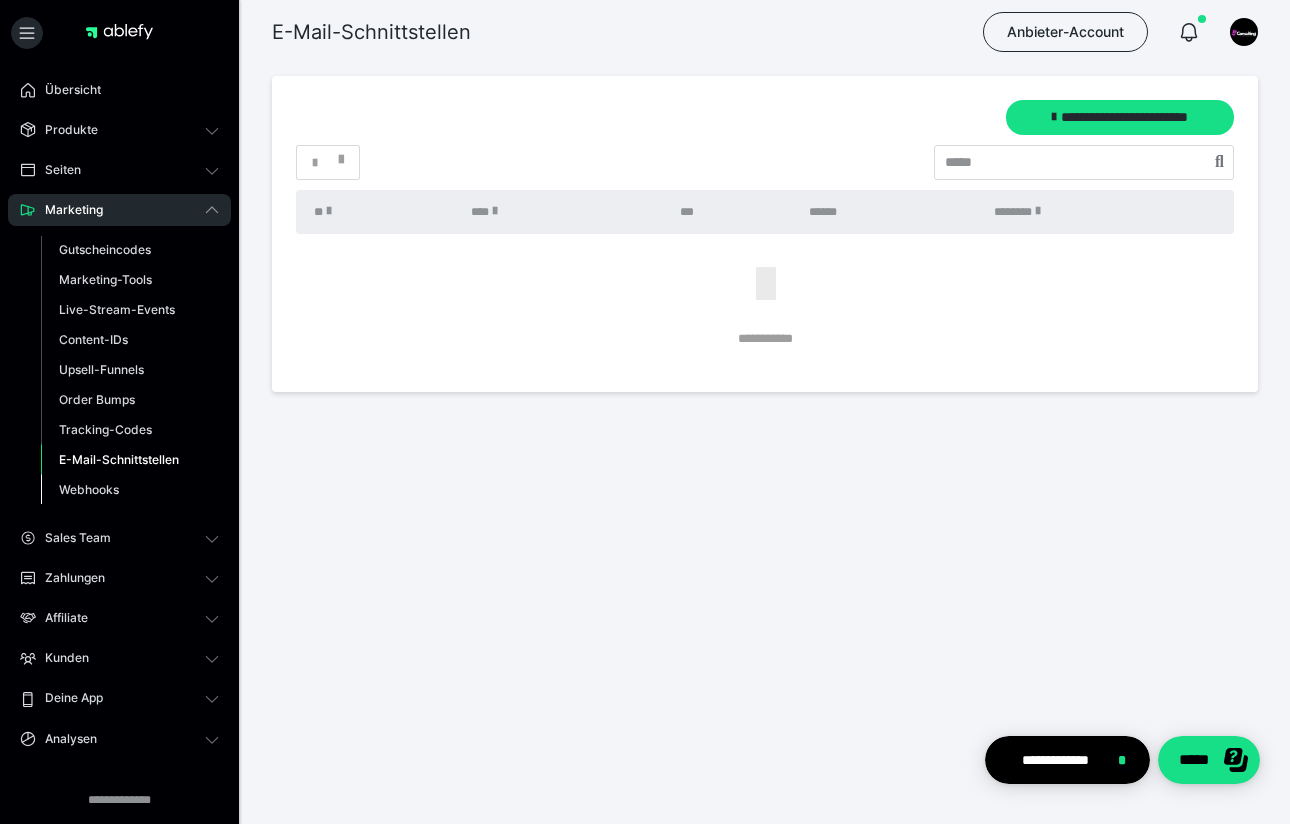 click on "Webhooks" at bounding box center (89, 489) 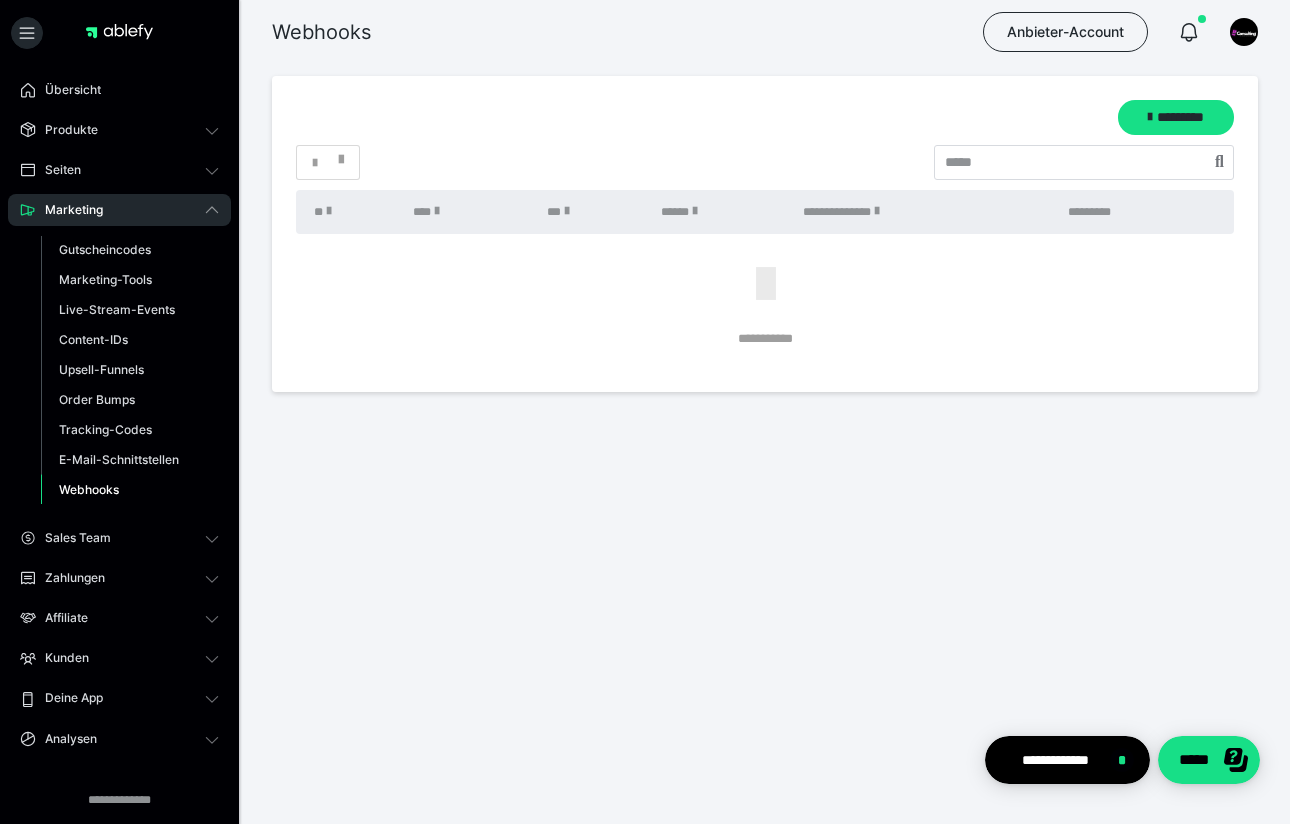 scroll, scrollTop: 0, scrollLeft: 0, axis: both 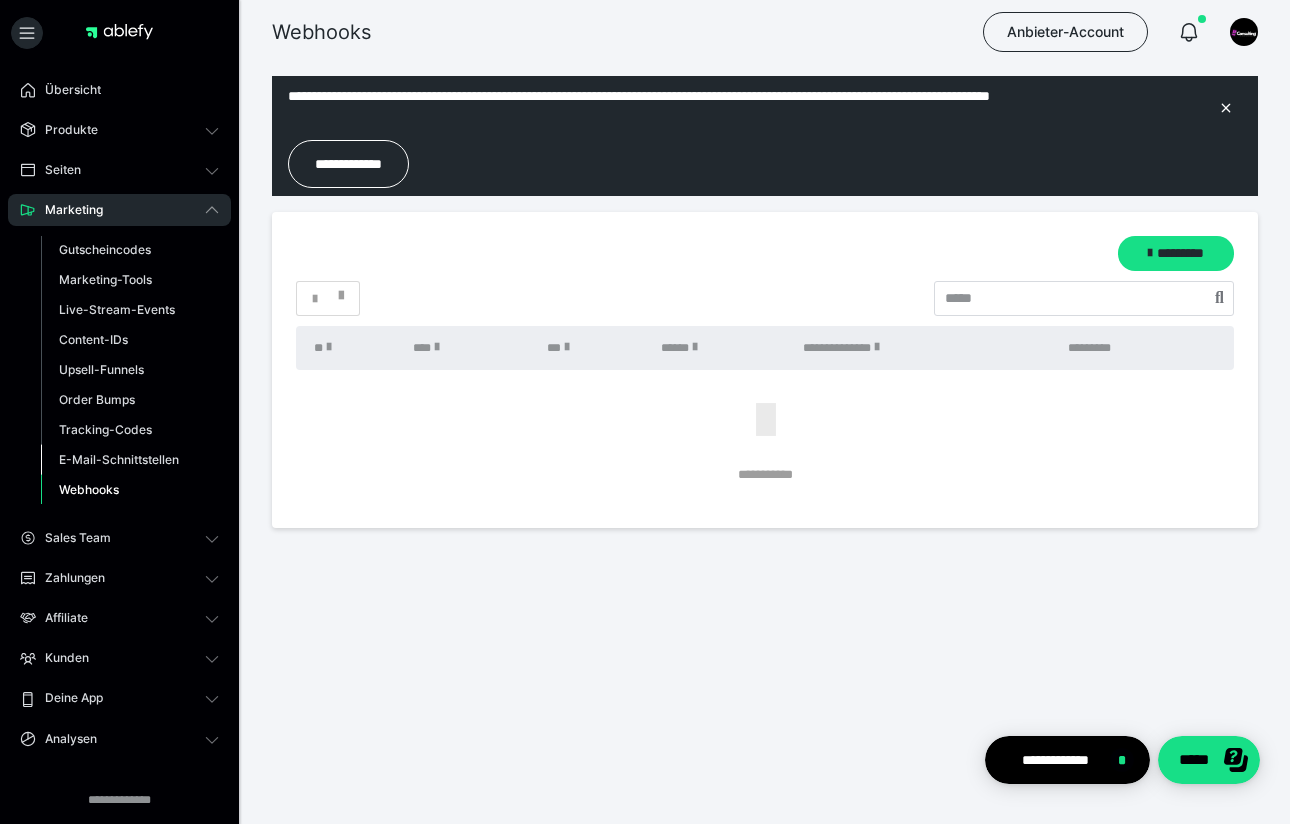click on "E-Mail-Schnittstellen" at bounding box center (119, 459) 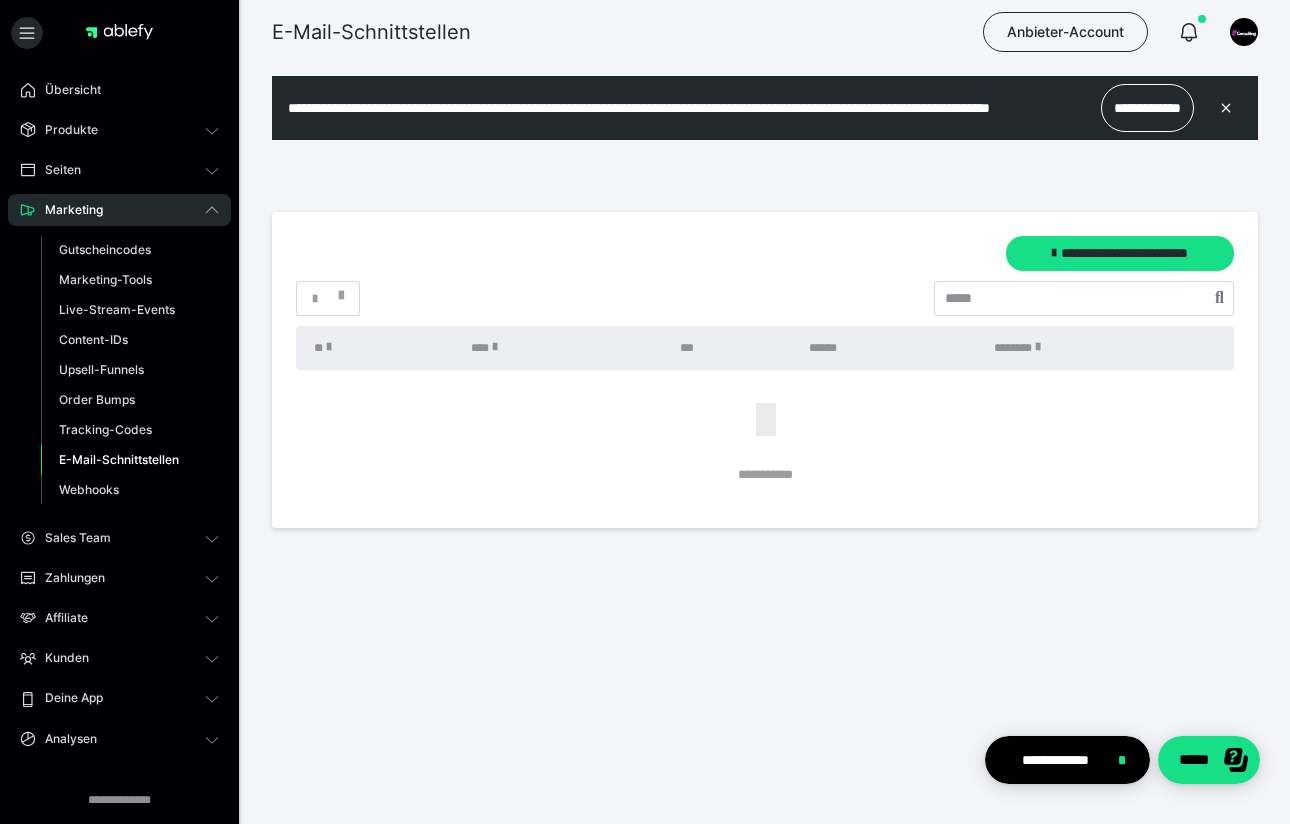 scroll, scrollTop: 0, scrollLeft: 0, axis: both 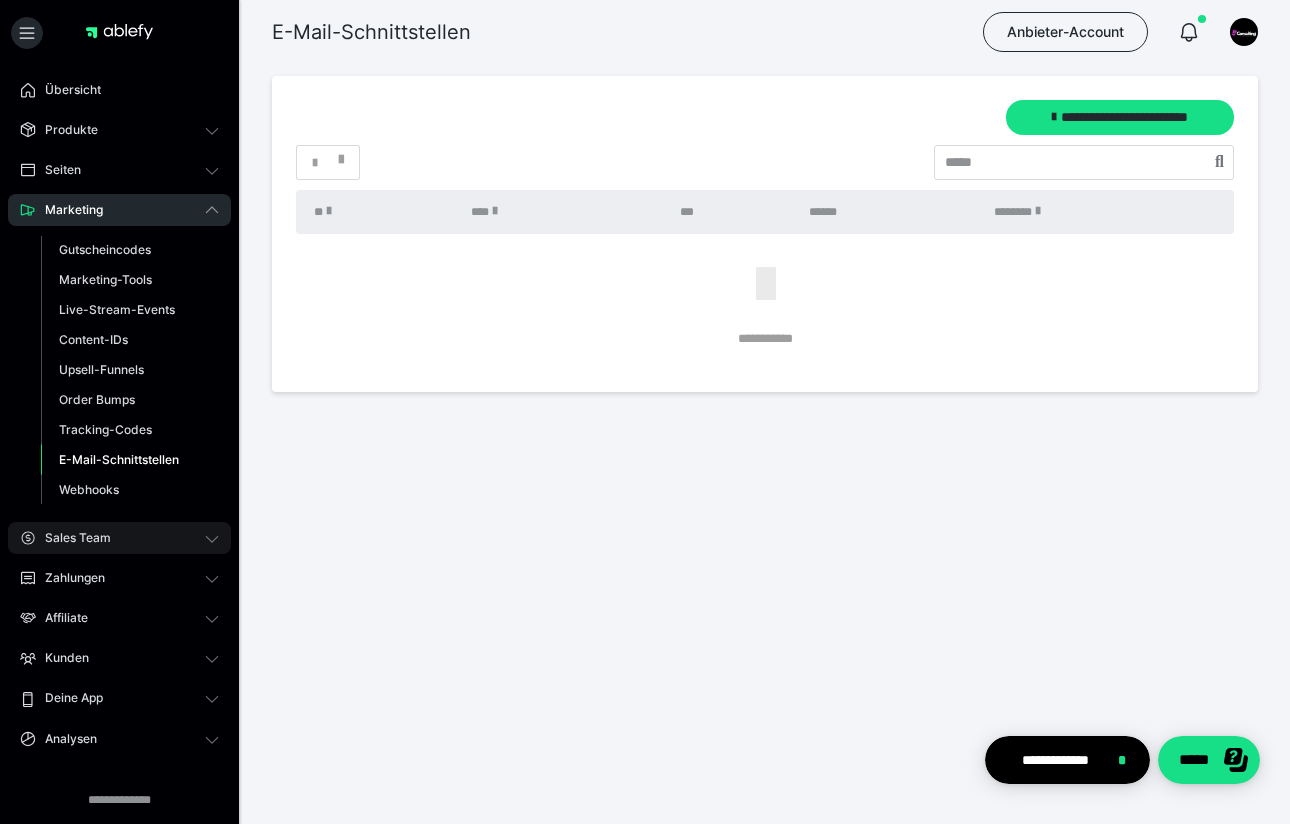 click on "Sales Team" at bounding box center (119, 538) 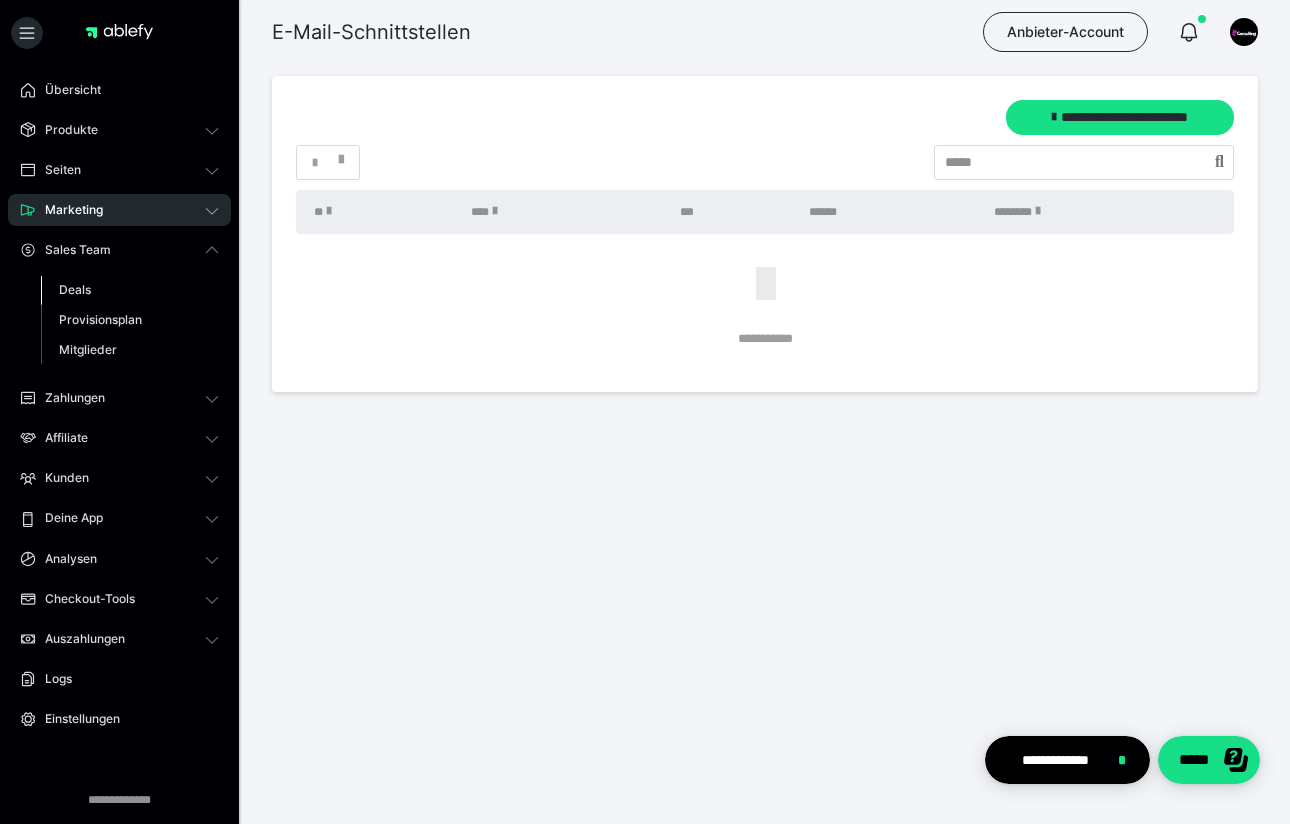click on "Deals" at bounding box center (130, 290) 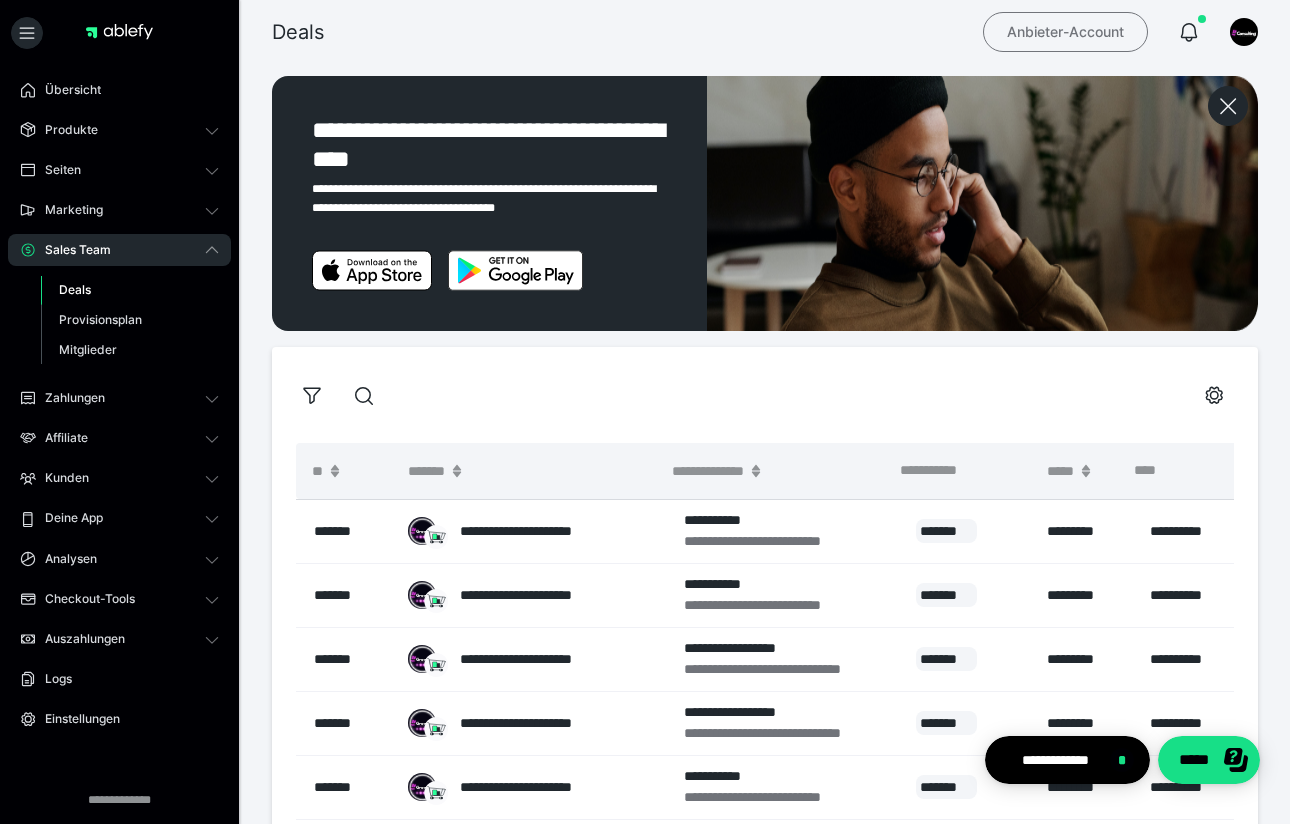 click on "Anbieter-Account" at bounding box center (1065, 32) 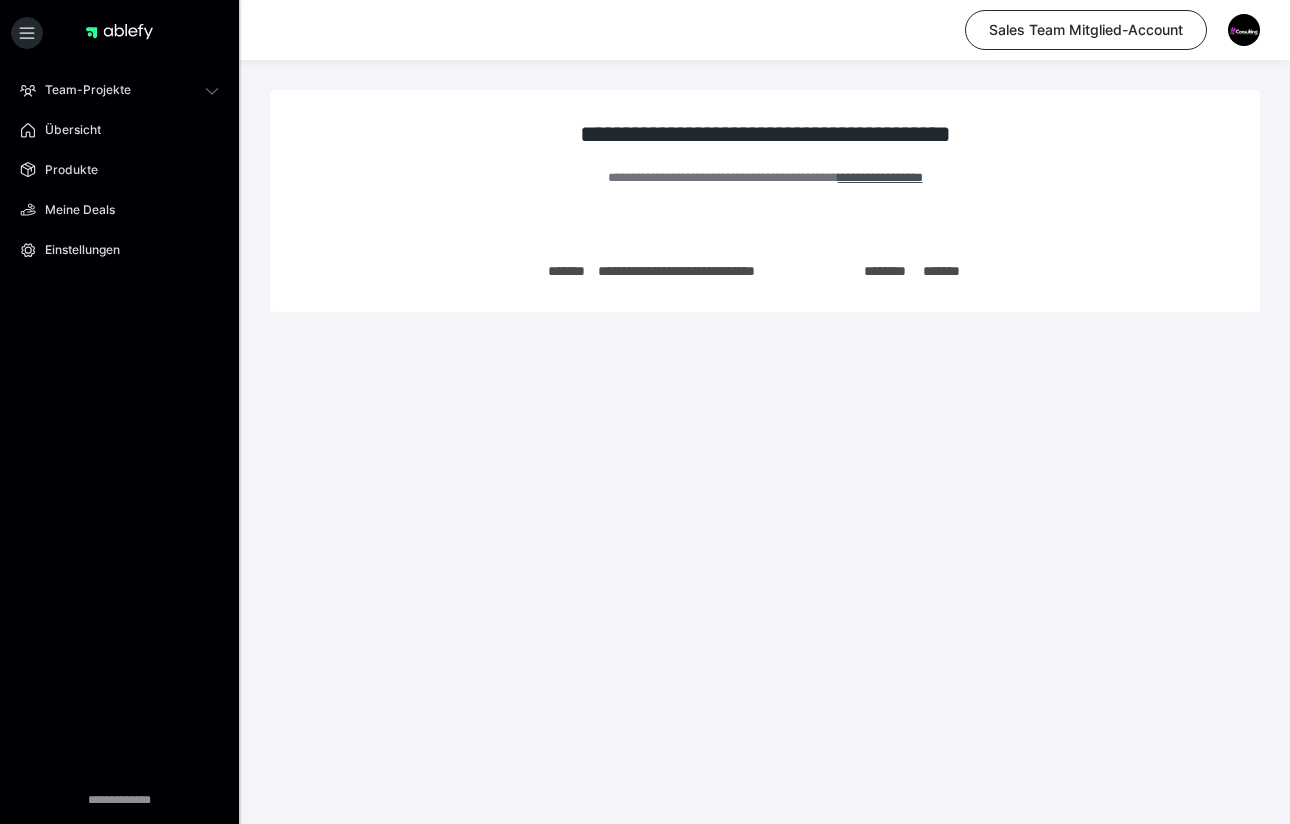 scroll, scrollTop: 0, scrollLeft: 0, axis: both 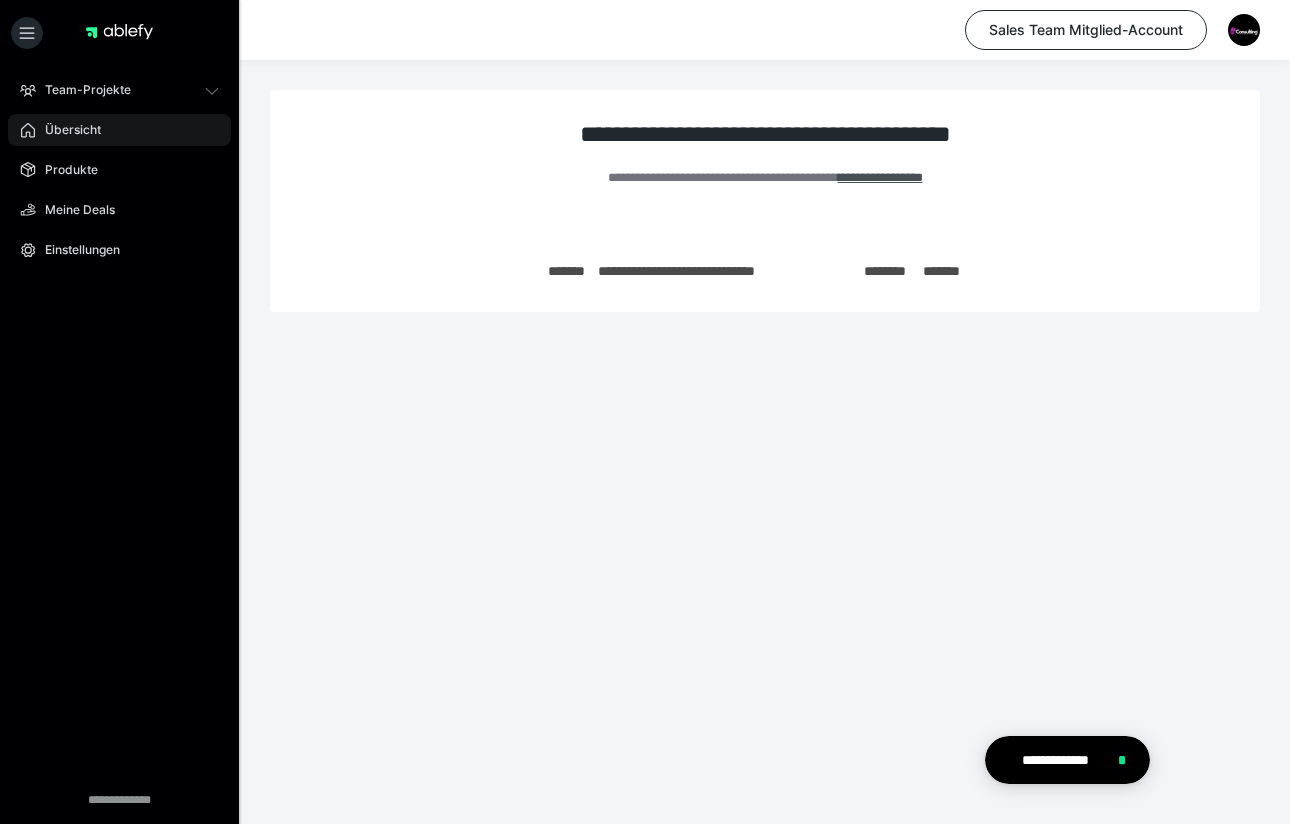 click on "Übersicht" at bounding box center [119, 130] 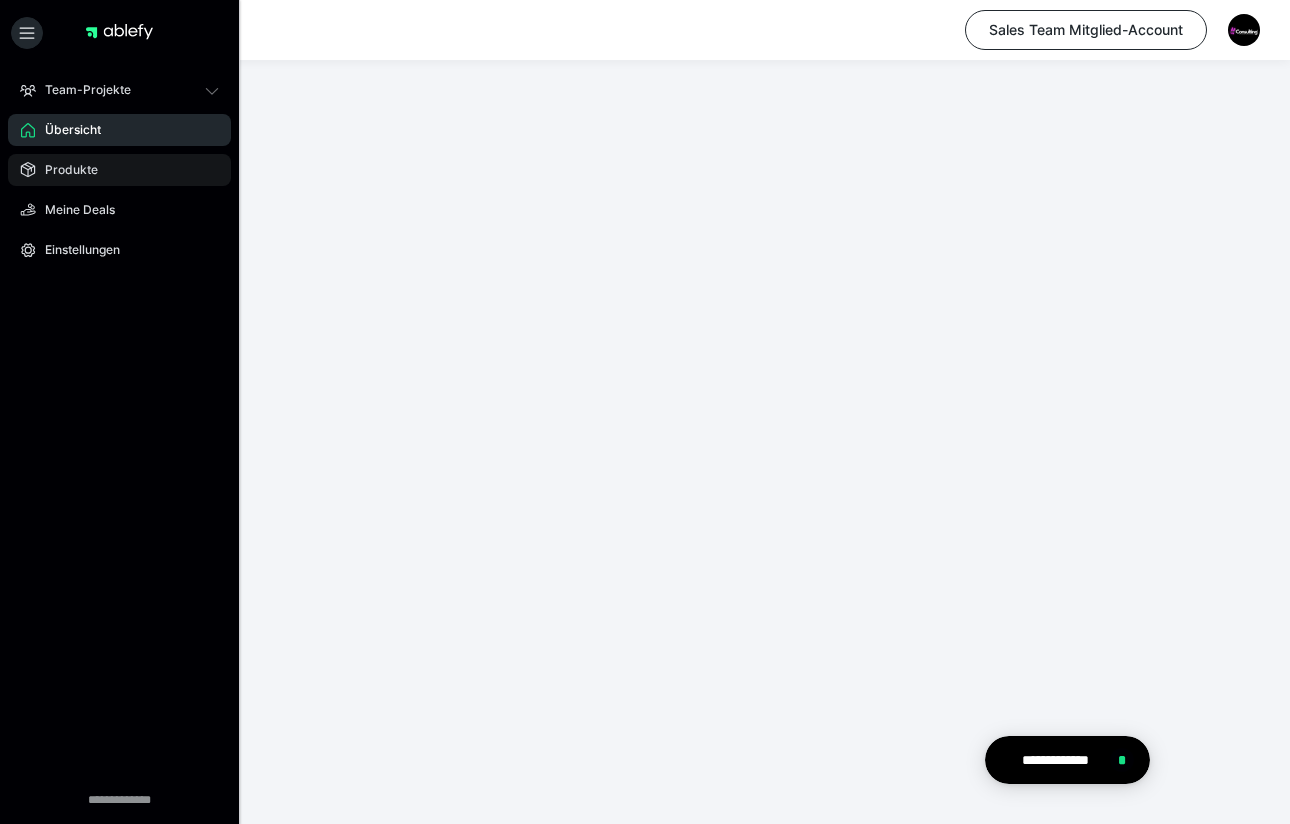 click on "Produkte" at bounding box center [64, 170] 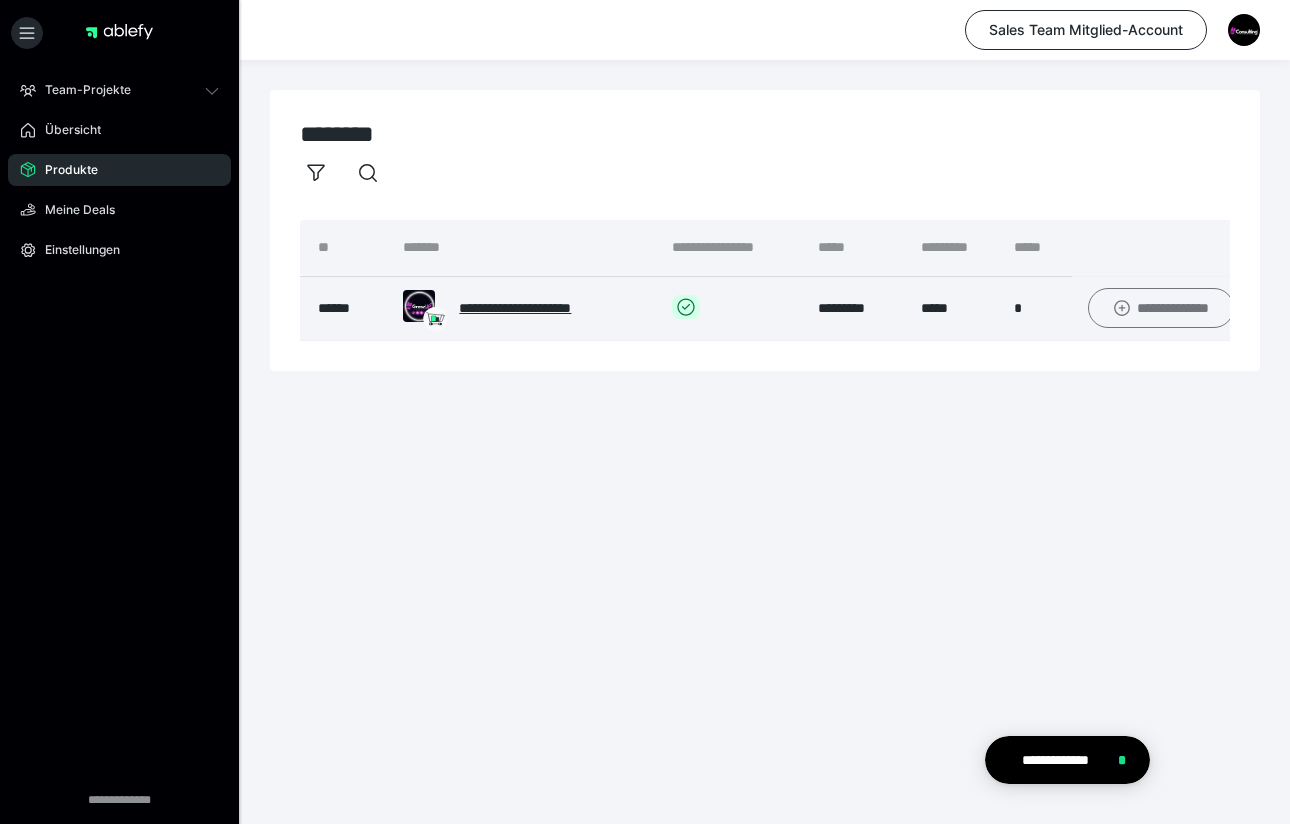 click on "**********" at bounding box center [1161, 308] 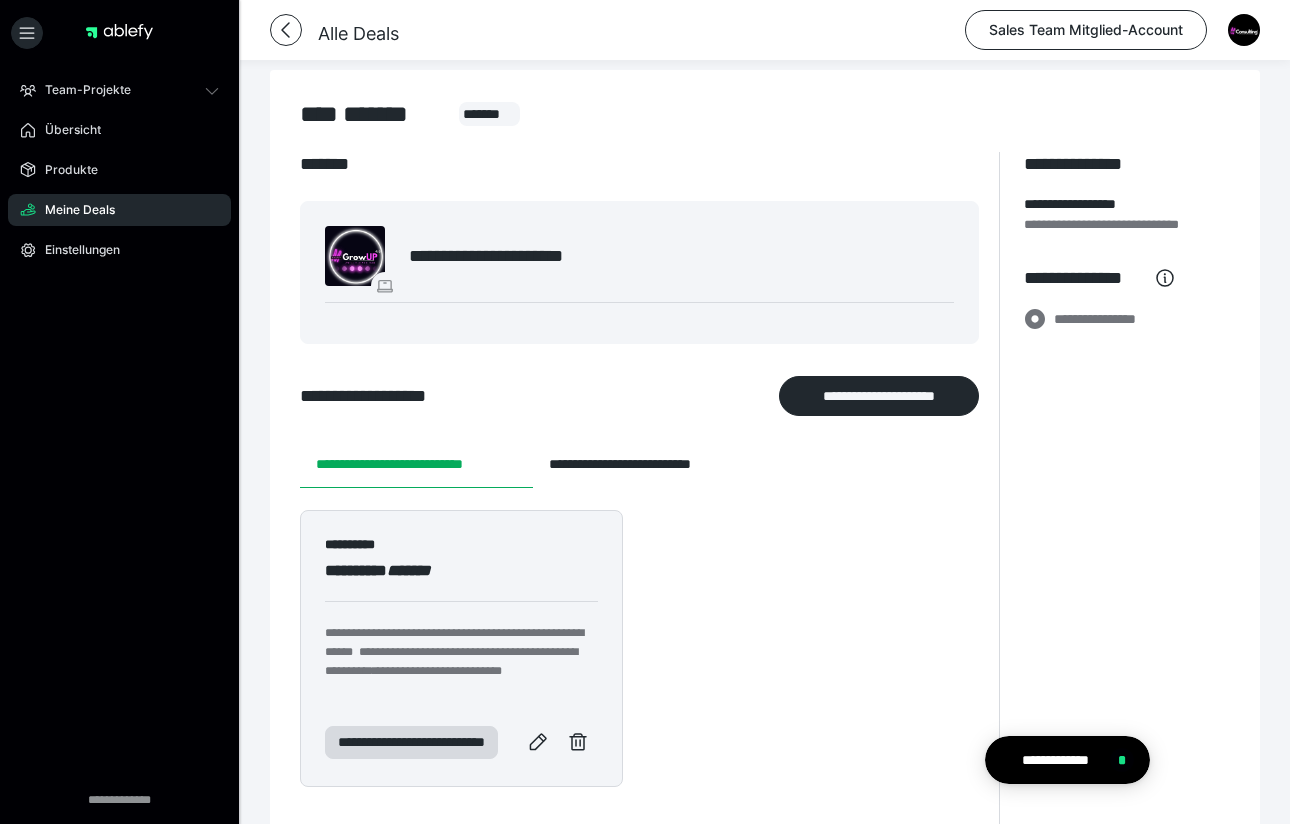 scroll, scrollTop: 0, scrollLeft: 0, axis: both 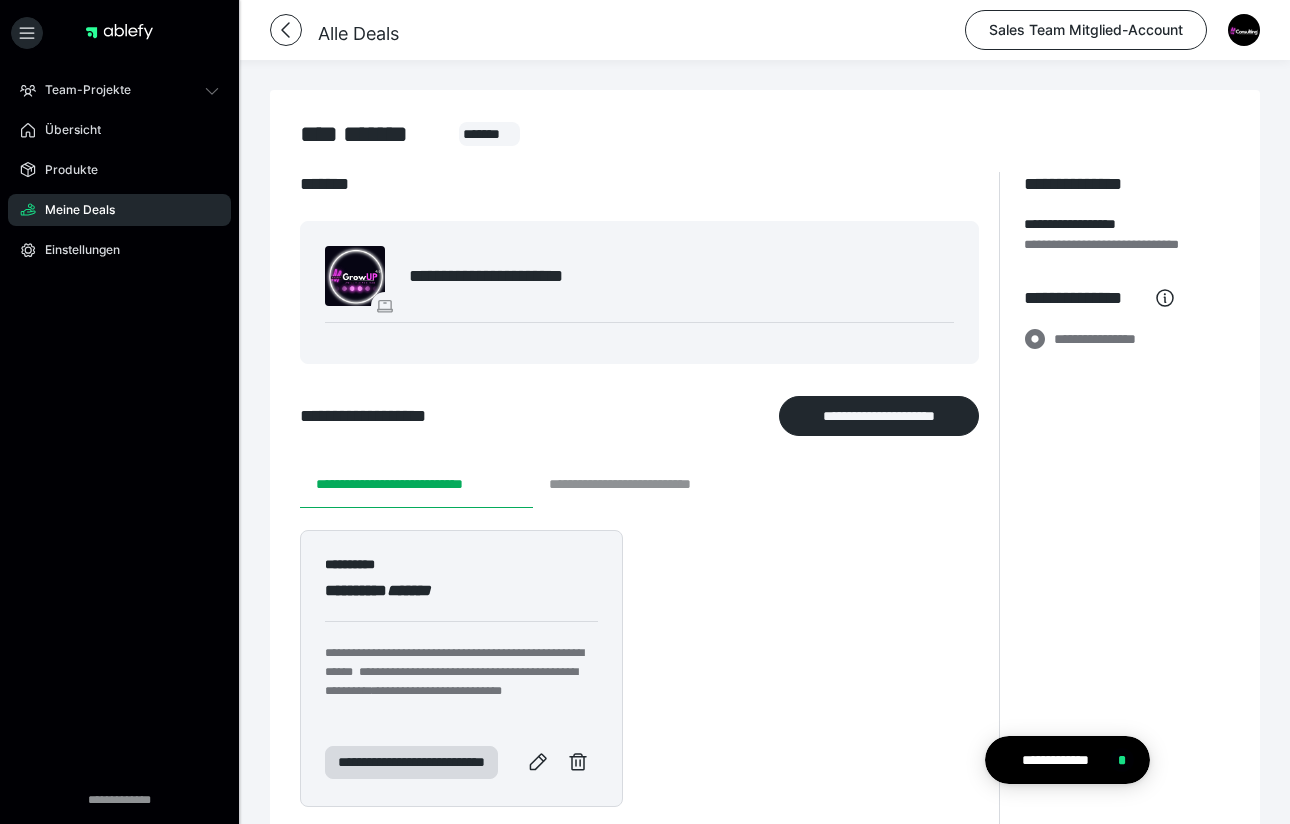 click on "**********" at bounding box center (648, 484) 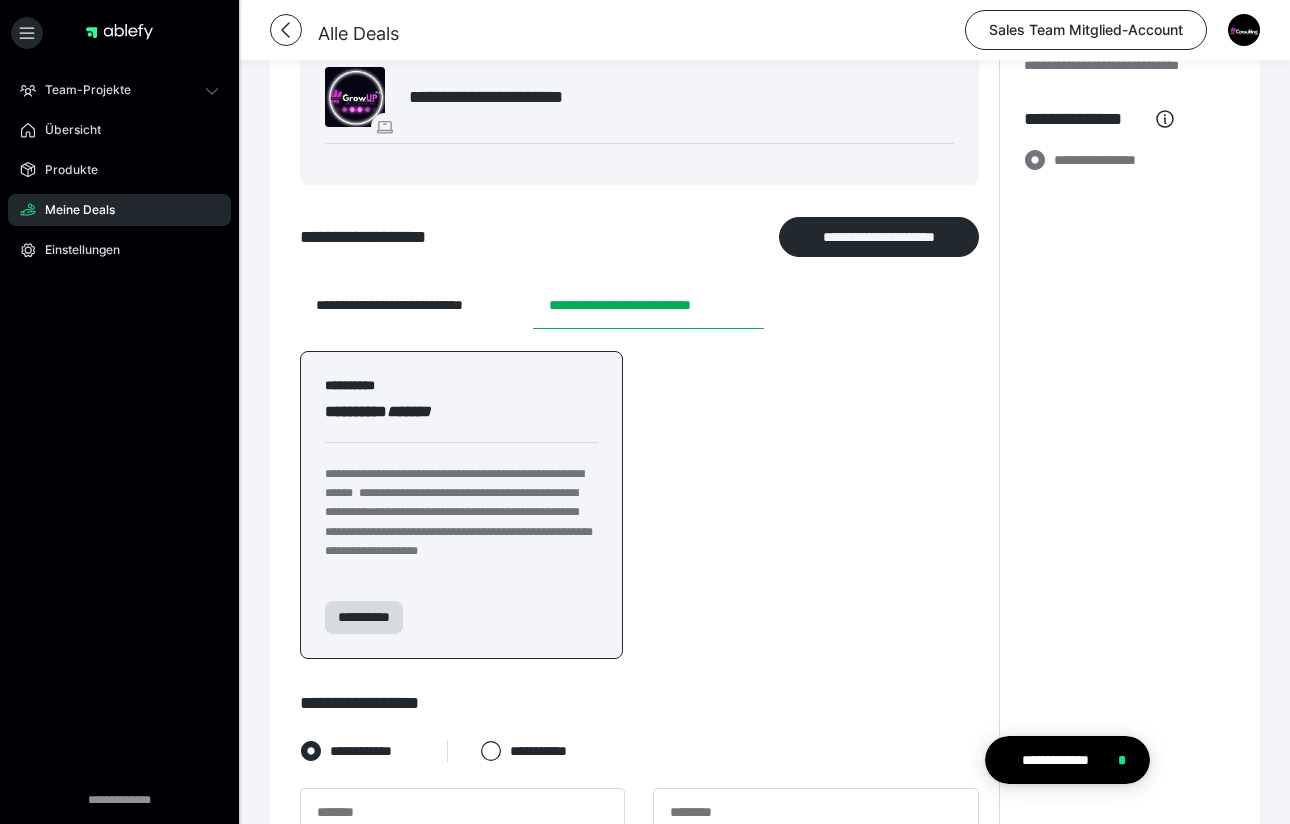 scroll, scrollTop: 239, scrollLeft: 0, axis: vertical 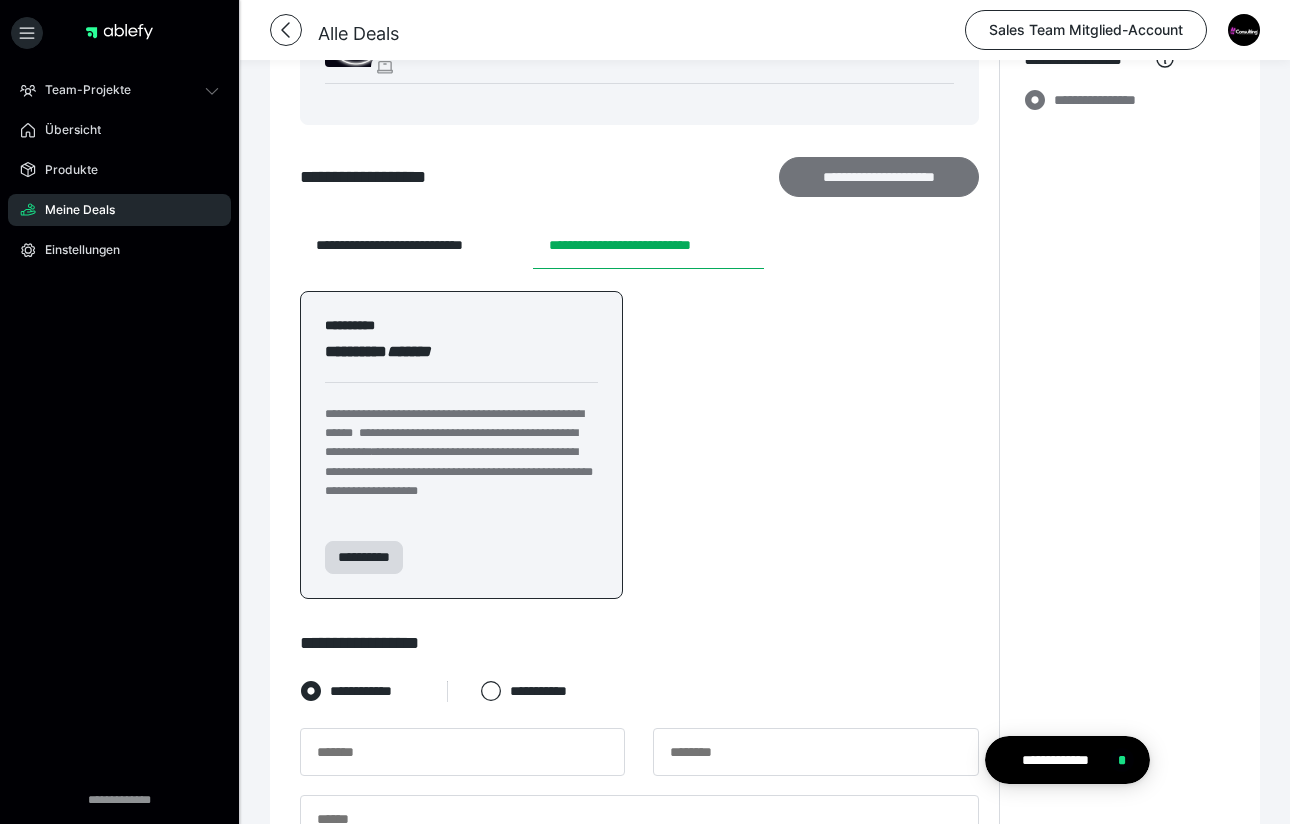 click on "**********" at bounding box center [879, 177] 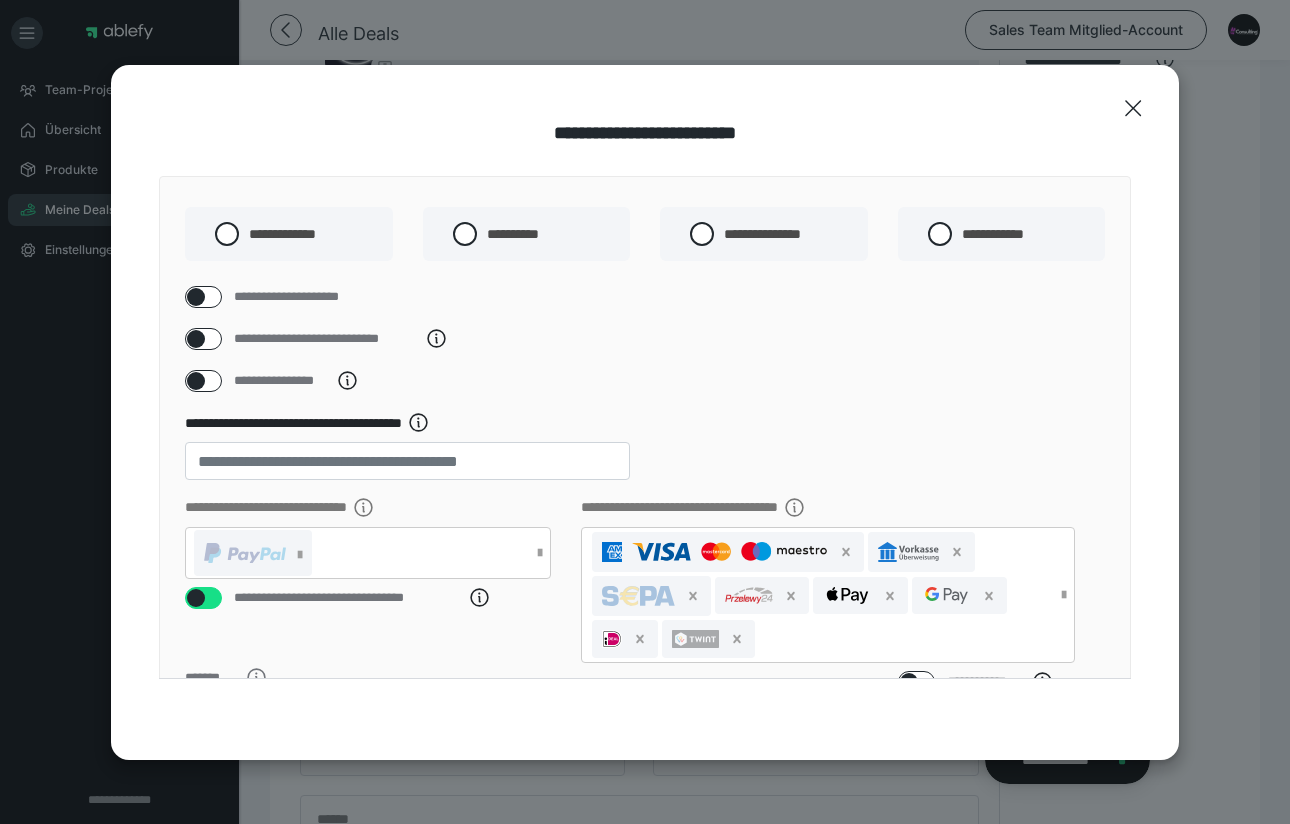 scroll, scrollTop: 0, scrollLeft: 0, axis: both 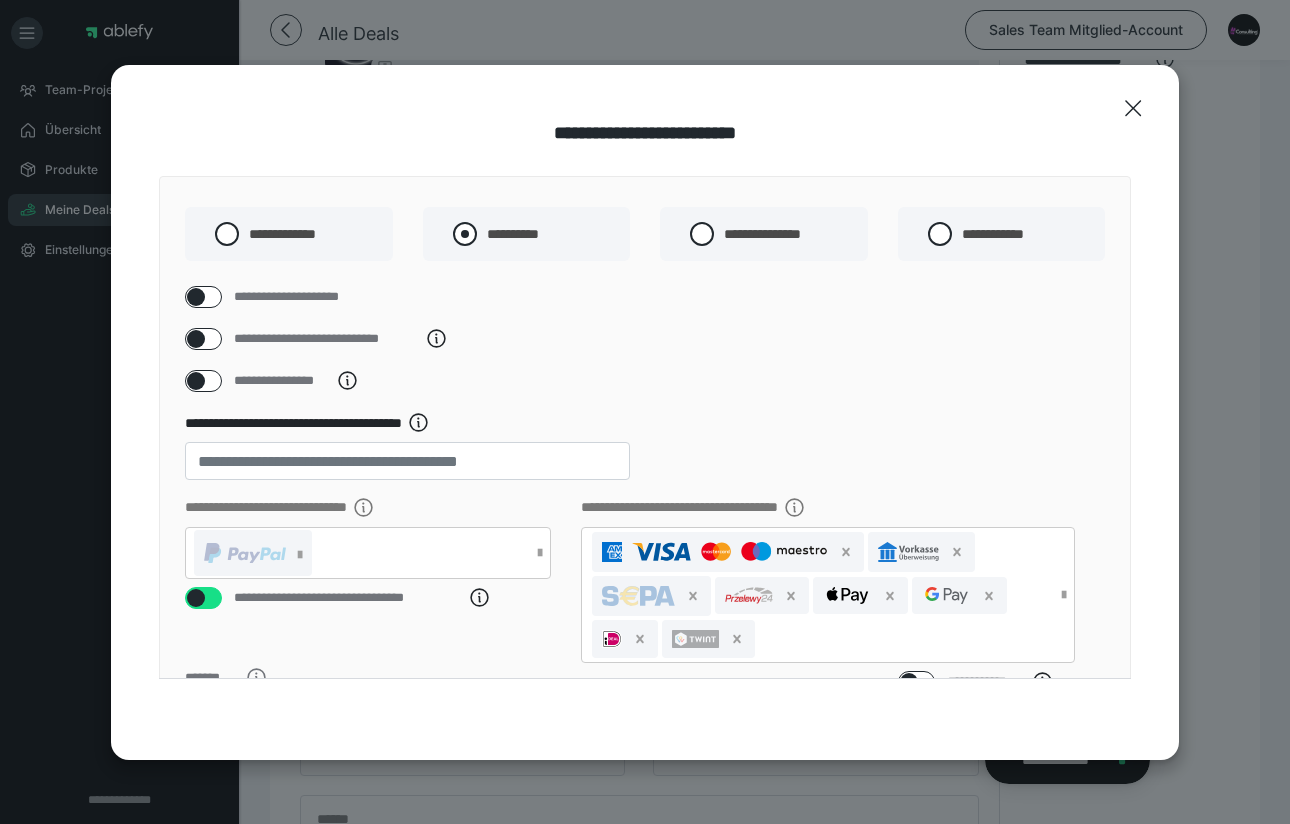 click on "**********" at bounding box center (513, 234) 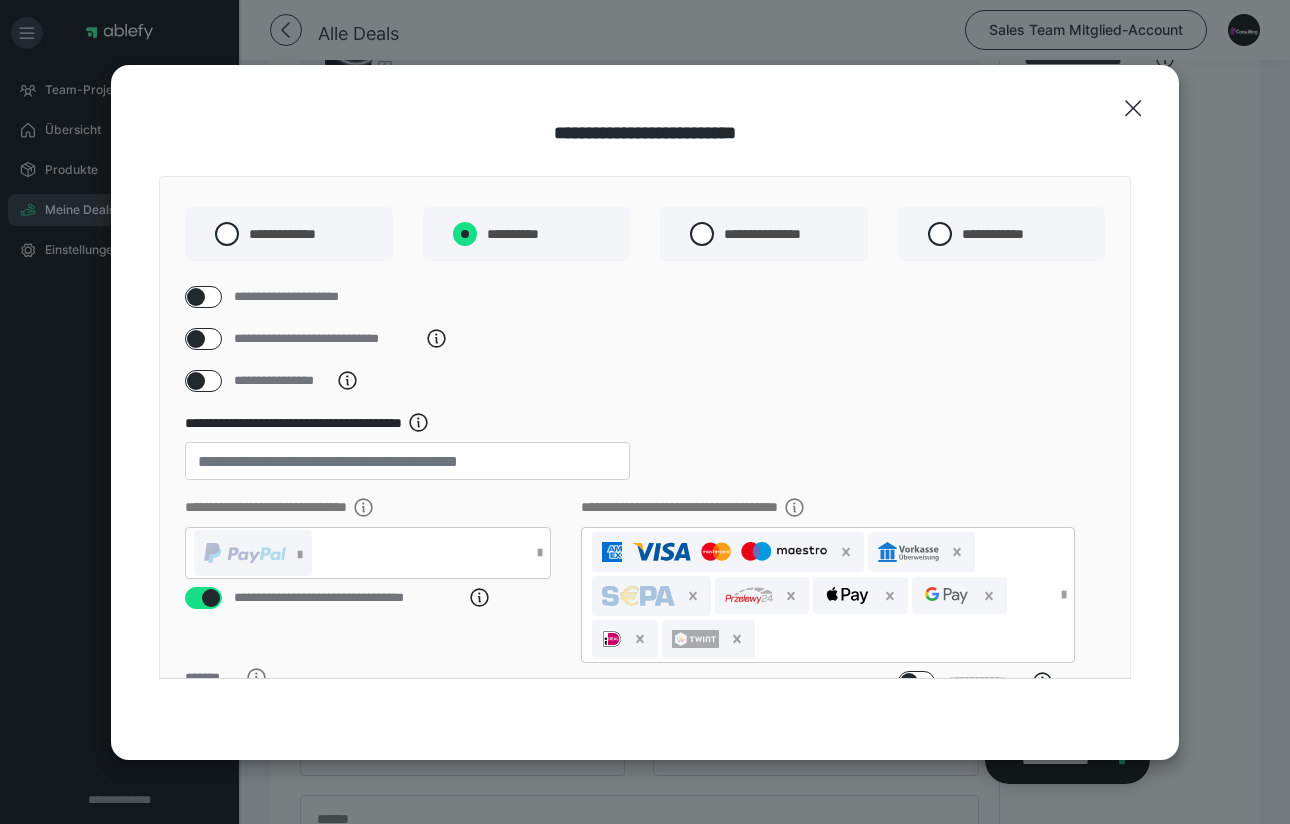 radio on "****" 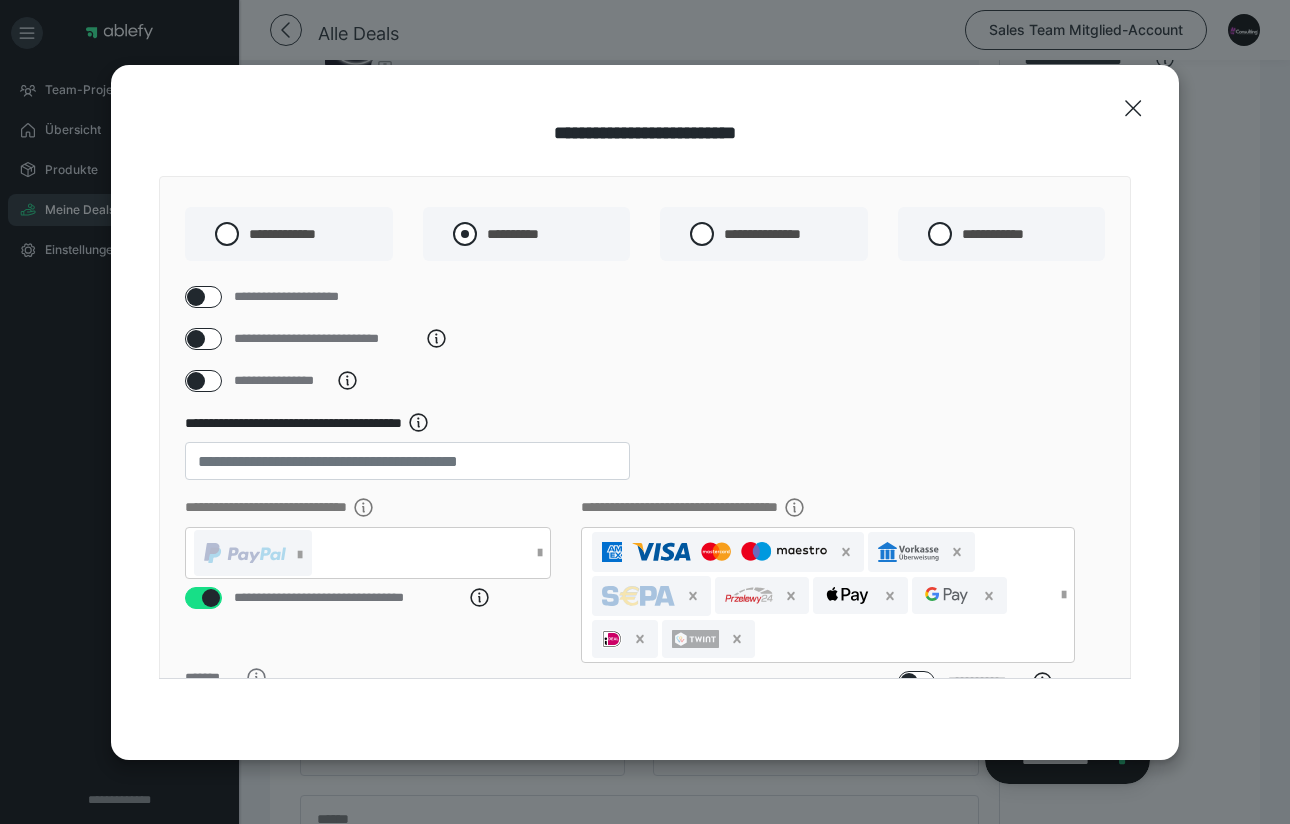 radio on "*****" 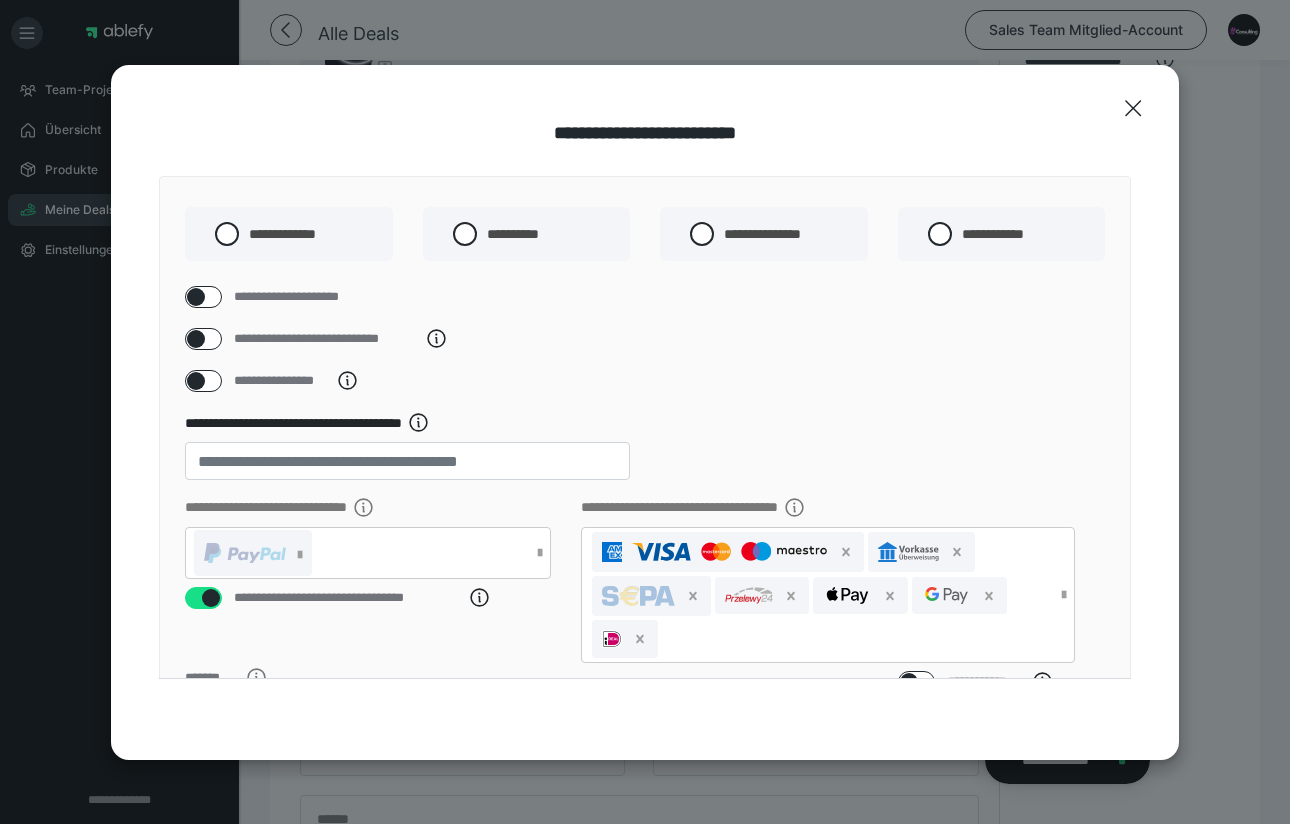 click at bounding box center (196, 339) 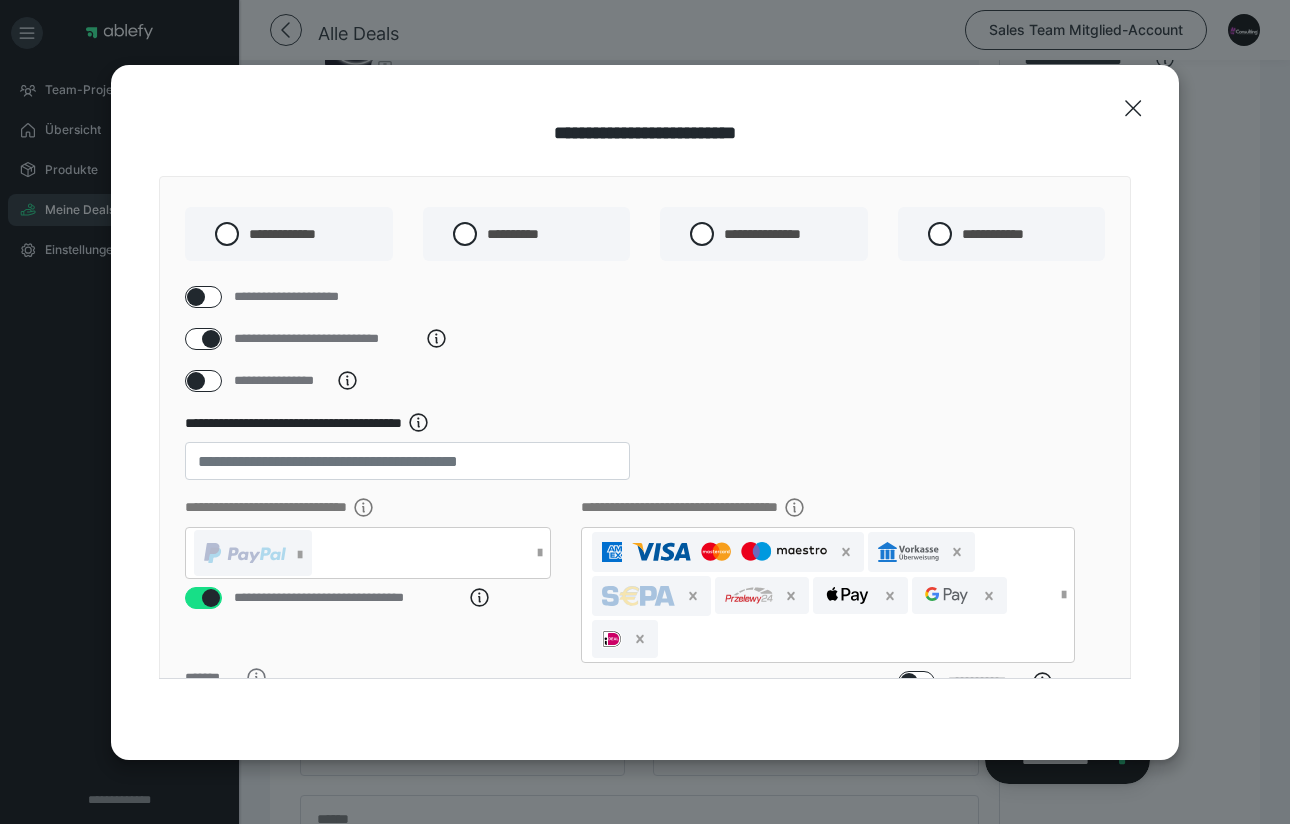 checkbox on "****" 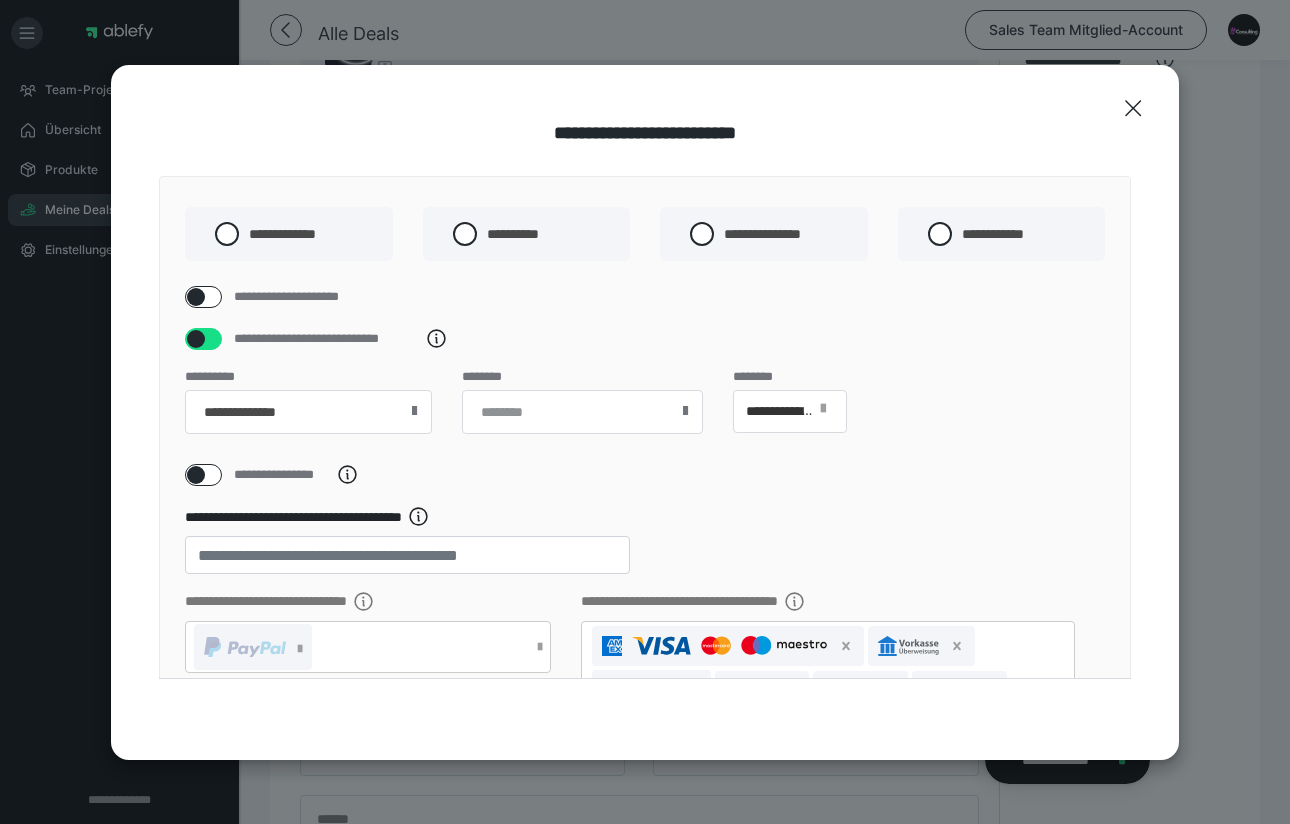 click at bounding box center (414, 411) 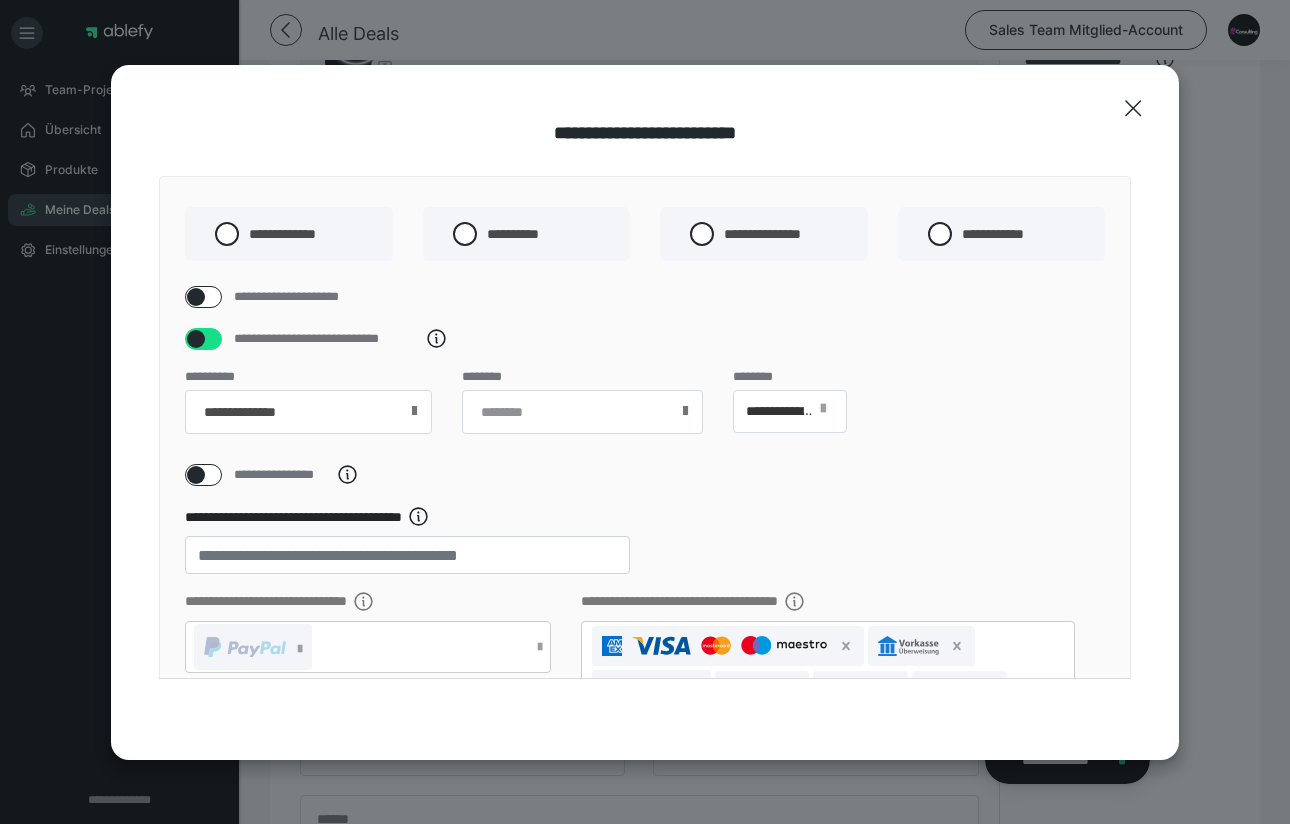 click on "********" at bounding box center (493, 376) 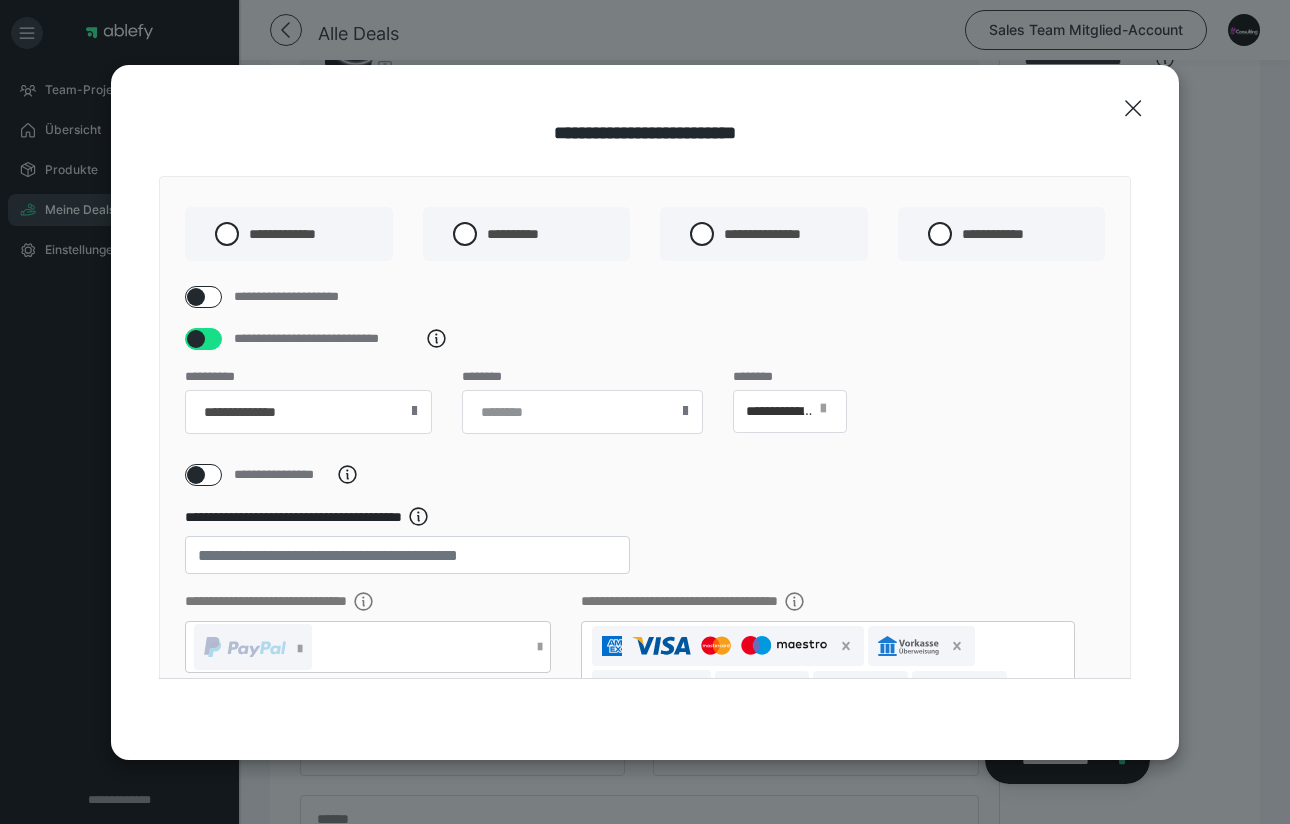 click at bounding box center [196, 475] 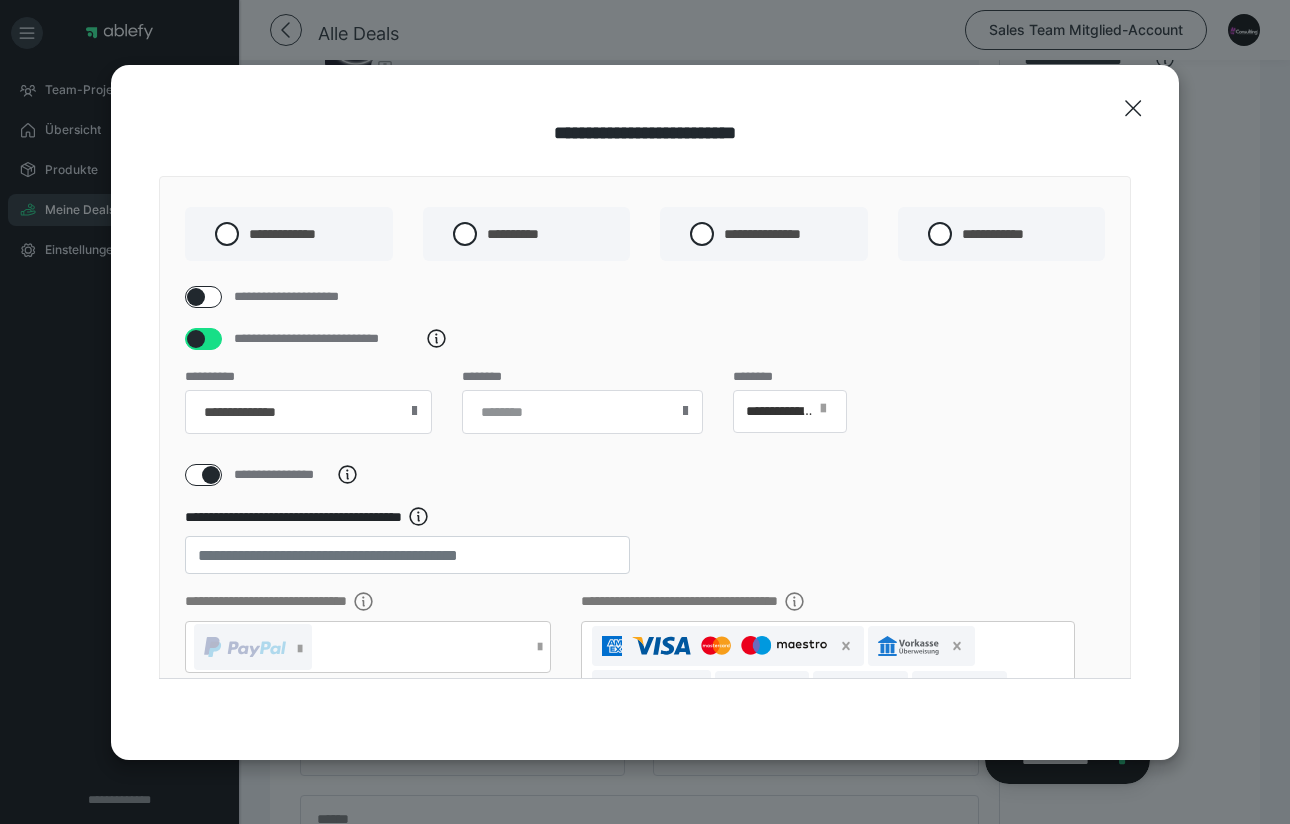 checkbox on "****" 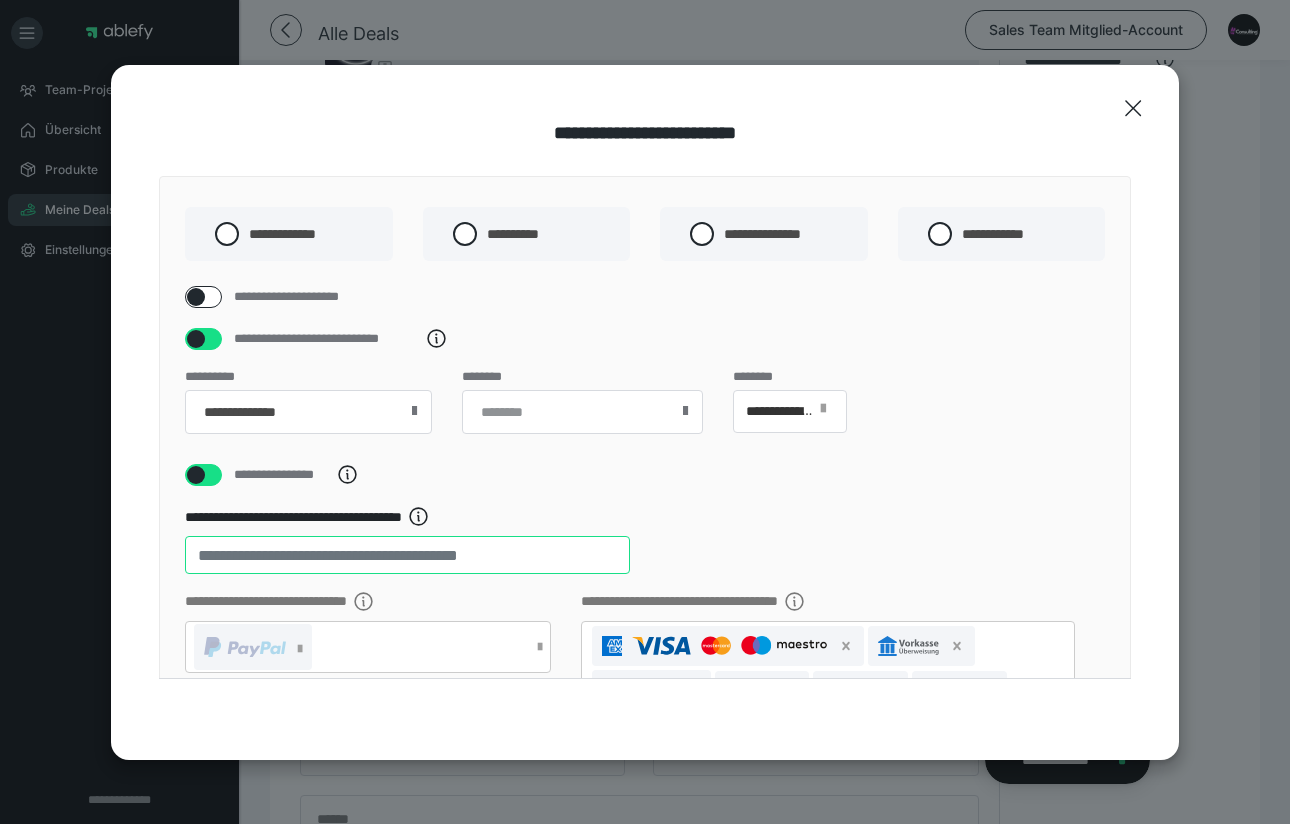 drag, startPoint x: 263, startPoint y: 555, endPoint x: 147, endPoint y: 553, distance: 116.01724 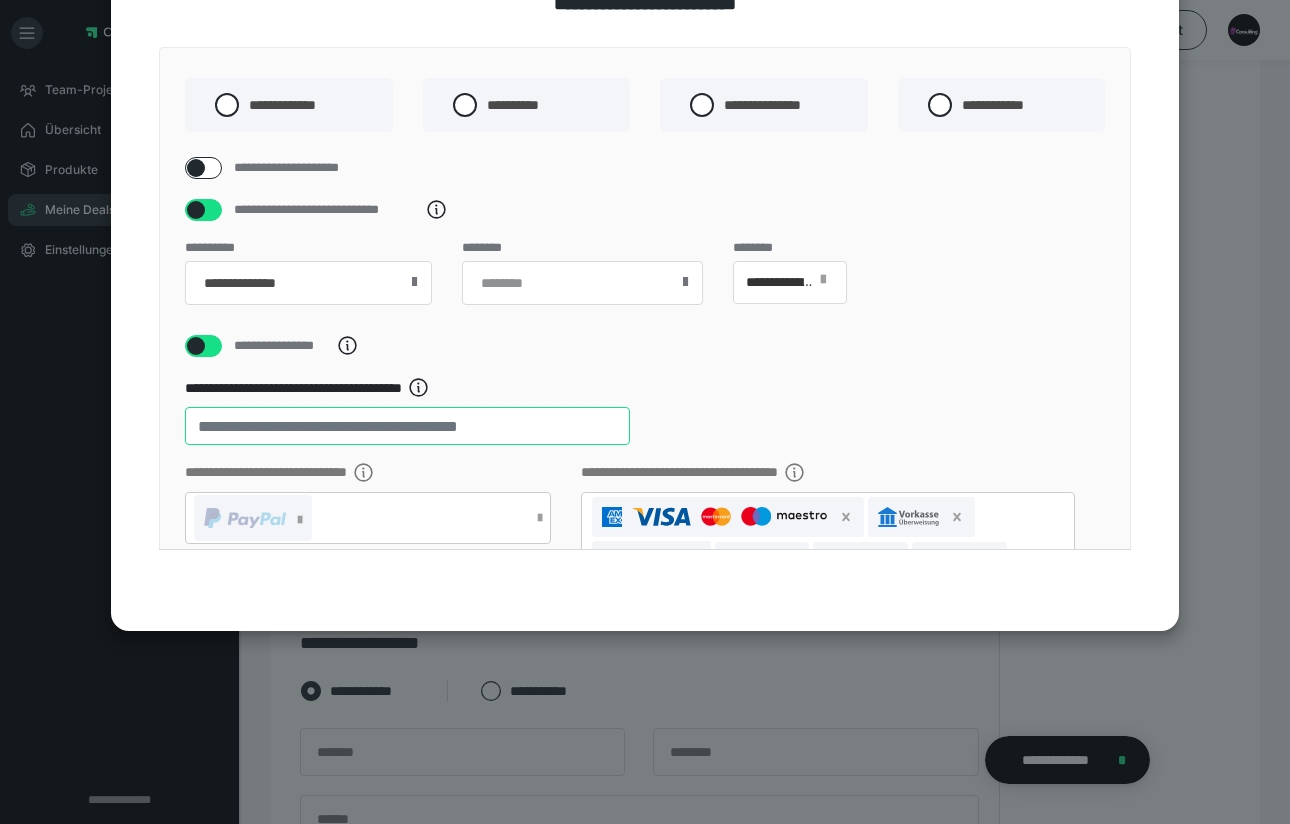scroll, scrollTop: 129, scrollLeft: 0, axis: vertical 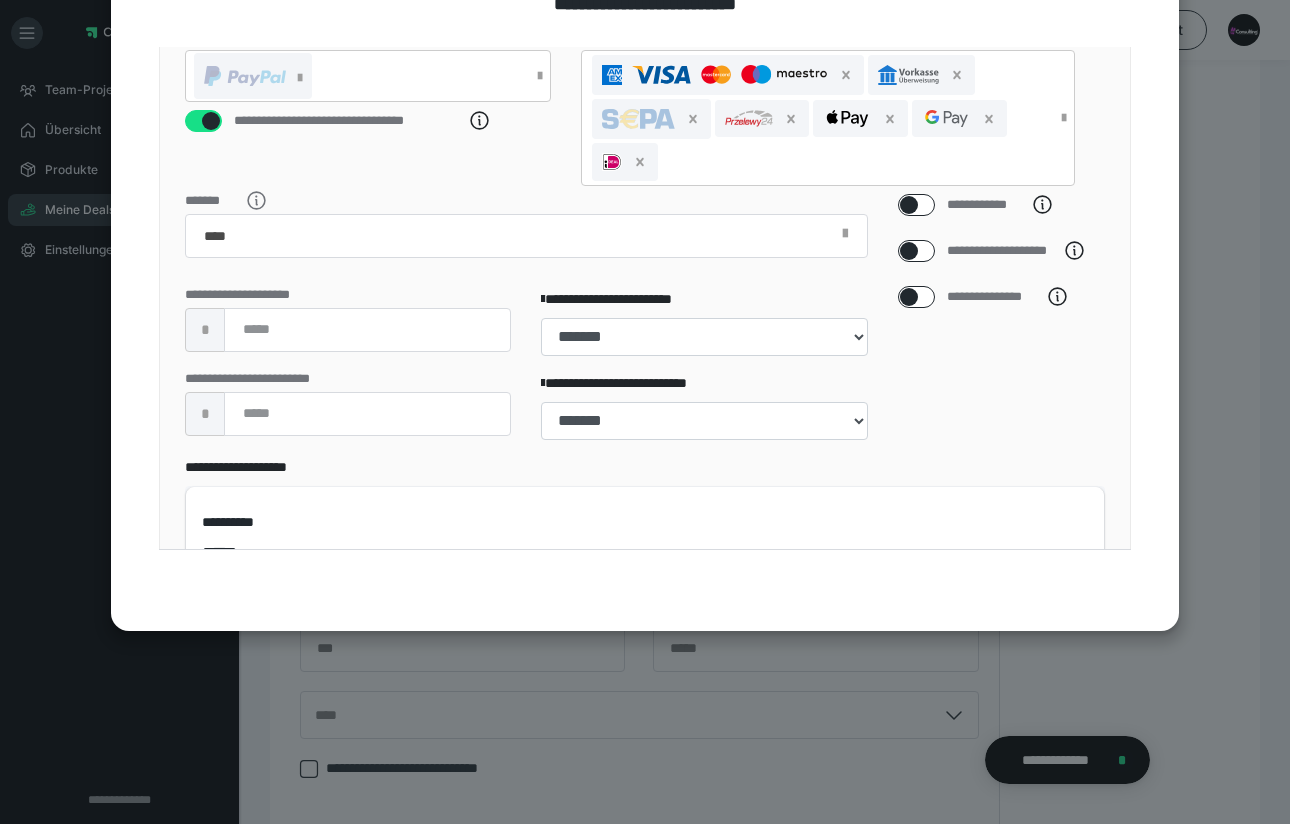 click at bounding box center [916, 251] 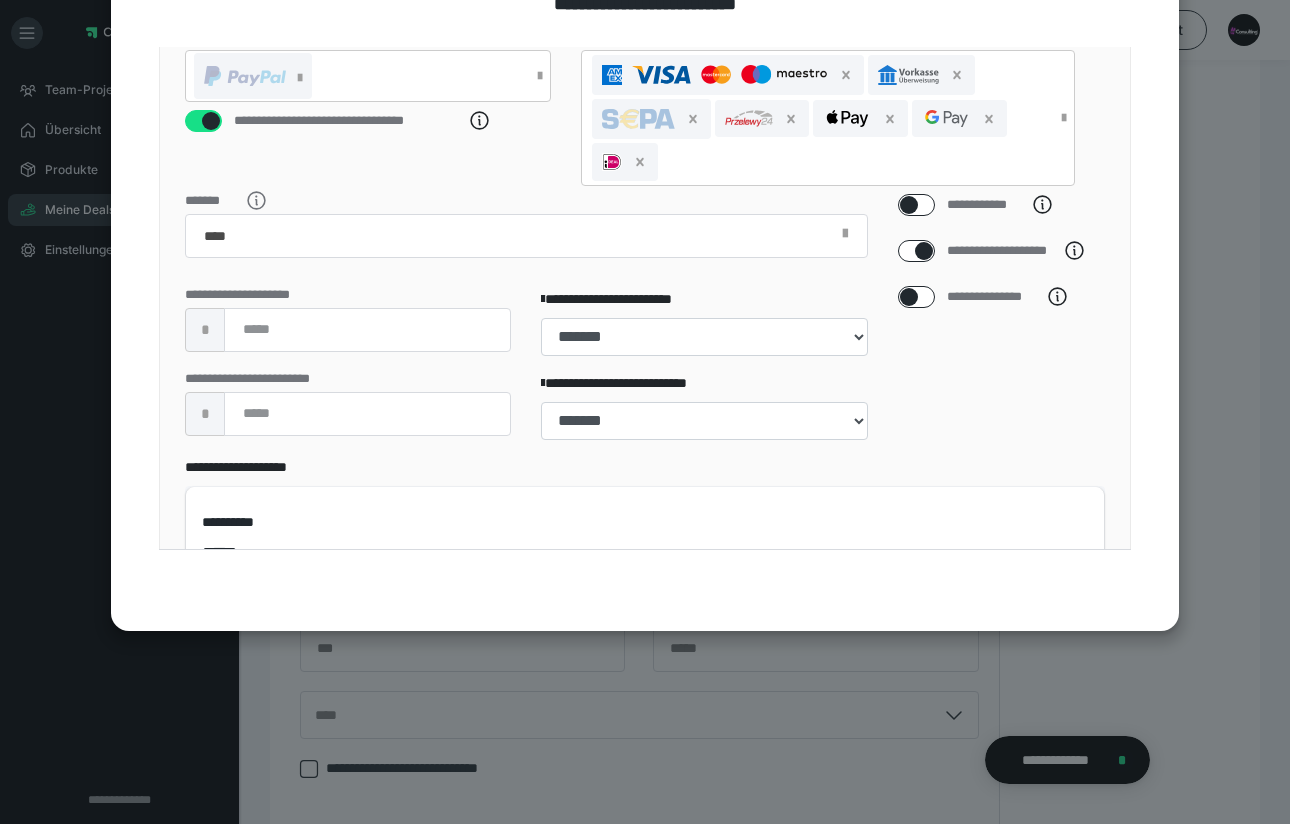 checkbox on "****" 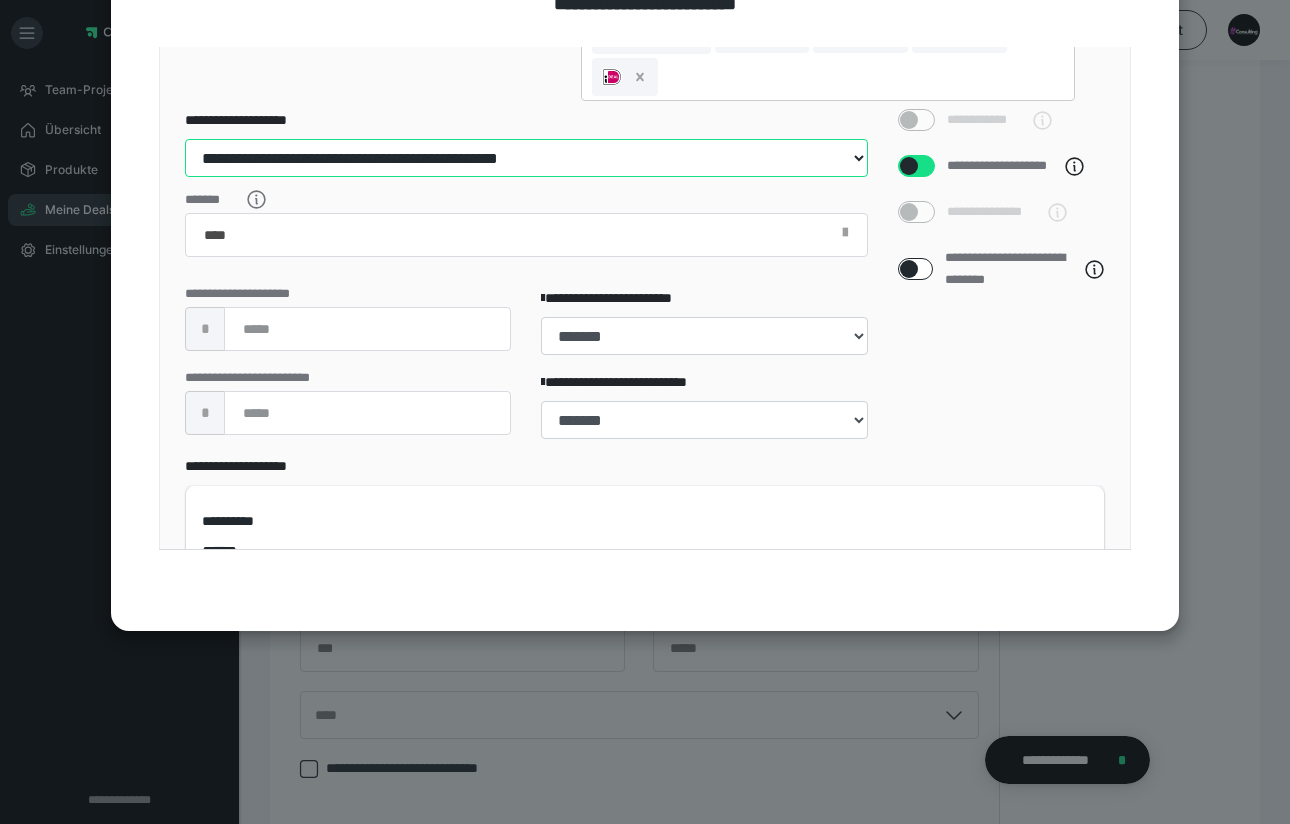 scroll, scrollTop: 446, scrollLeft: 0, axis: vertical 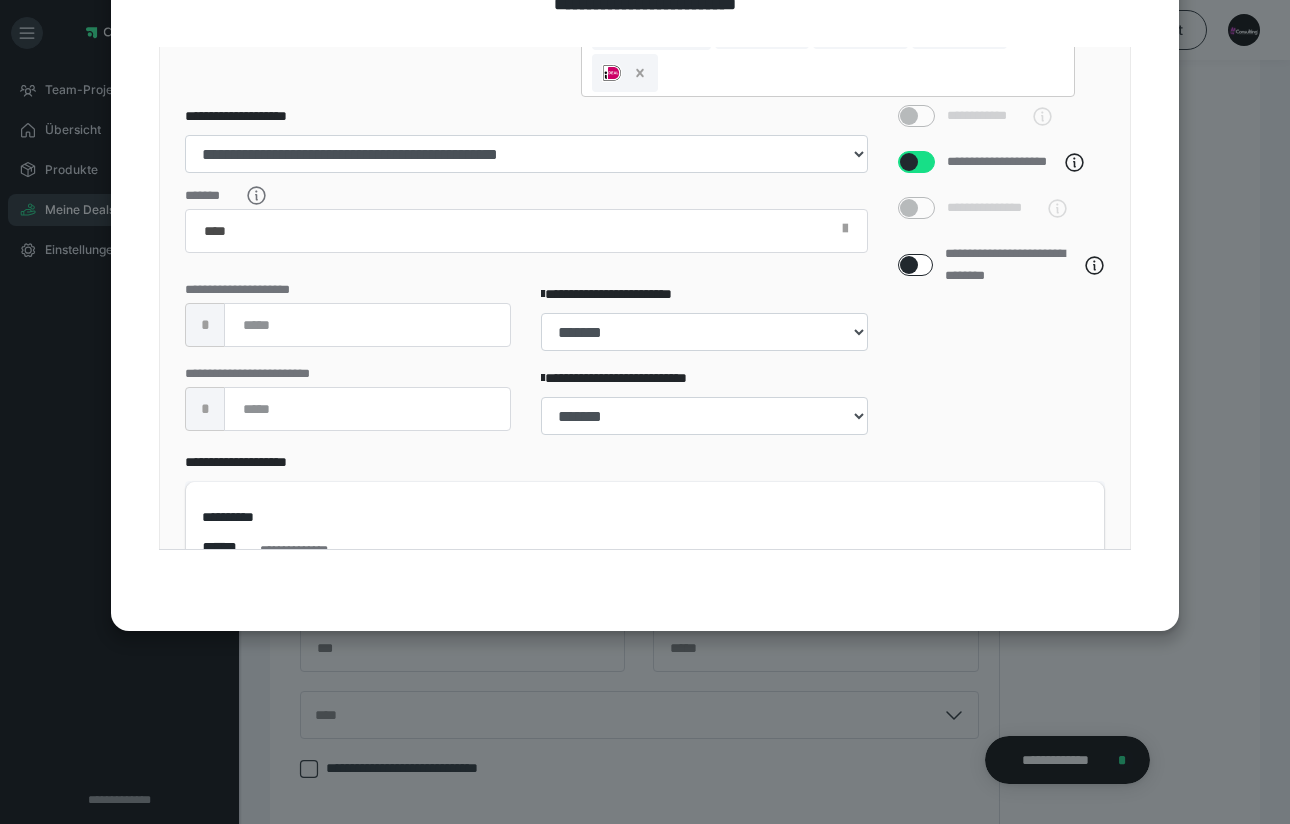 click at bounding box center (909, 265) 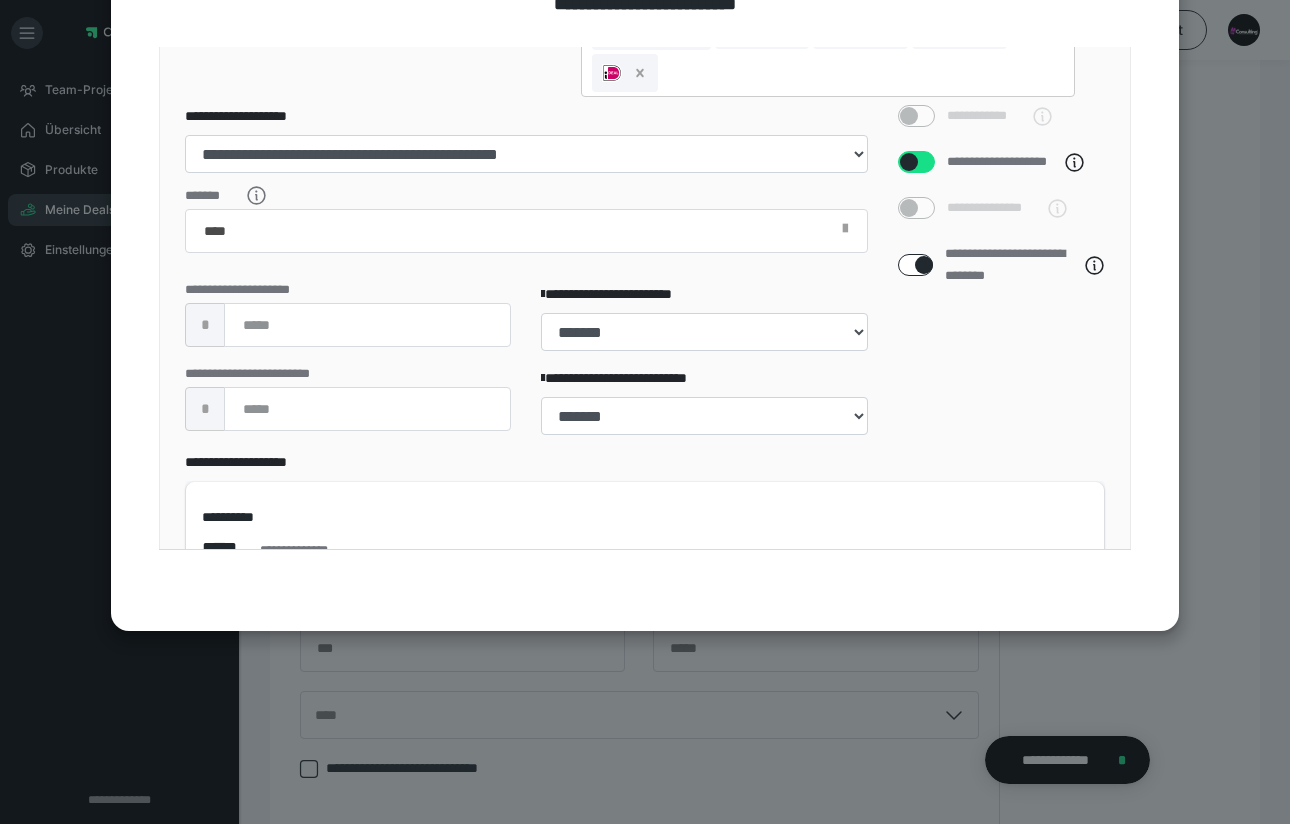 checkbox on "****" 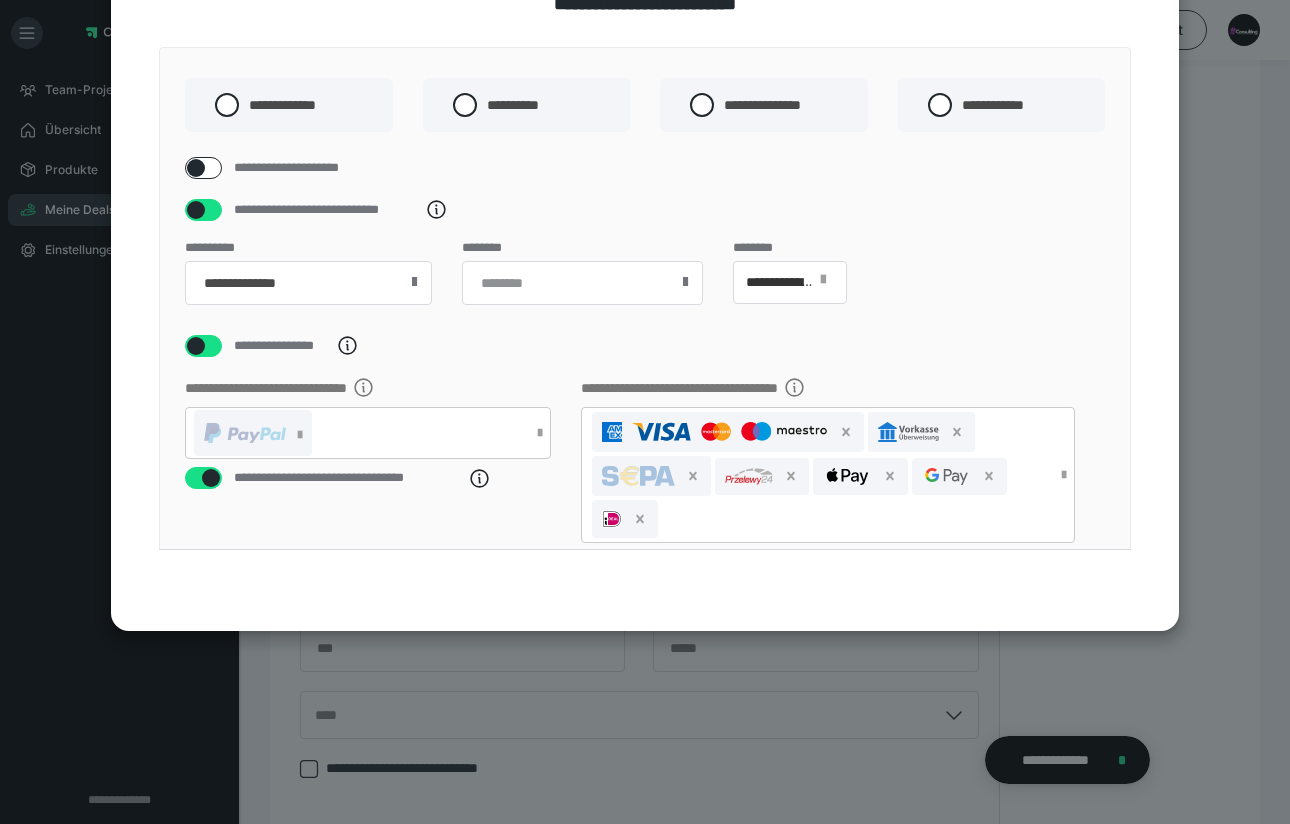 scroll, scrollTop: 0, scrollLeft: 0, axis: both 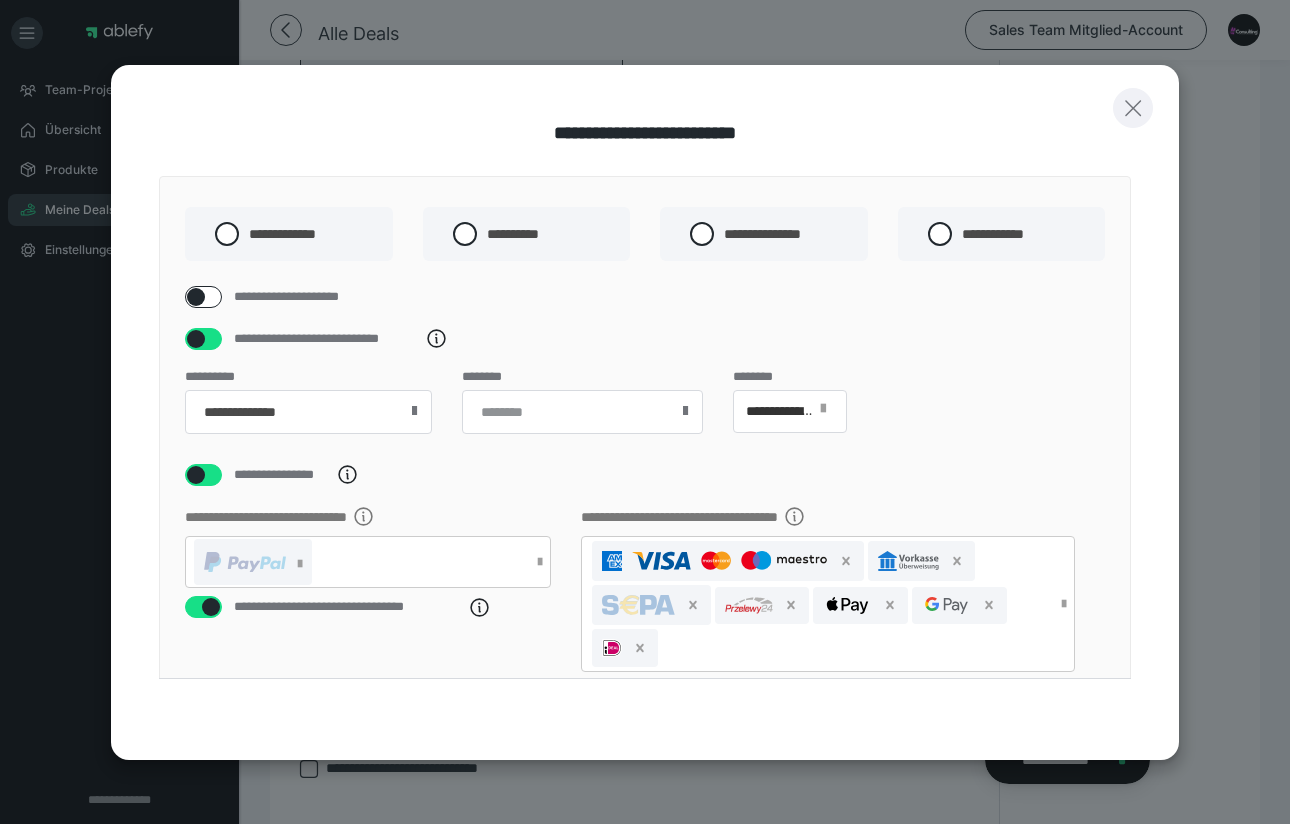 click 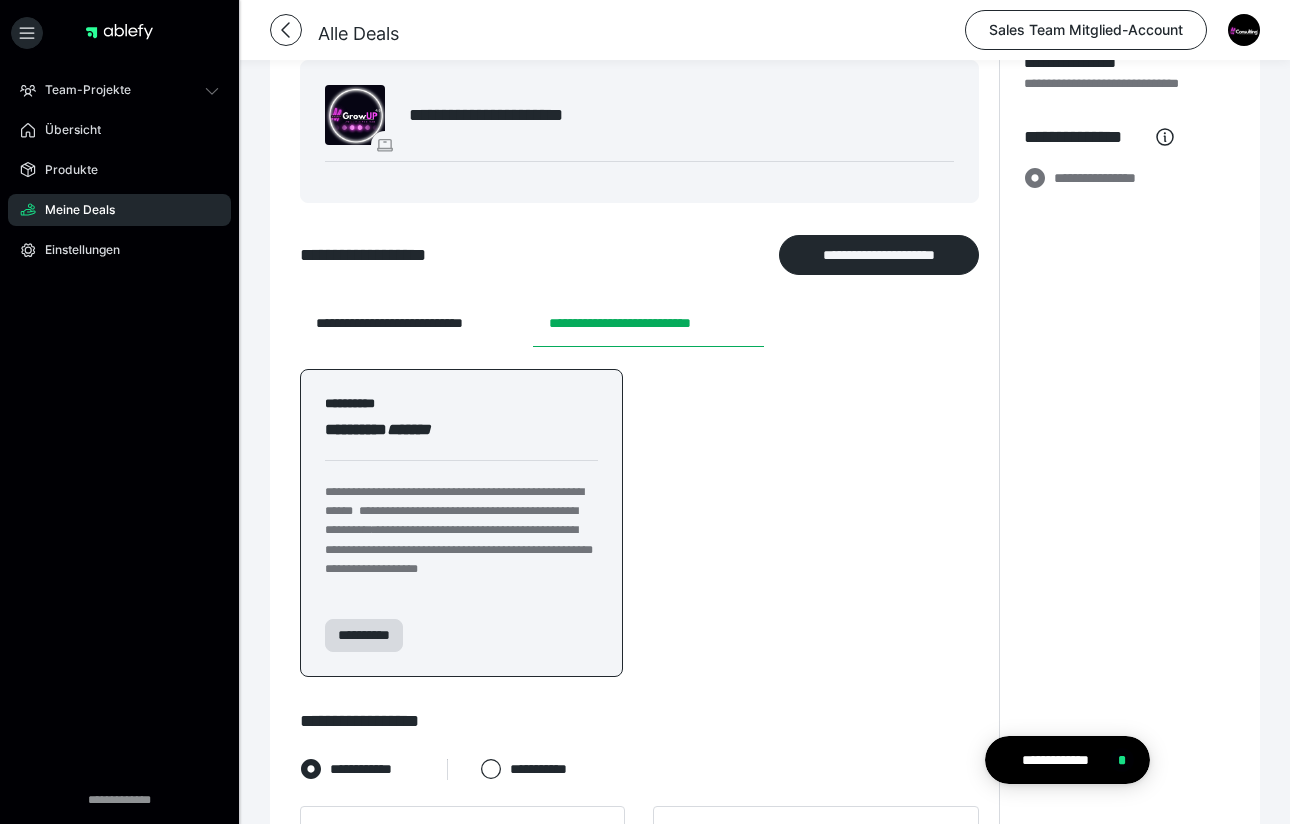 scroll, scrollTop: 0, scrollLeft: 0, axis: both 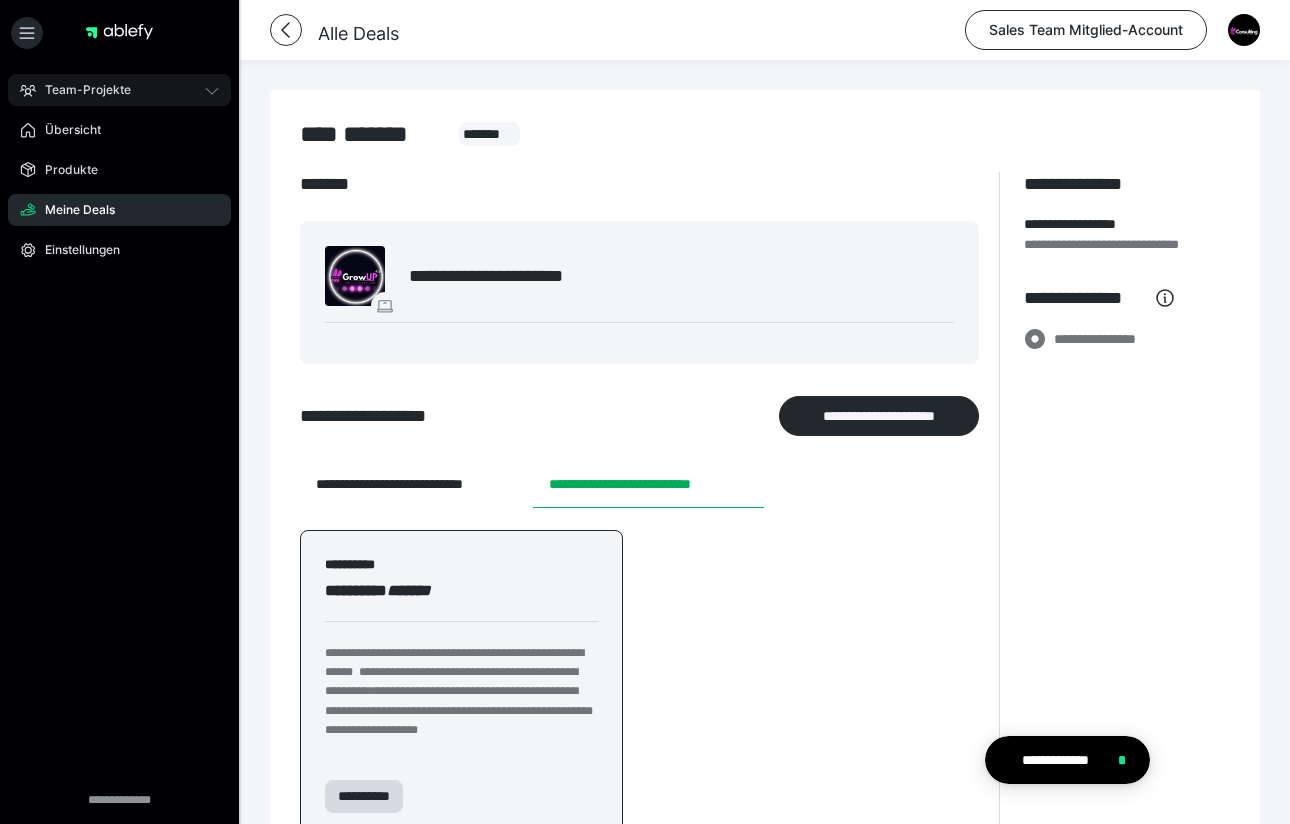 click on "Team-Projekte" at bounding box center [119, 90] 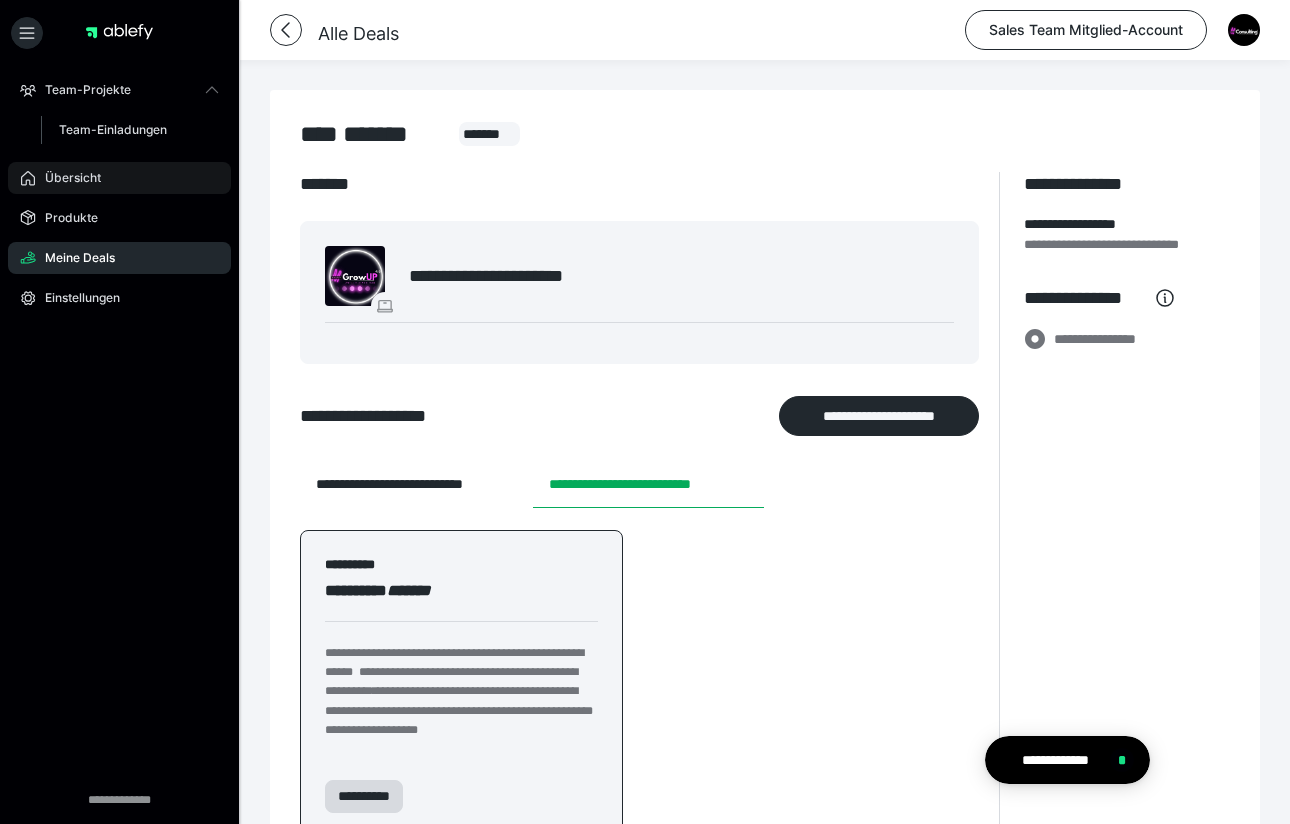 click on "Übersicht" at bounding box center (119, 178) 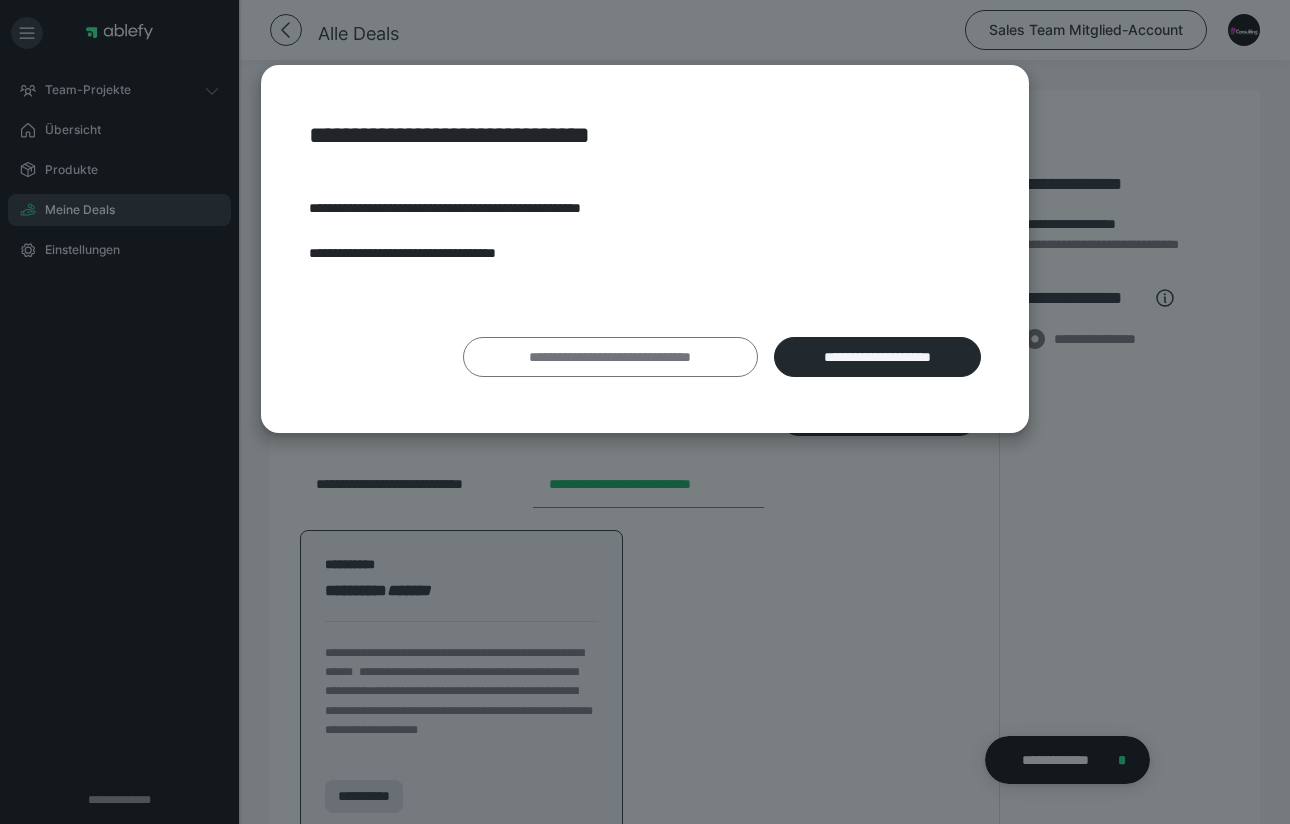 click on "**********" at bounding box center [610, 357] 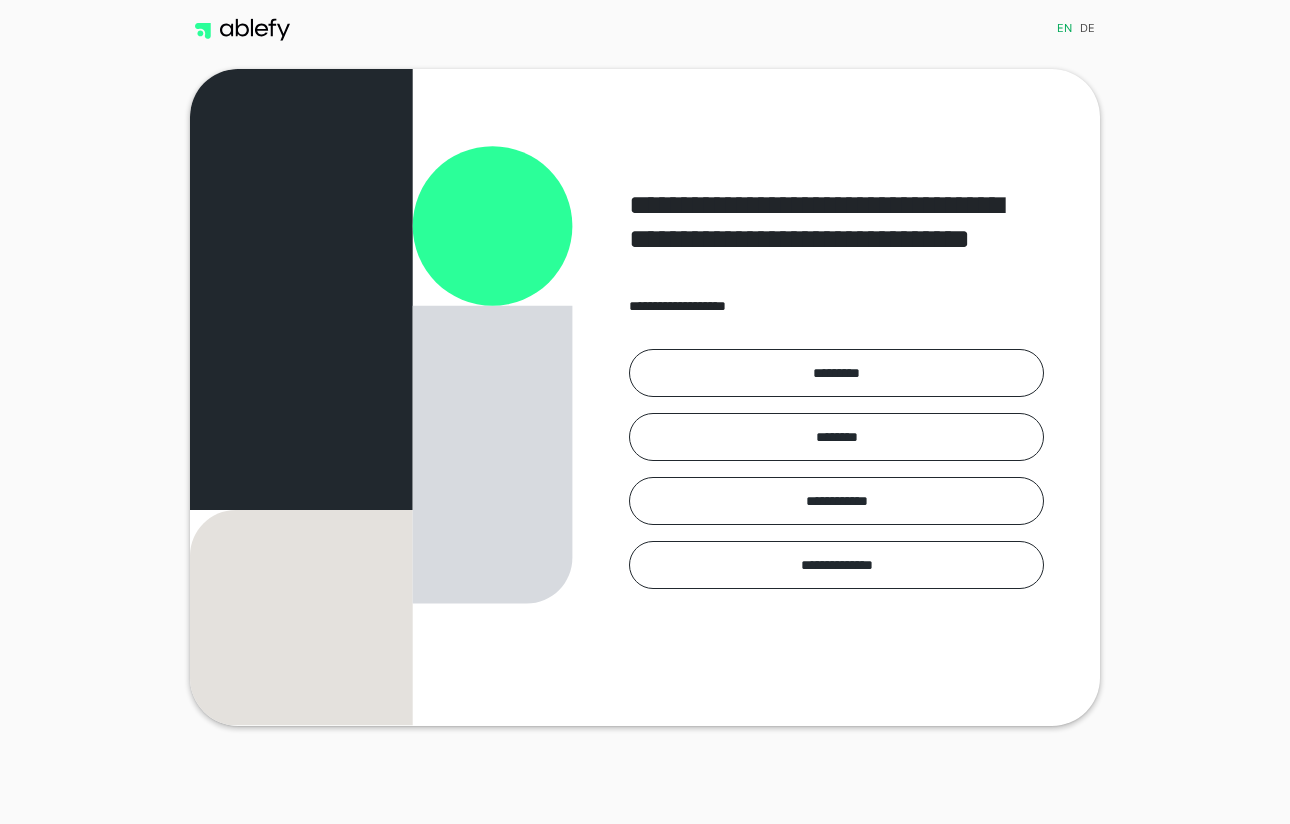 scroll, scrollTop: 0, scrollLeft: 0, axis: both 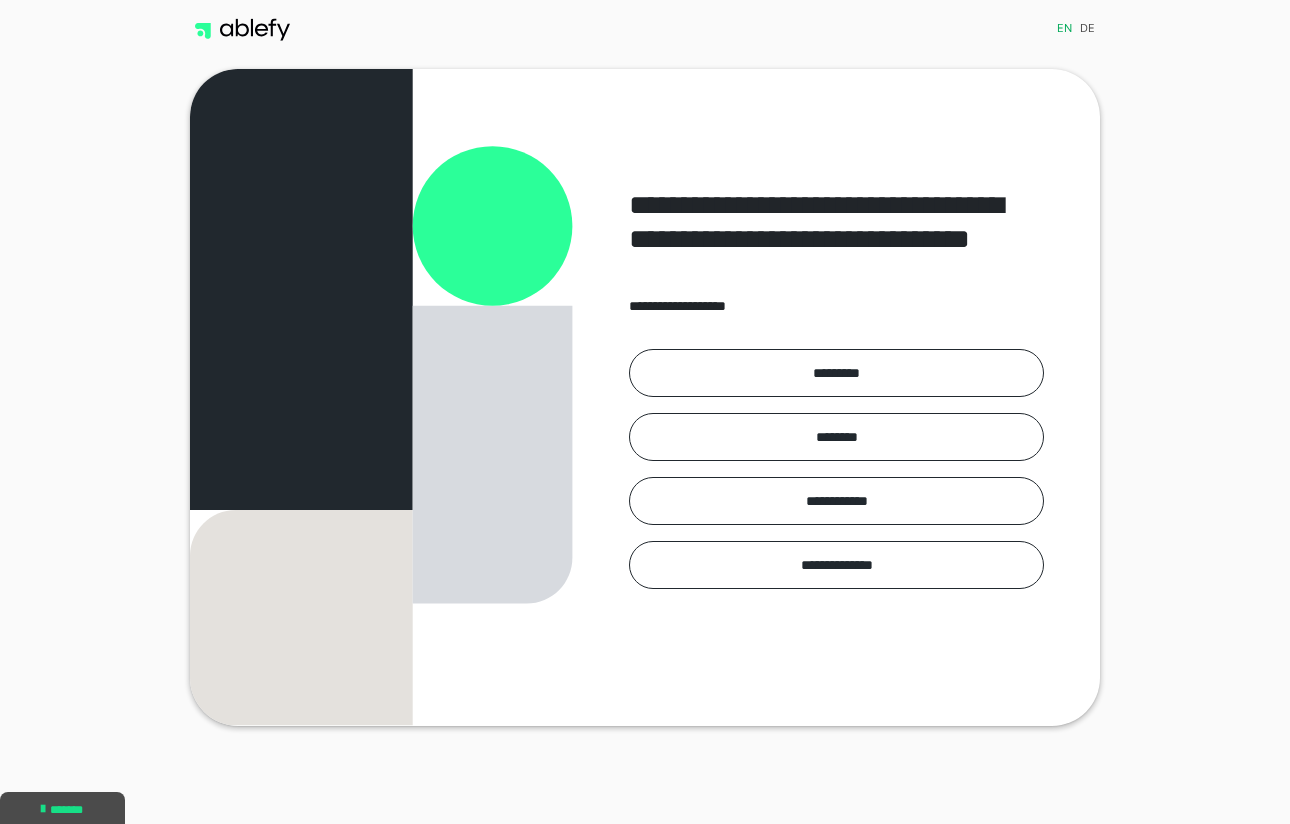 click on "**********" at bounding box center (836, 397) 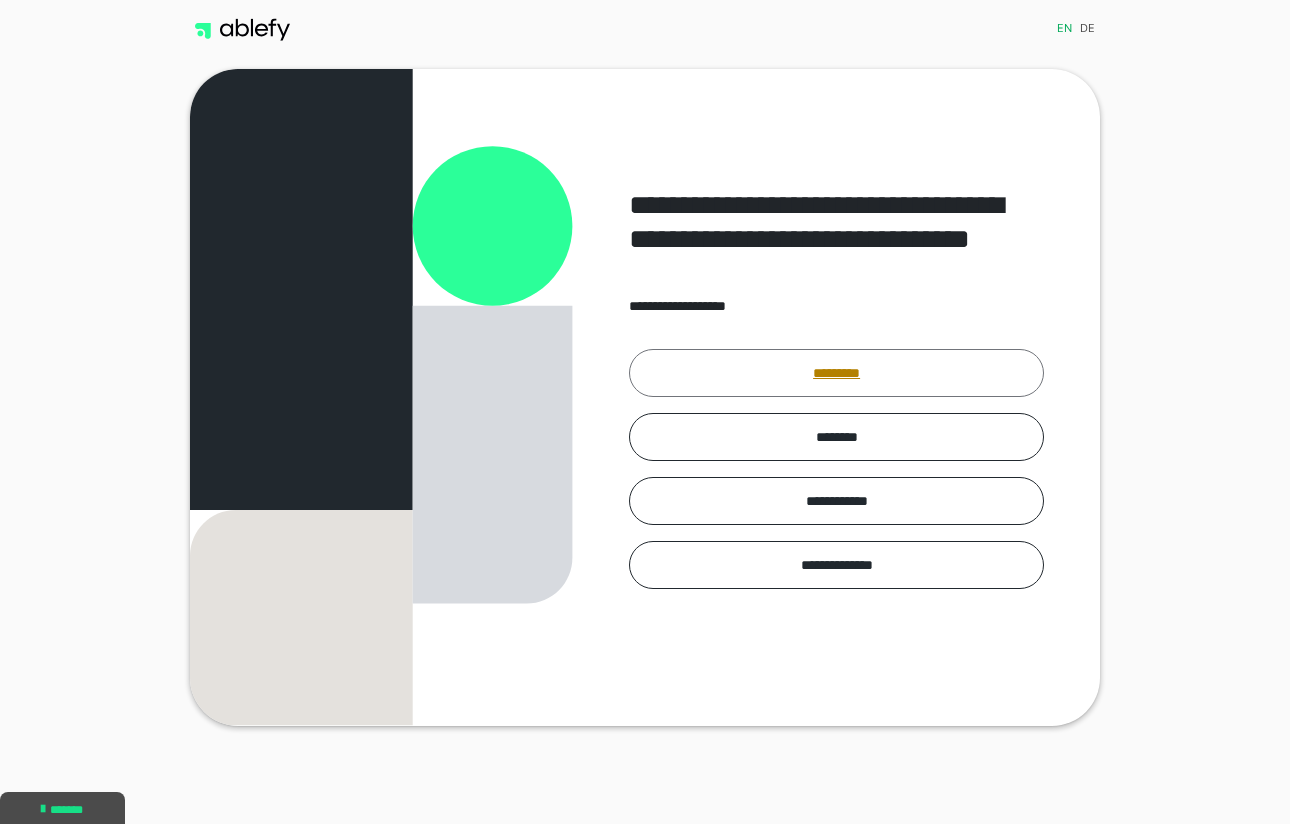 click on "*********" at bounding box center (836, 373) 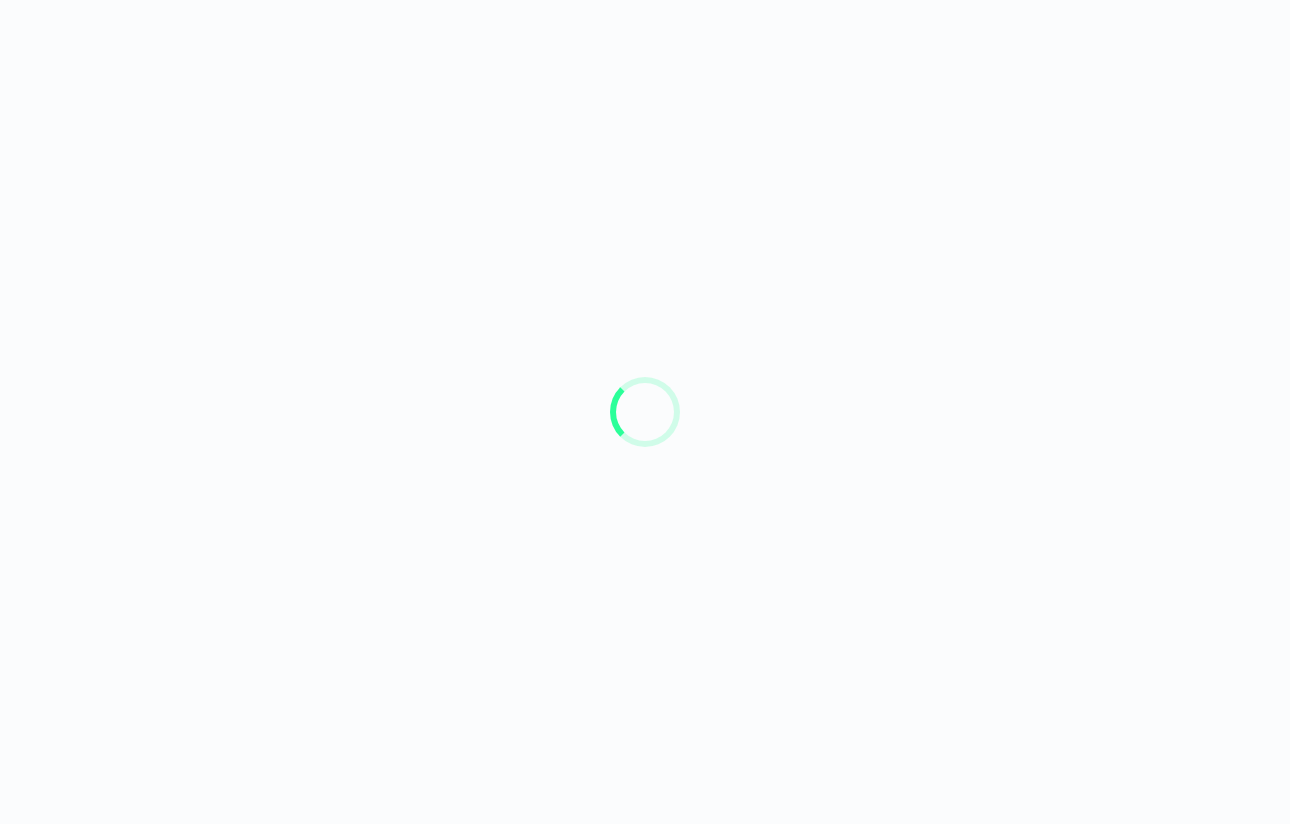 scroll, scrollTop: 0, scrollLeft: 0, axis: both 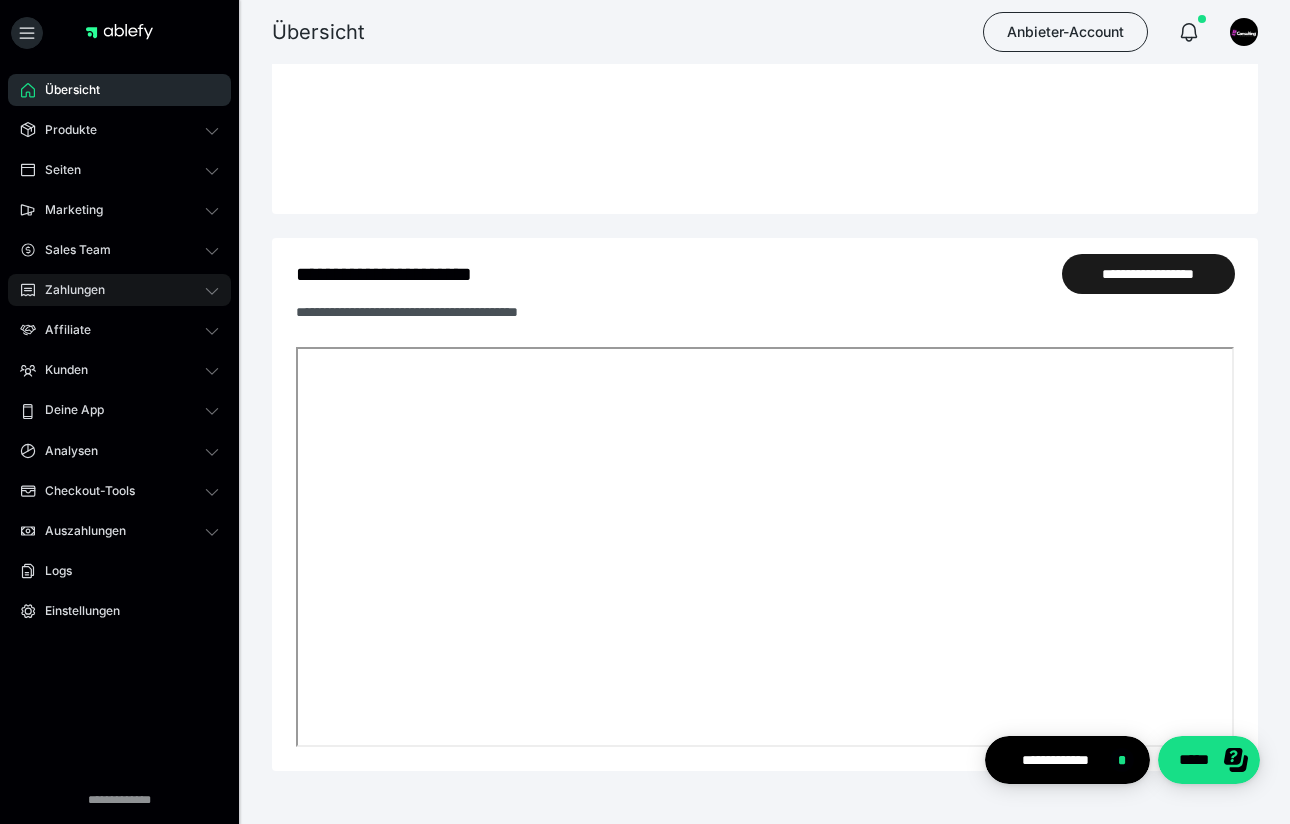 click on "Zahlungen" at bounding box center (119, 290) 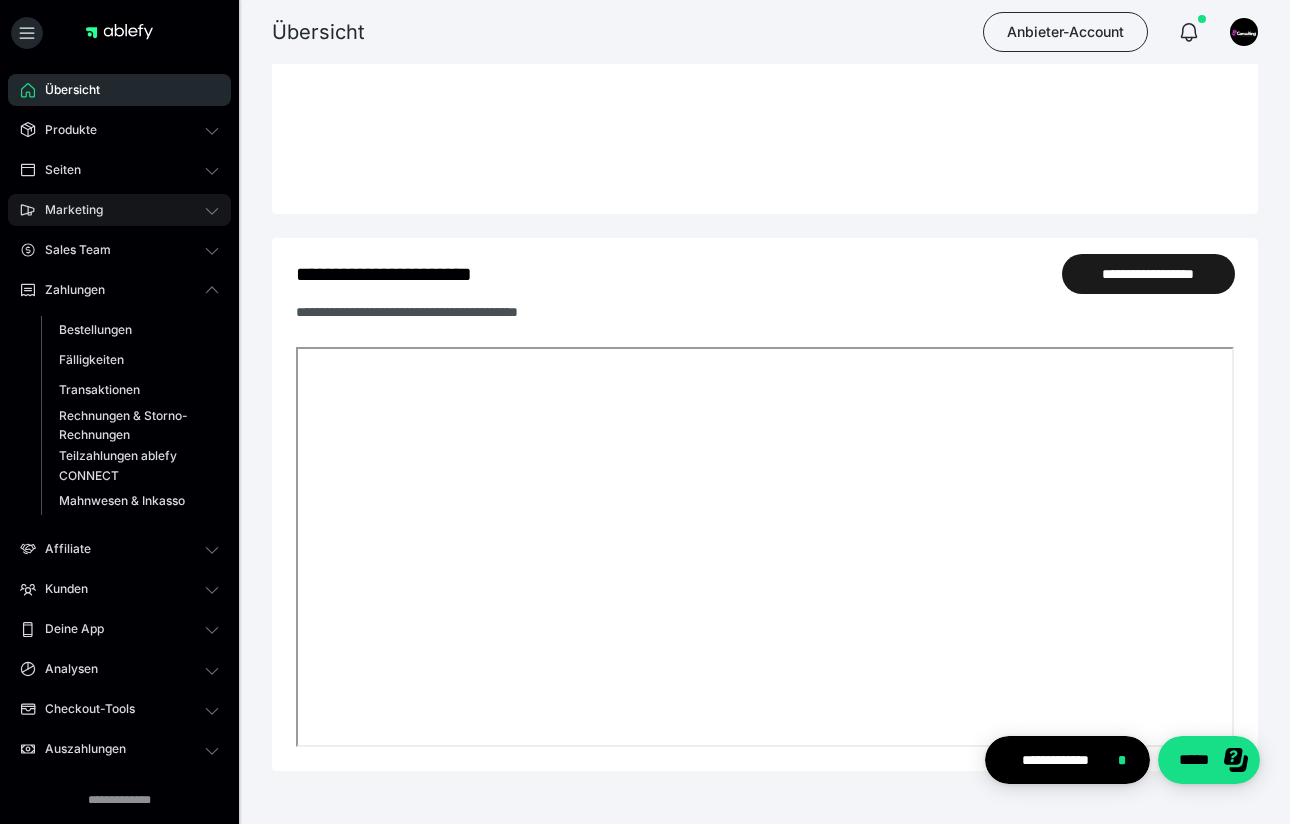 click on "Marketing" at bounding box center (119, 210) 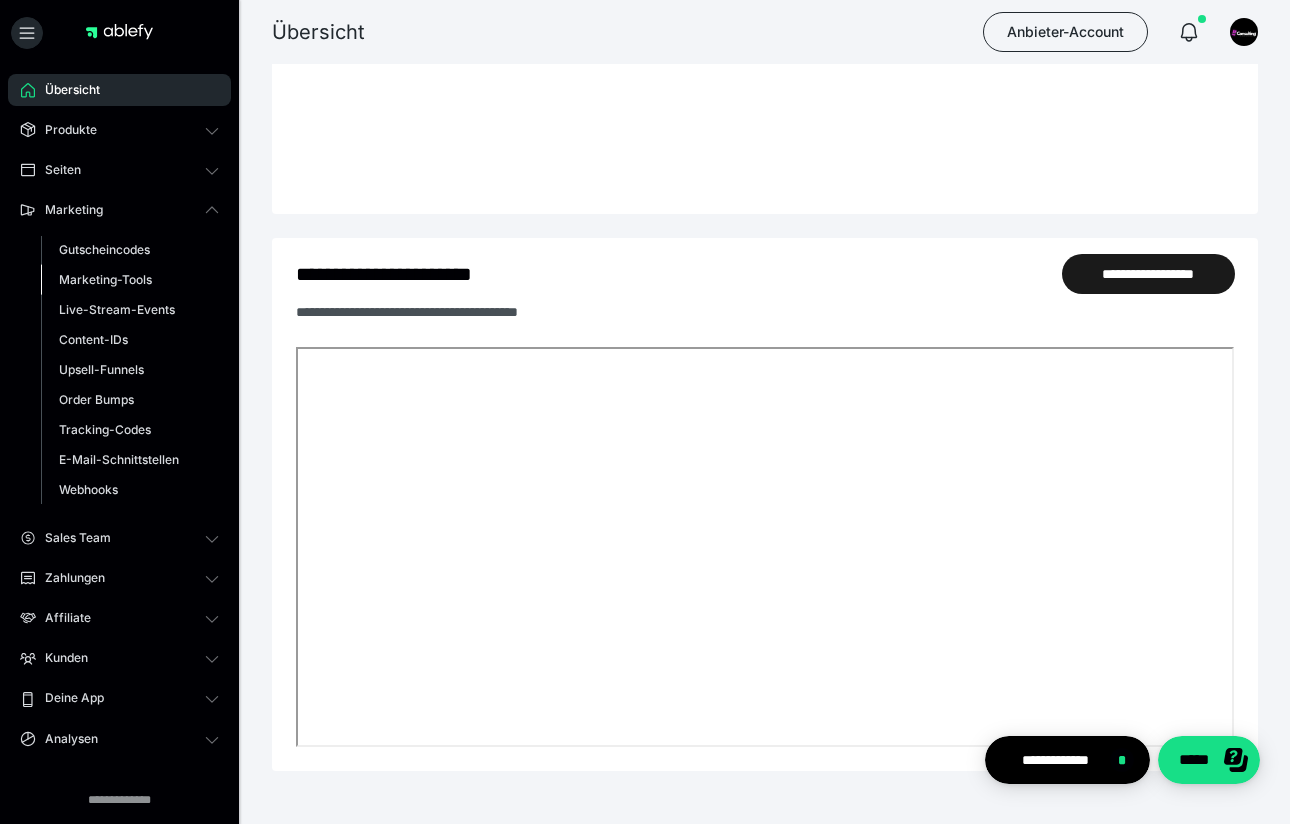 click on "Marketing-Tools" at bounding box center (130, 280) 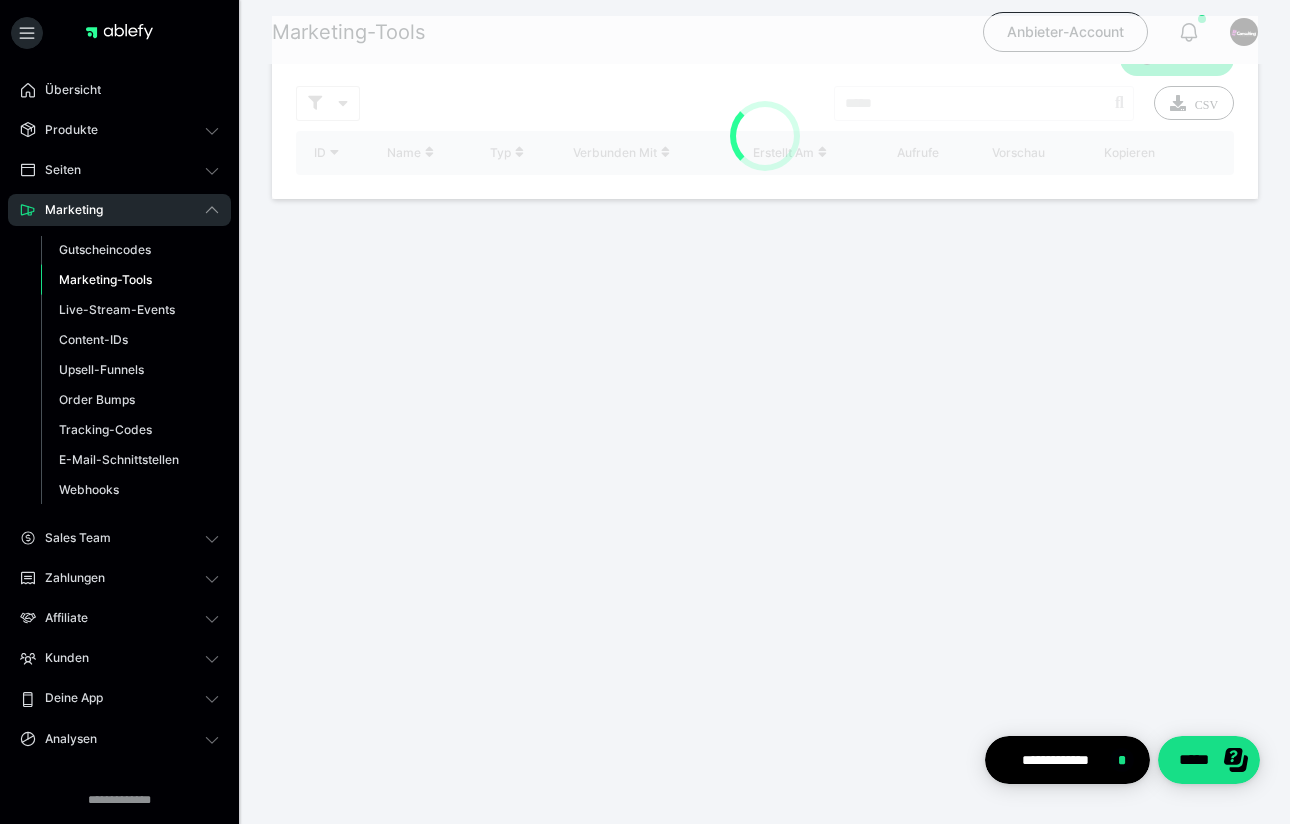 scroll, scrollTop: 0, scrollLeft: 0, axis: both 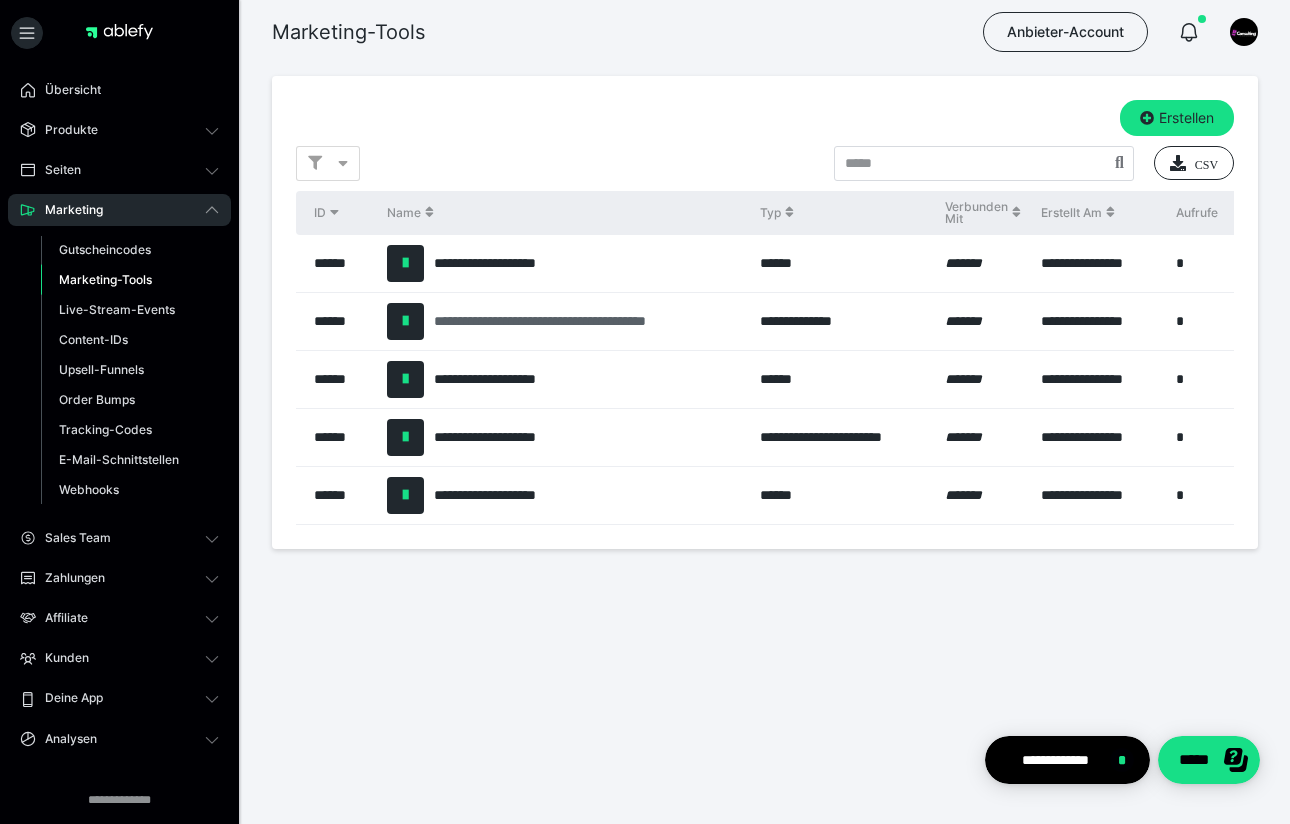 click on "**********" at bounding box center [587, 321] 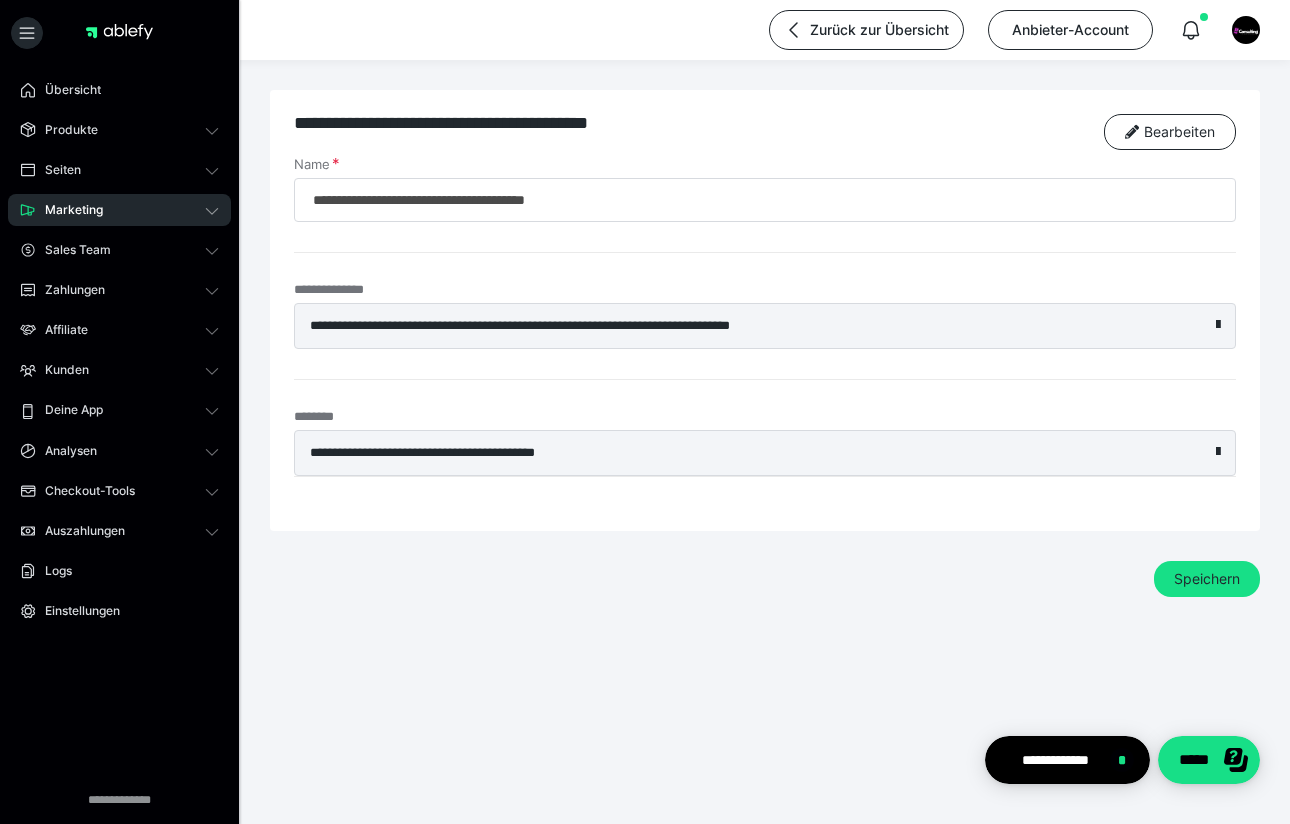click on "Marketing" at bounding box center [119, 210] 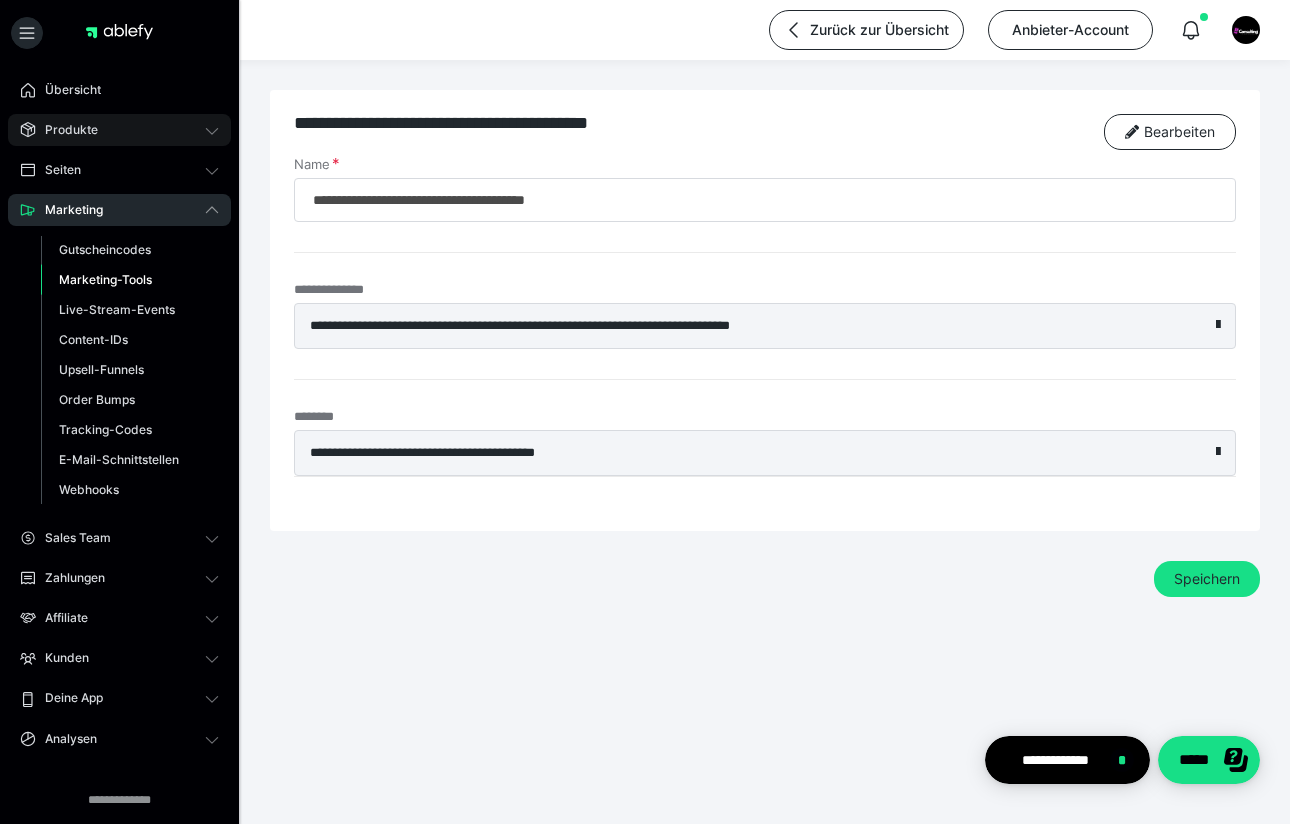 click on "Produkte" at bounding box center (64, 130) 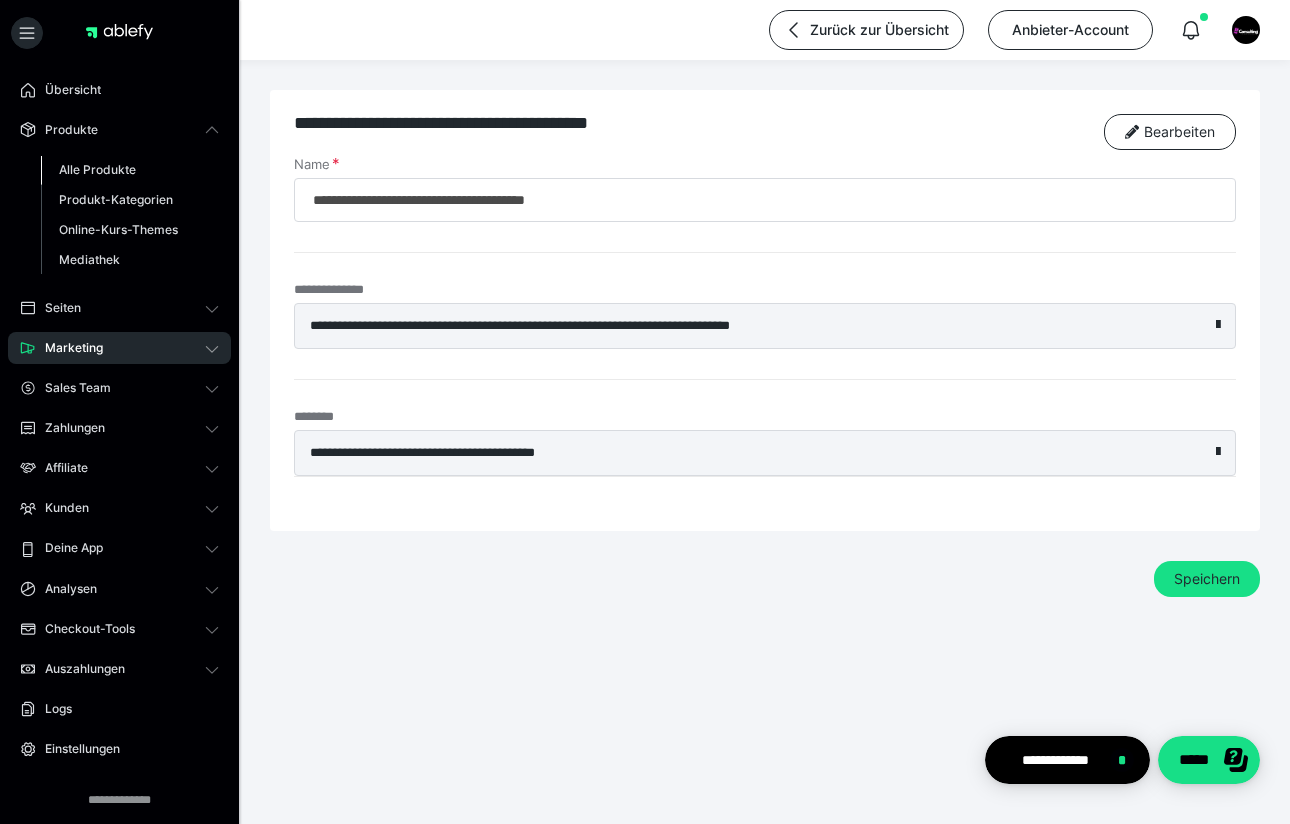 click on "Alle Produkte" at bounding box center (130, 170) 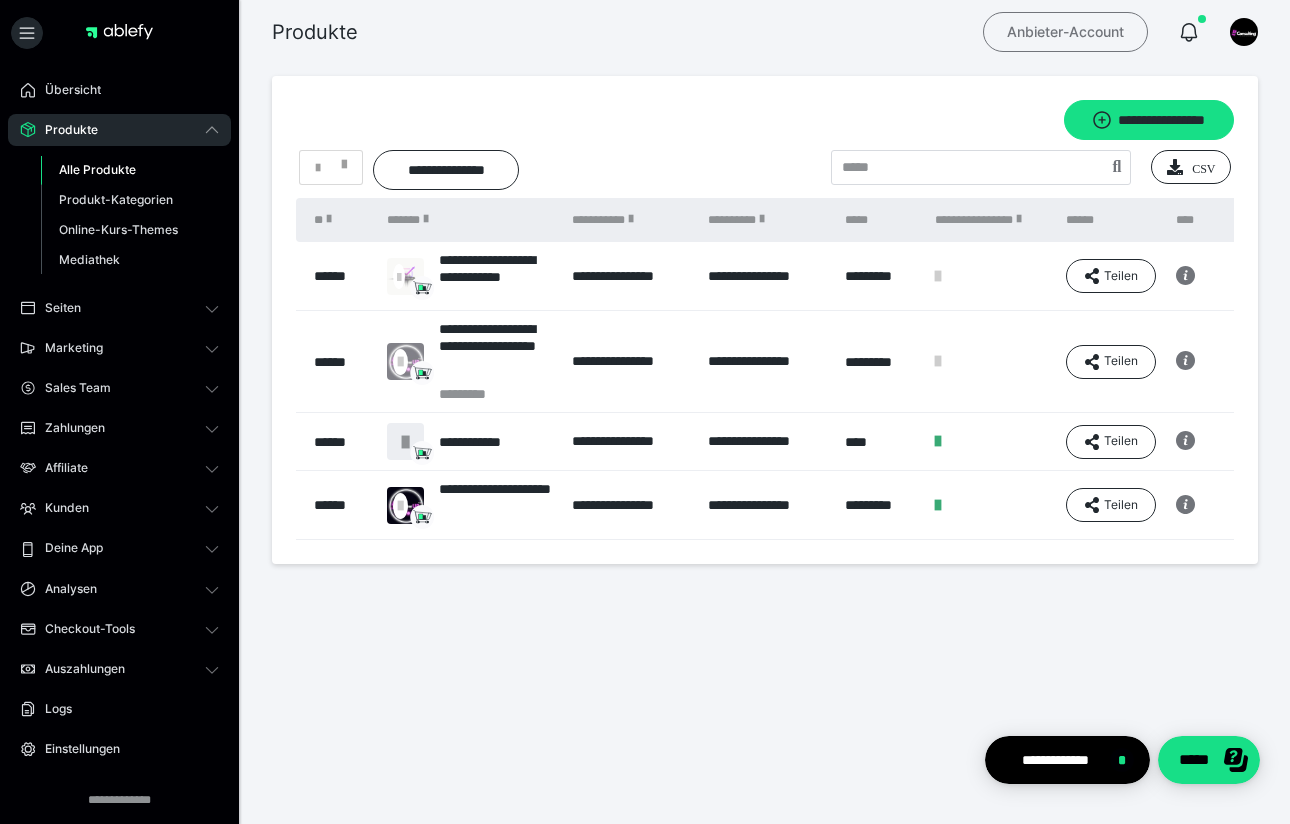 click on "Anbieter-Account" at bounding box center [1065, 32] 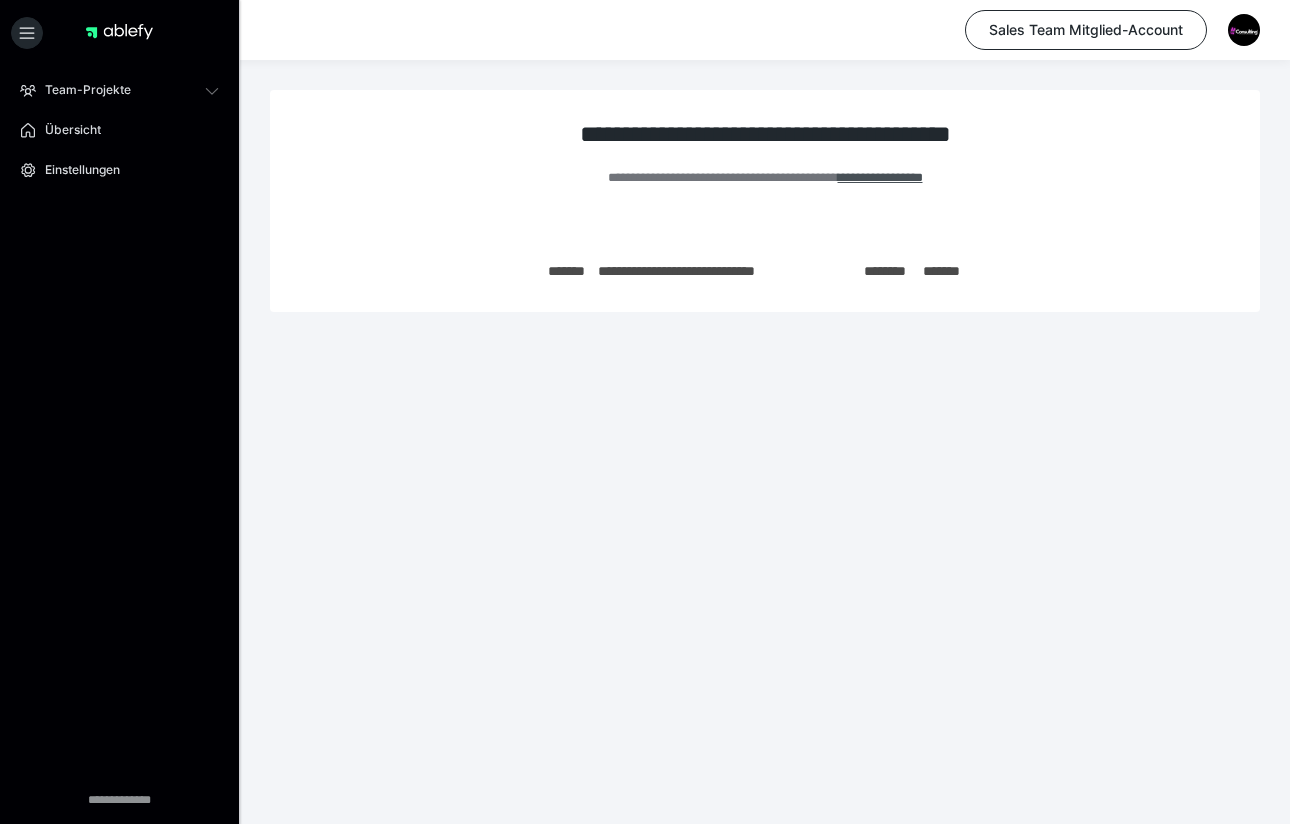 scroll, scrollTop: 0, scrollLeft: 0, axis: both 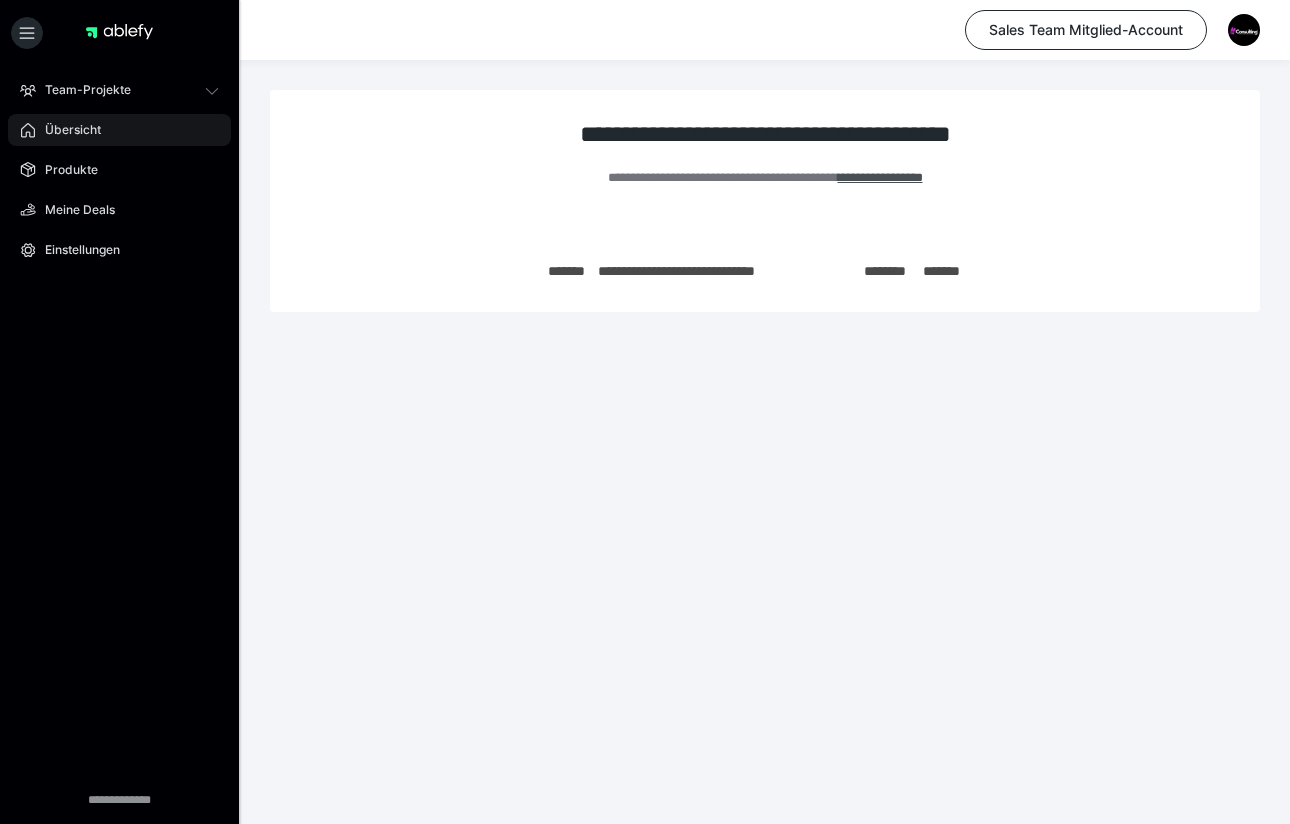 click on "Übersicht" at bounding box center (119, 130) 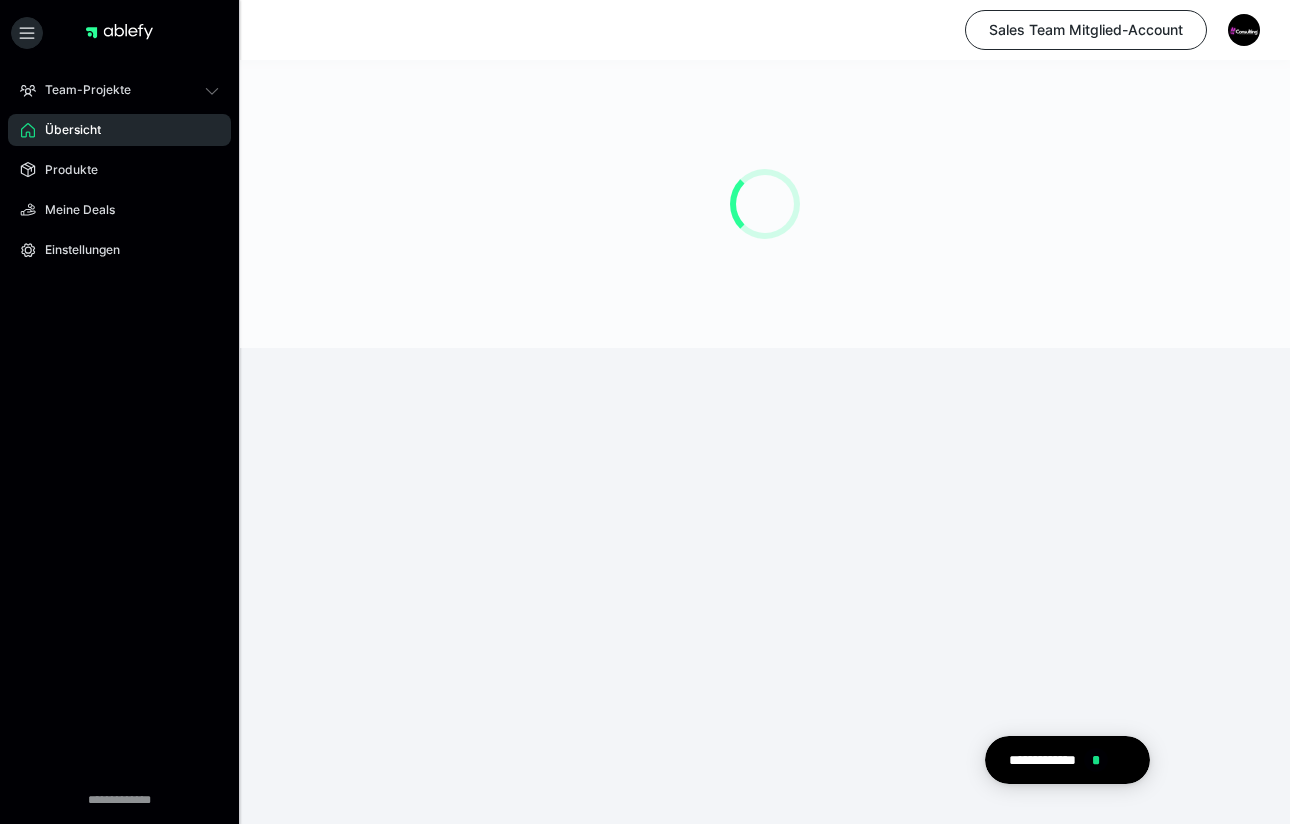 scroll, scrollTop: 0, scrollLeft: 0, axis: both 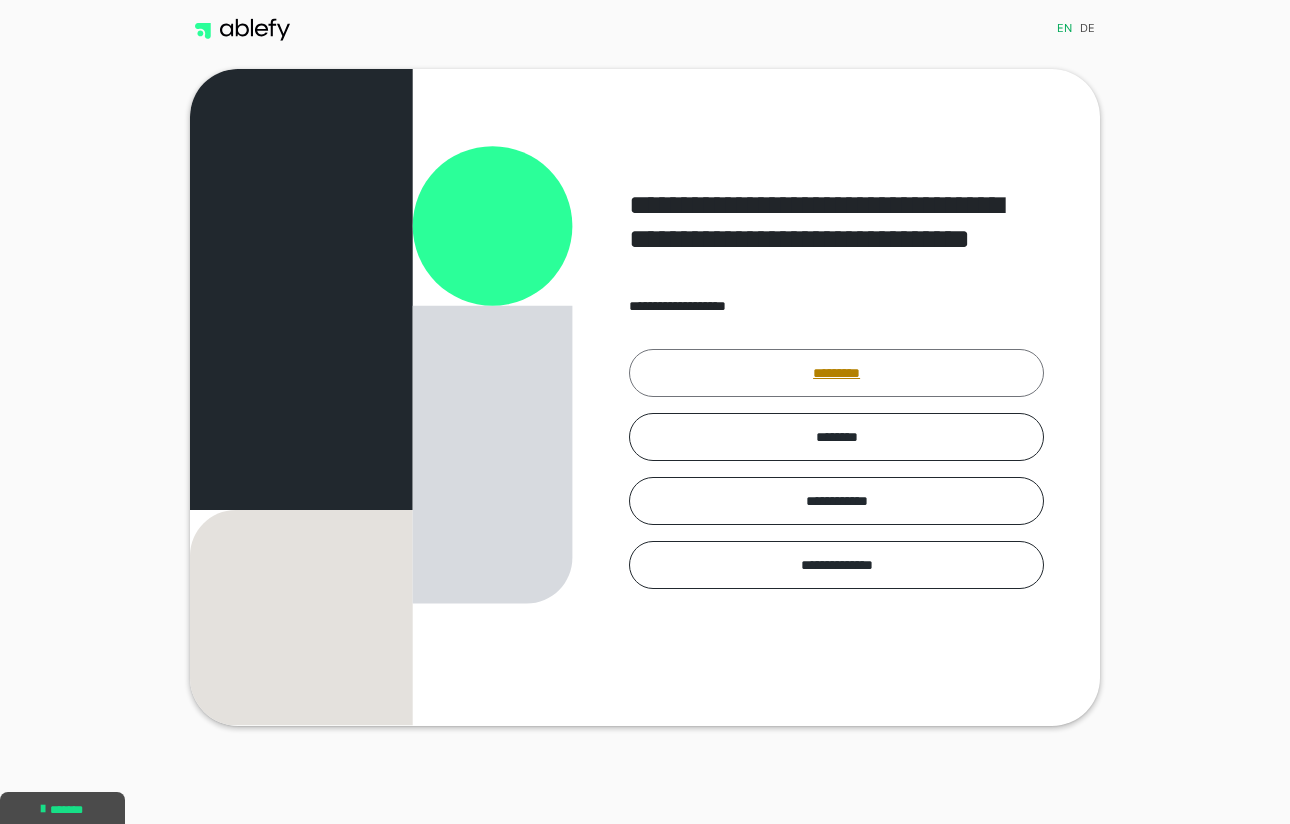 click on "*********" at bounding box center (836, 373) 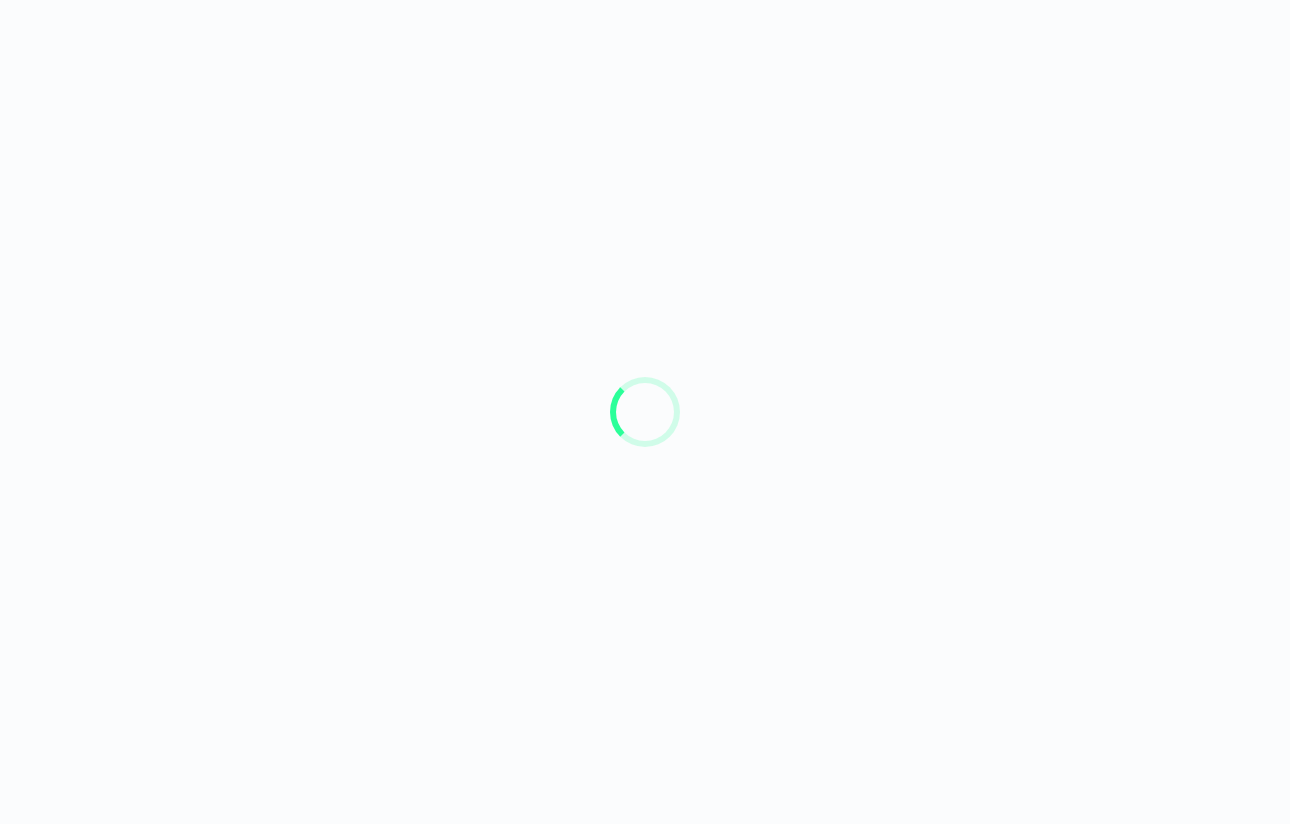 scroll, scrollTop: 0, scrollLeft: 0, axis: both 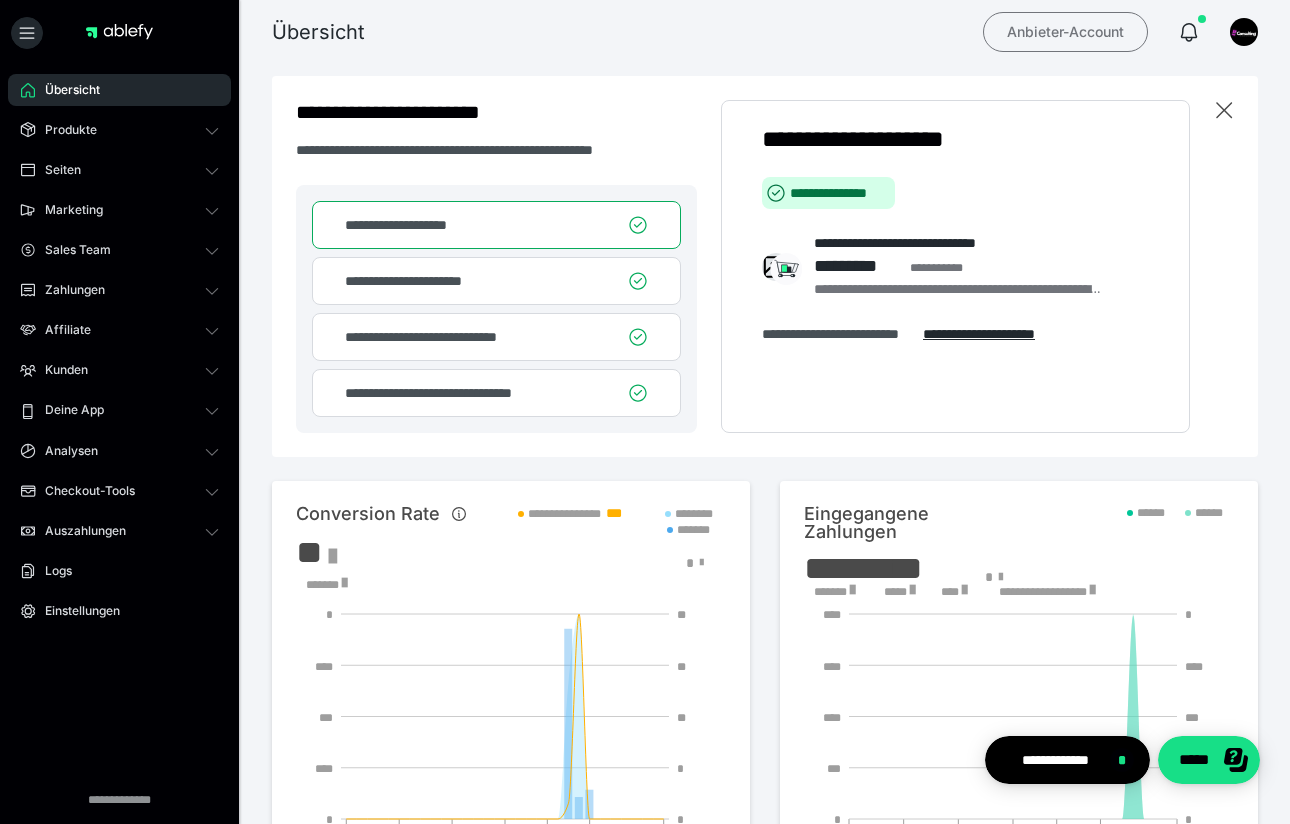 click on "Anbieter-Account" at bounding box center [1065, 32] 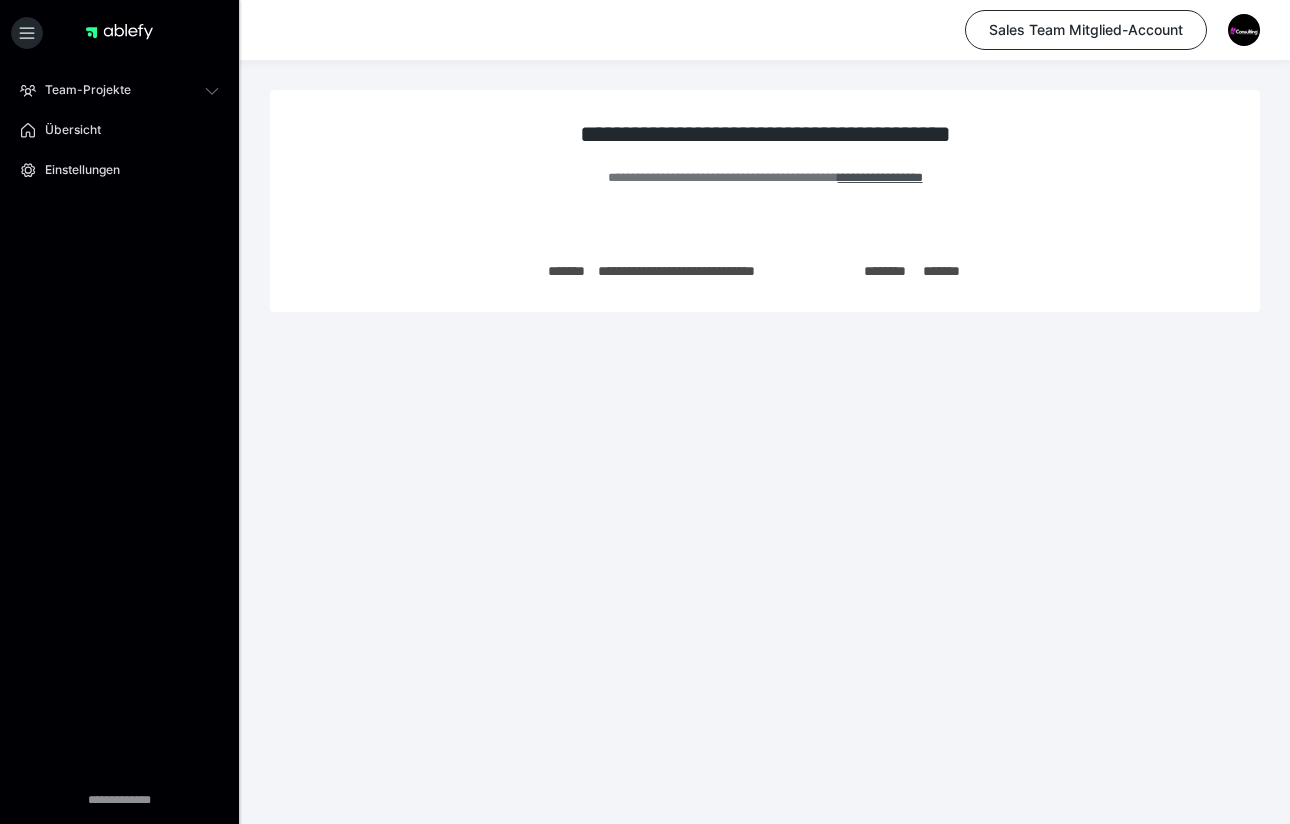 scroll, scrollTop: 0, scrollLeft: 0, axis: both 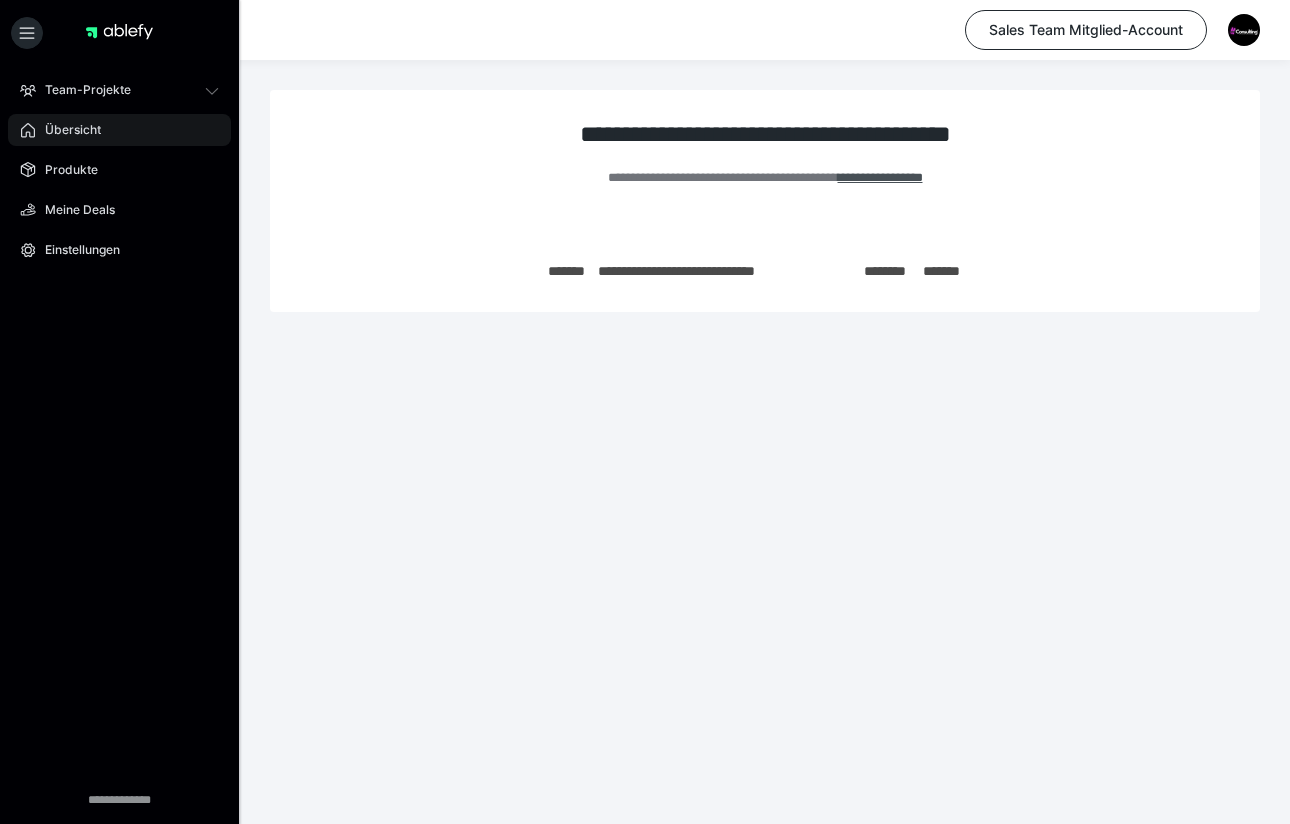 click on "Übersicht" at bounding box center [66, 130] 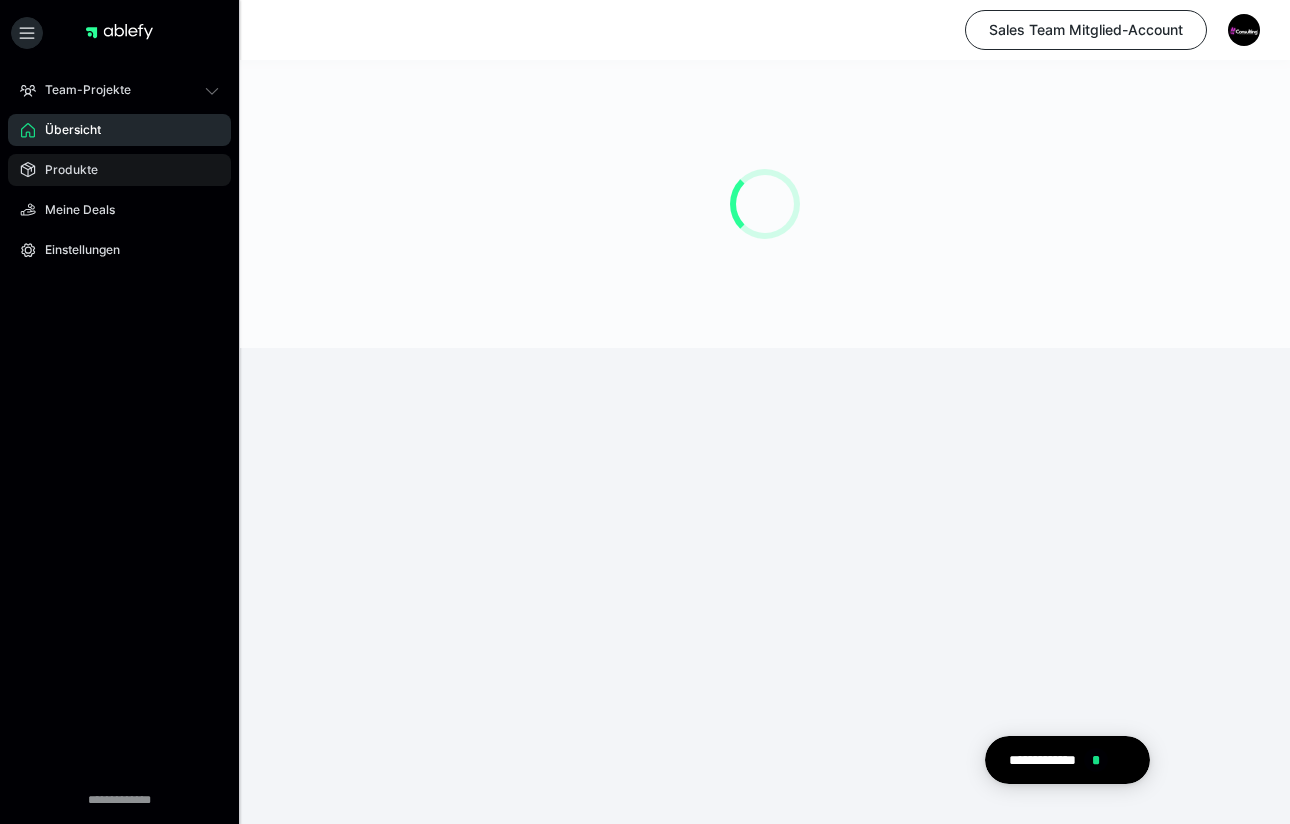 scroll, scrollTop: 0, scrollLeft: 0, axis: both 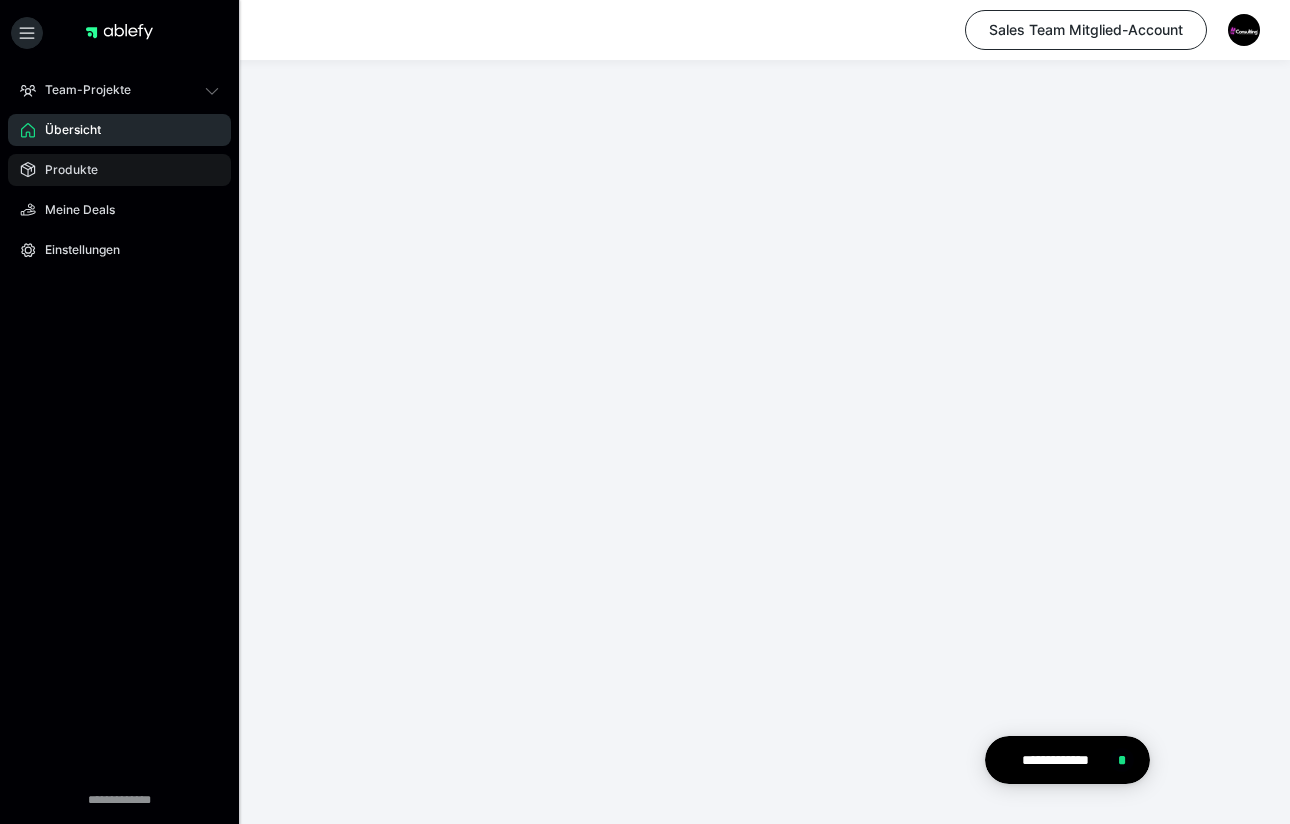 click on "Produkte" at bounding box center [64, 170] 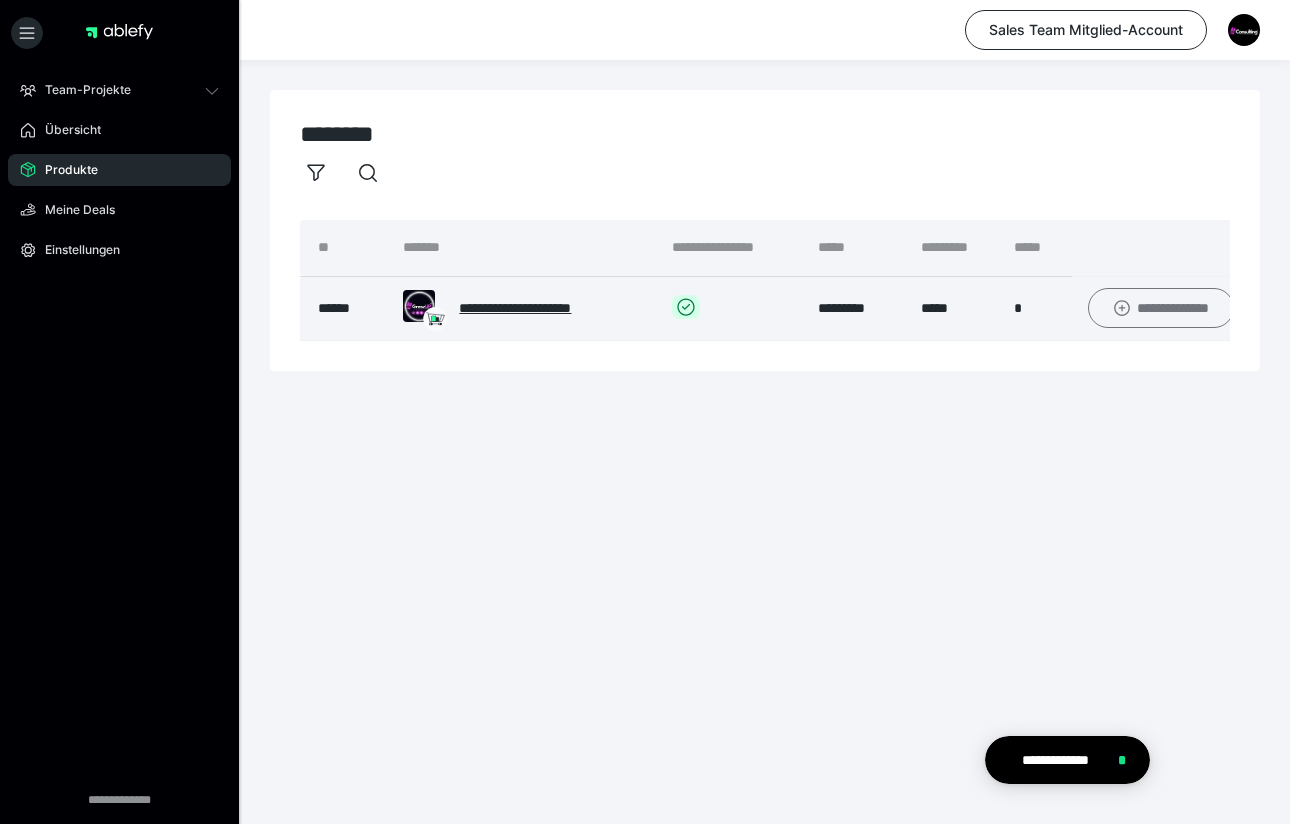 click on "**********" at bounding box center (1161, 308) 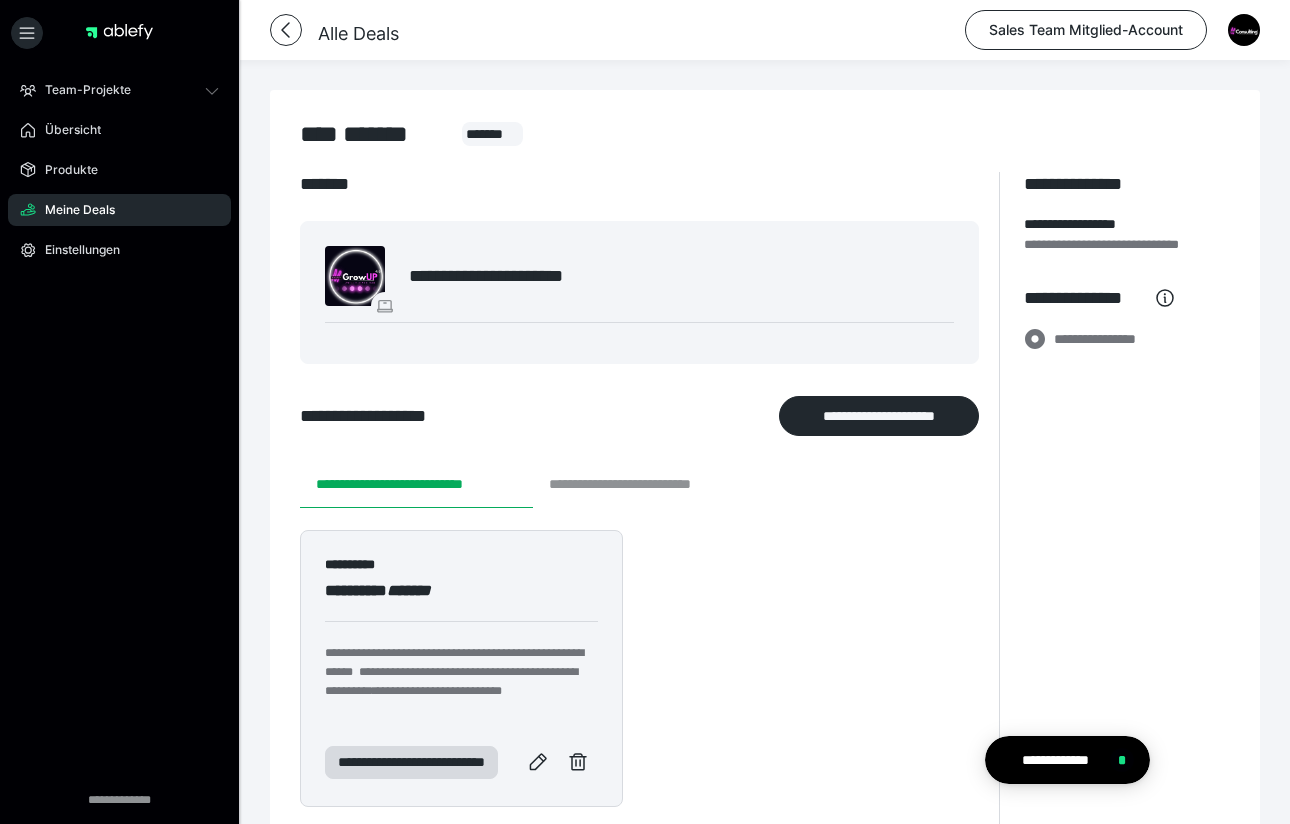 click on "**********" at bounding box center [648, 484] 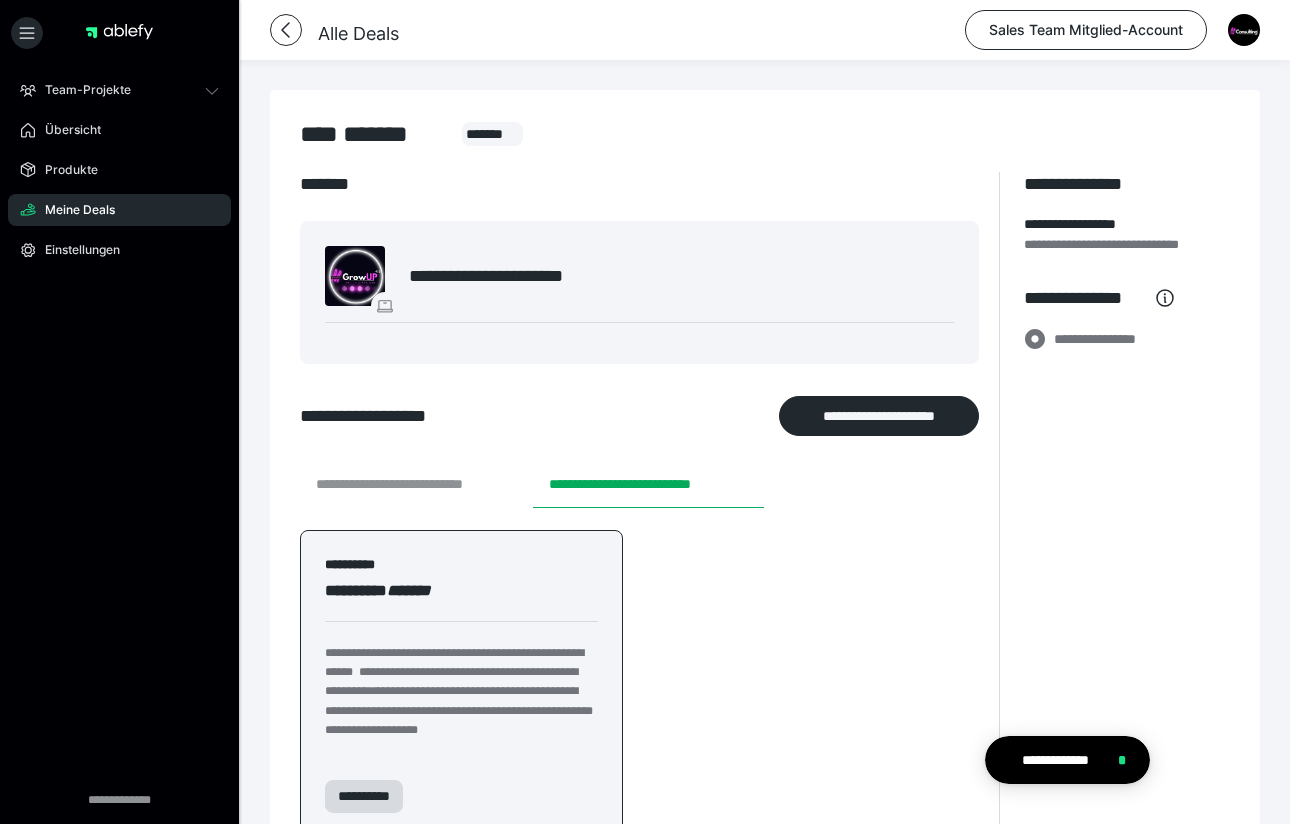 click on "**********" at bounding box center [416, 484] 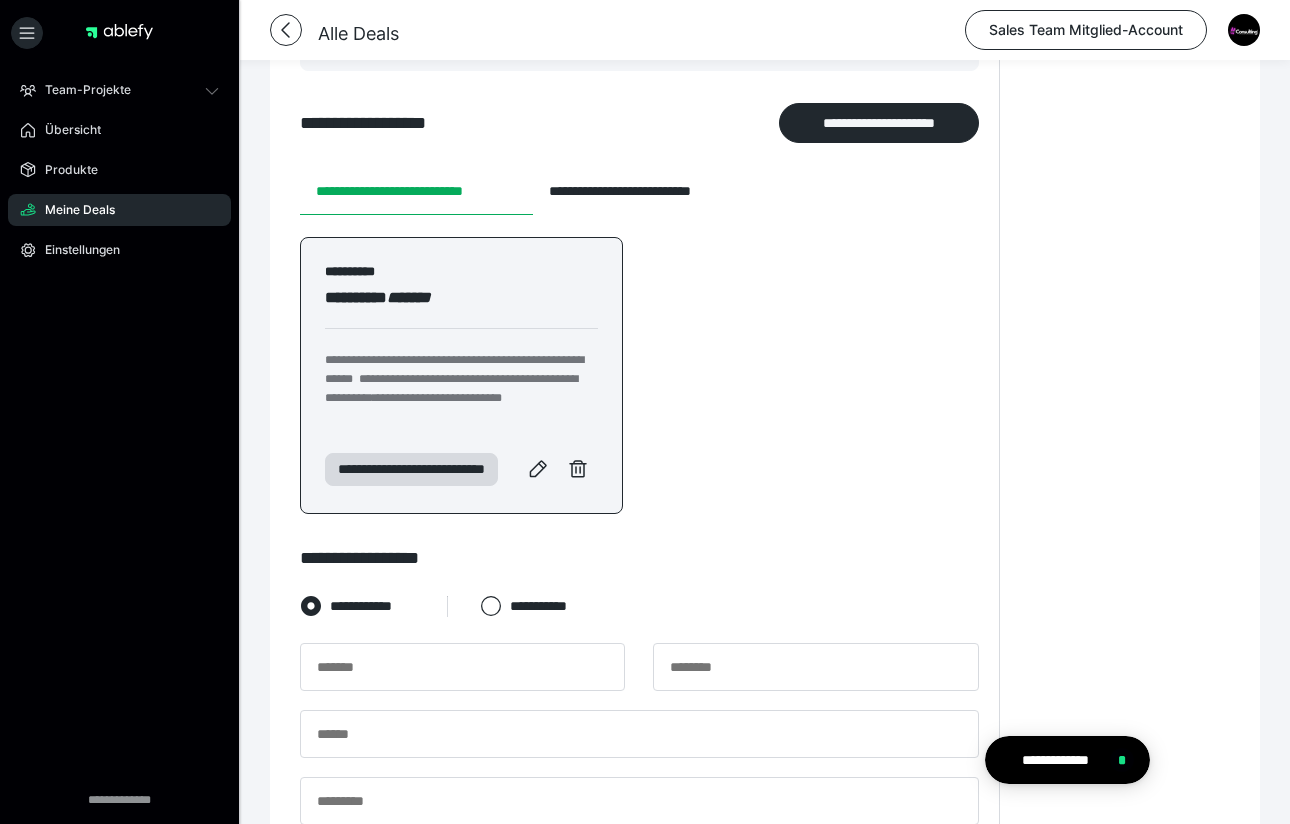 scroll, scrollTop: 210, scrollLeft: 0, axis: vertical 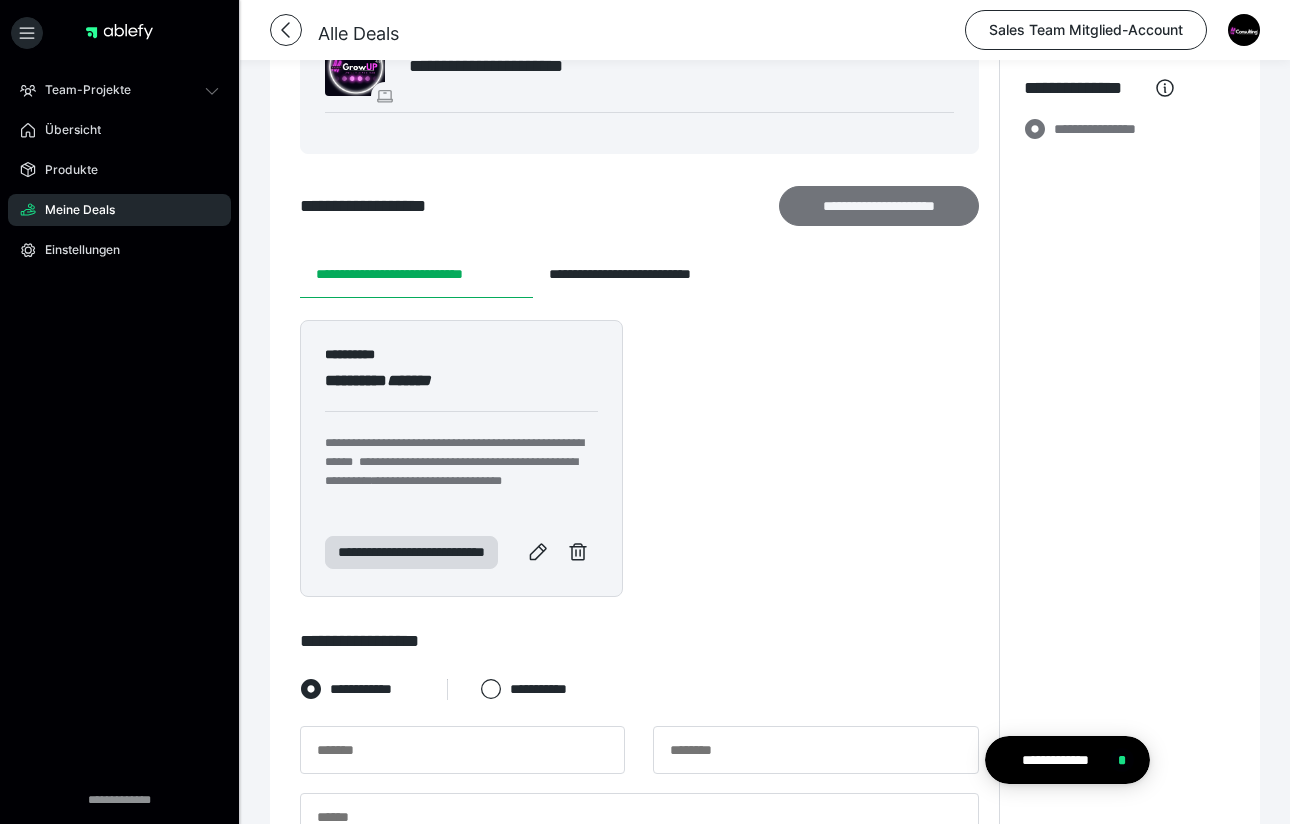 click on "**********" at bounding box center [879, 206] 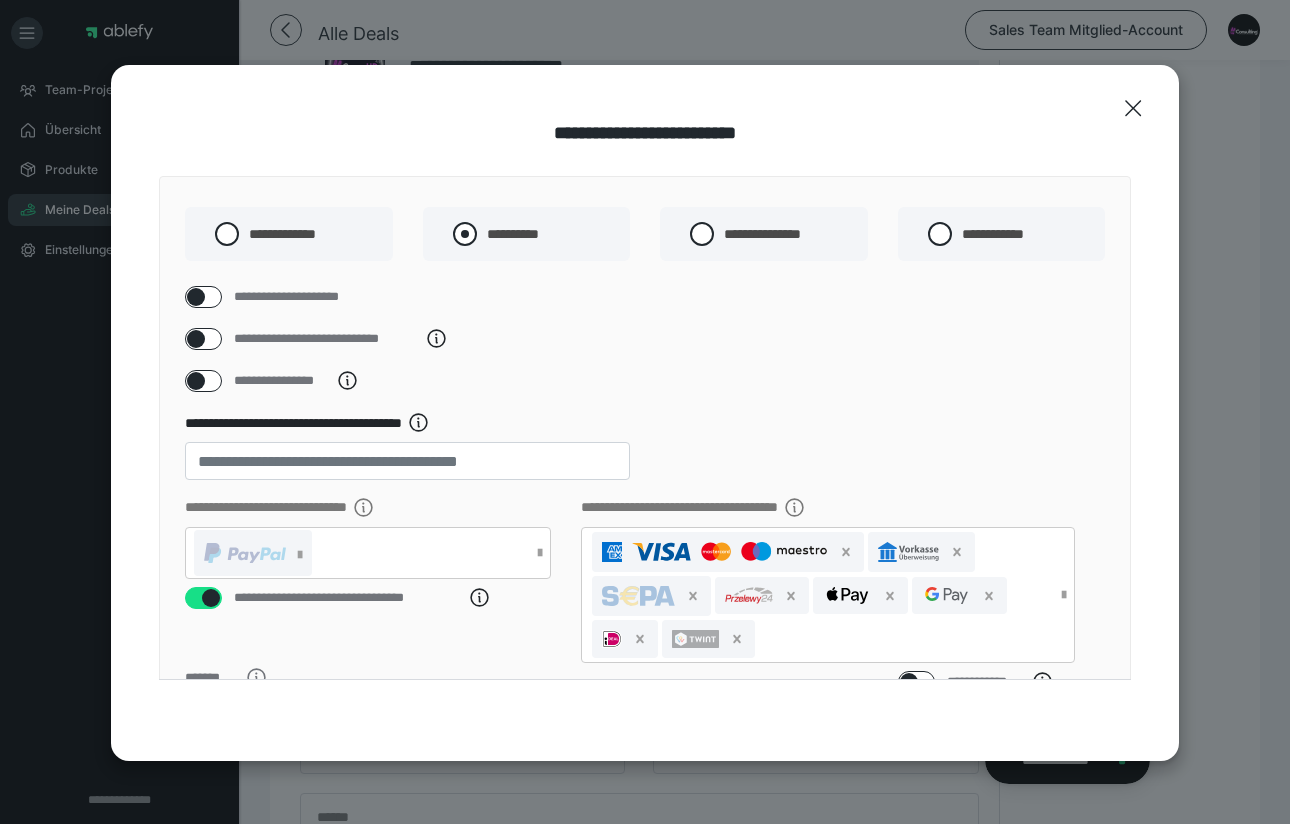 click on "**********" at bounding box center (513, 234) 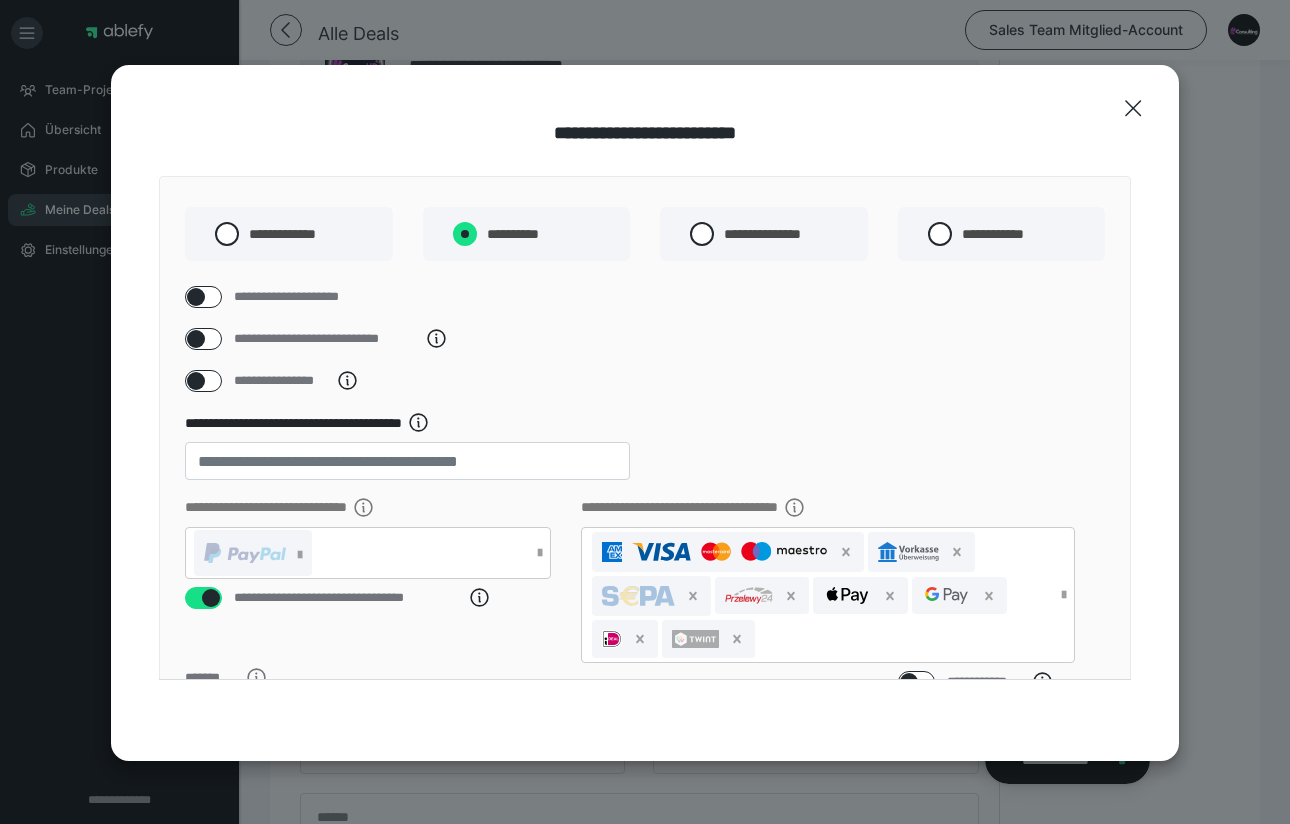 radio on "****" 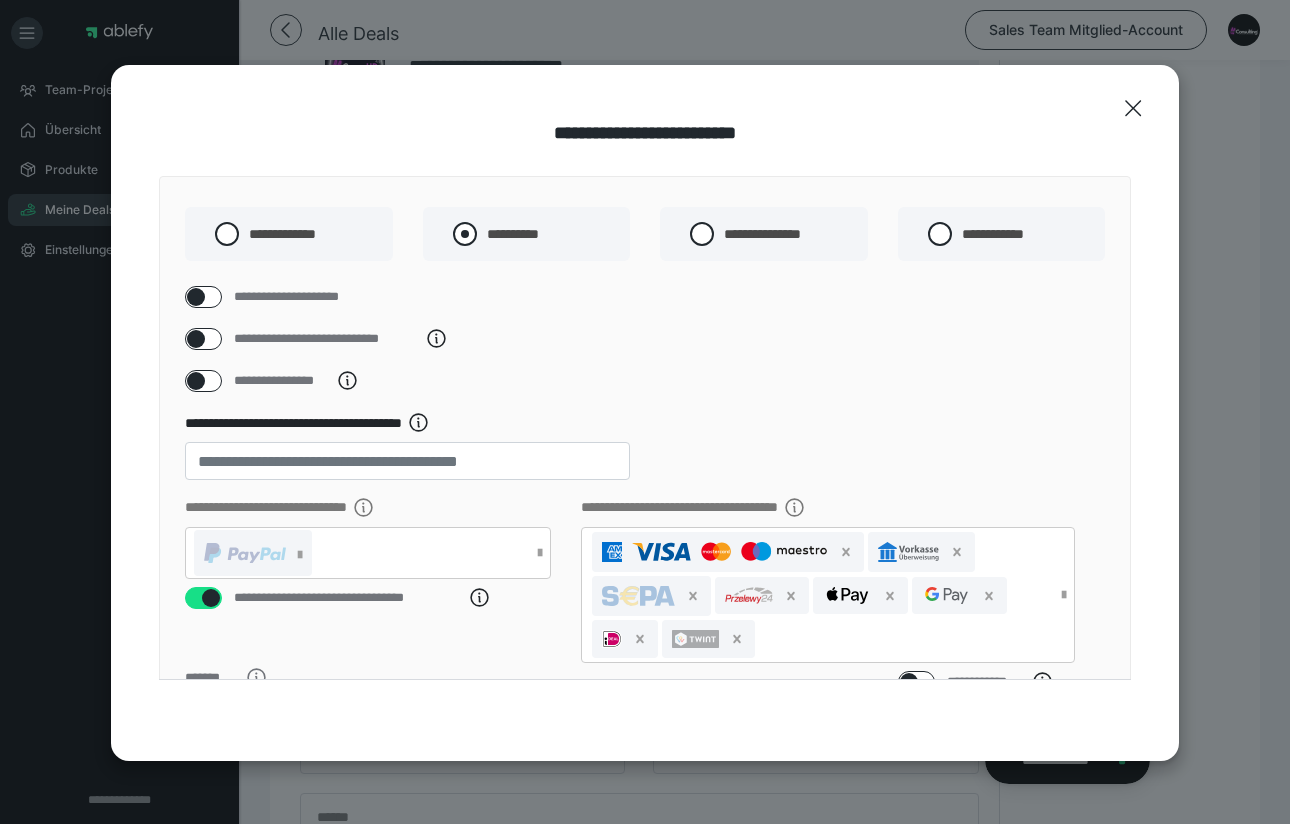 radio on "*****" 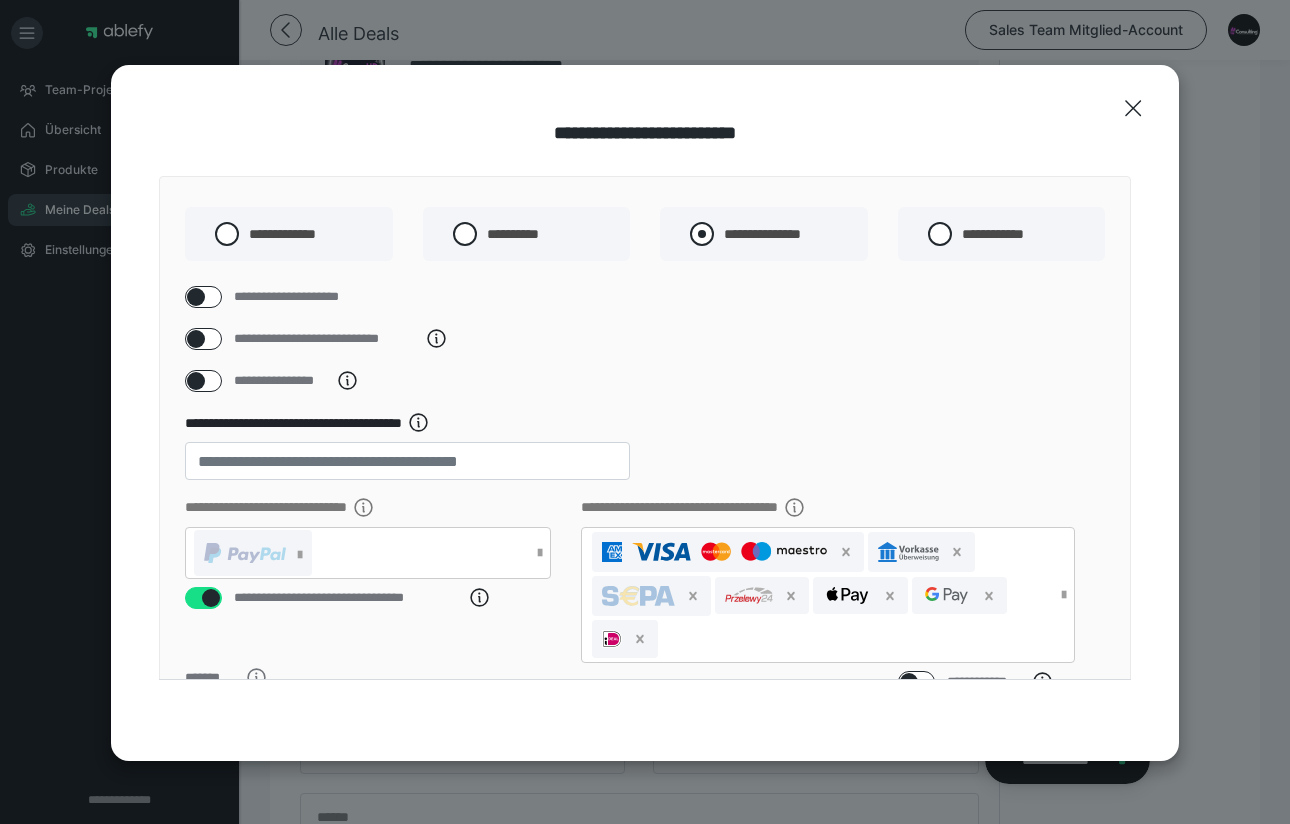click on "**********" at bounding box center [762, 234] 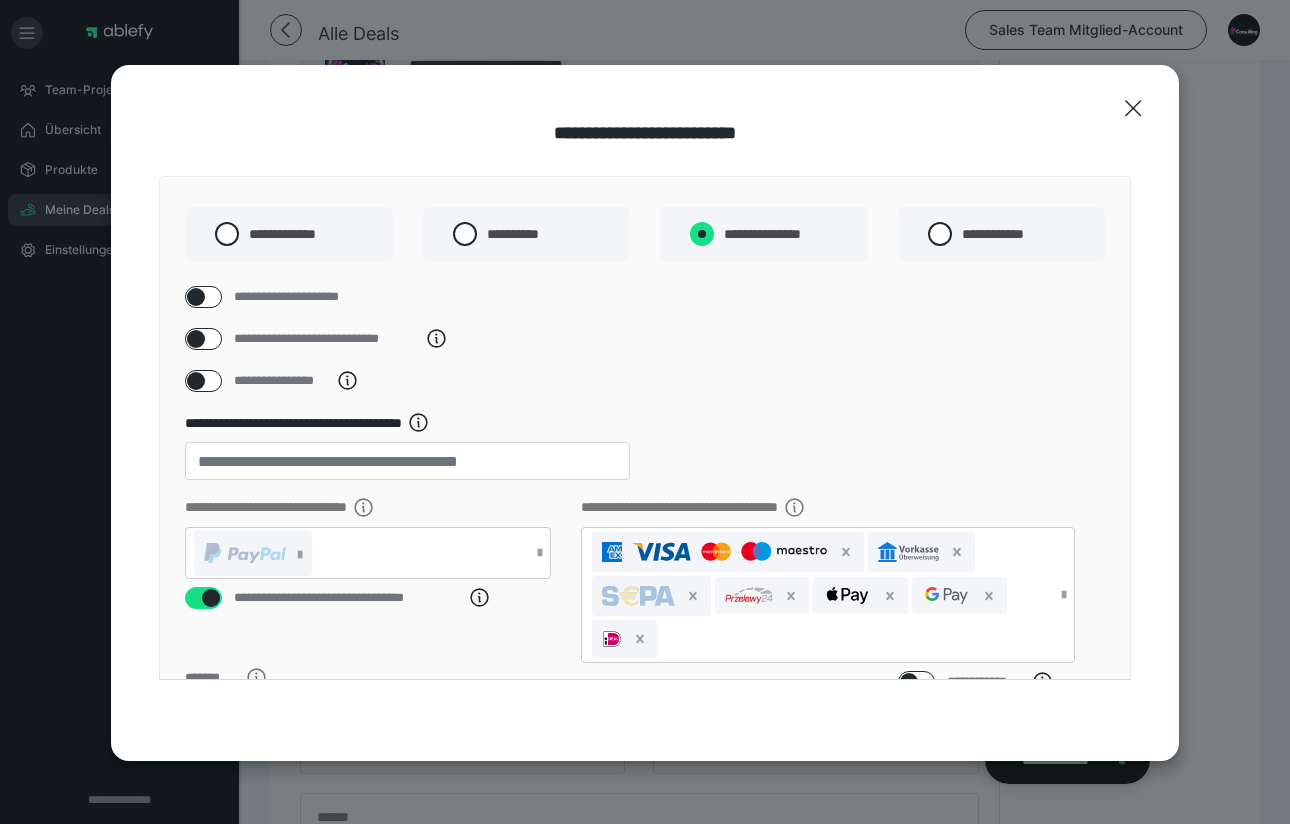 radio on "****" 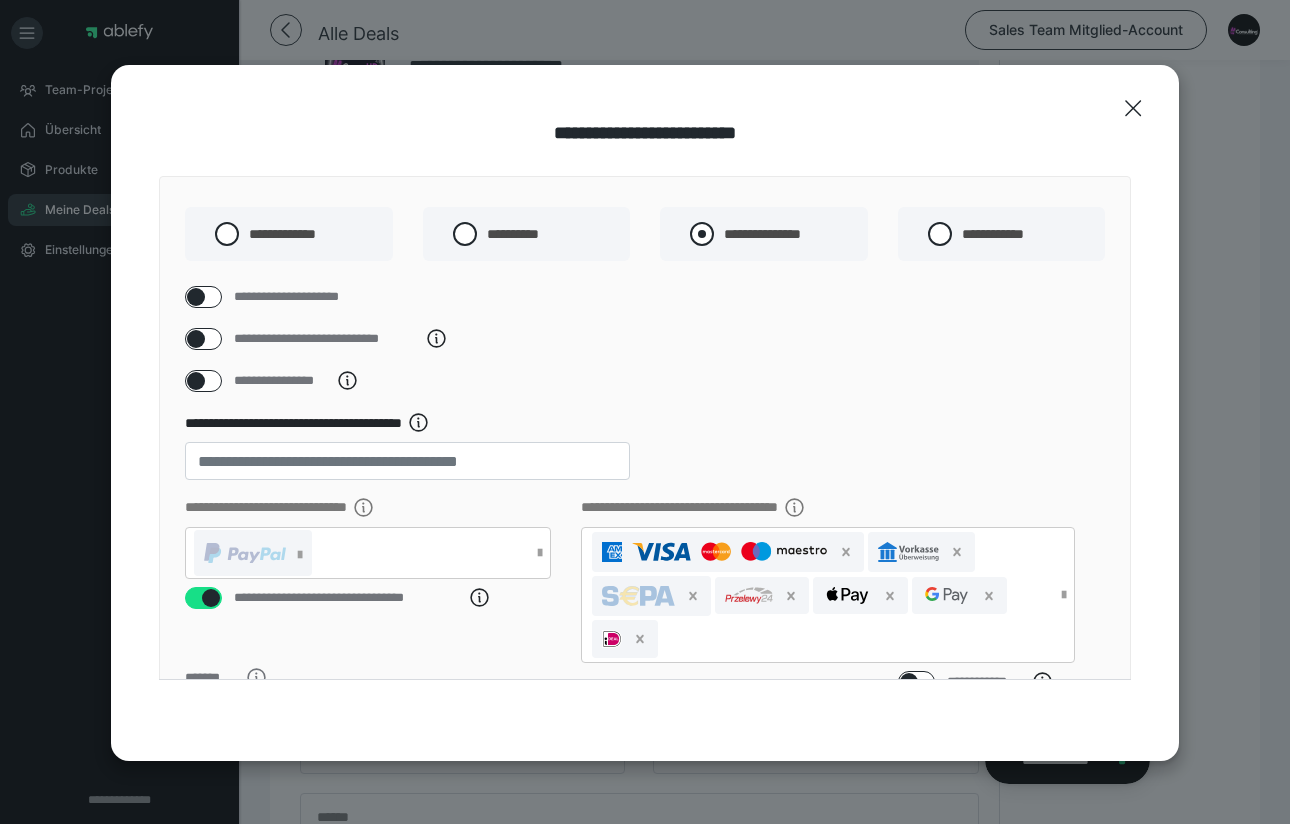 radio on "*****" 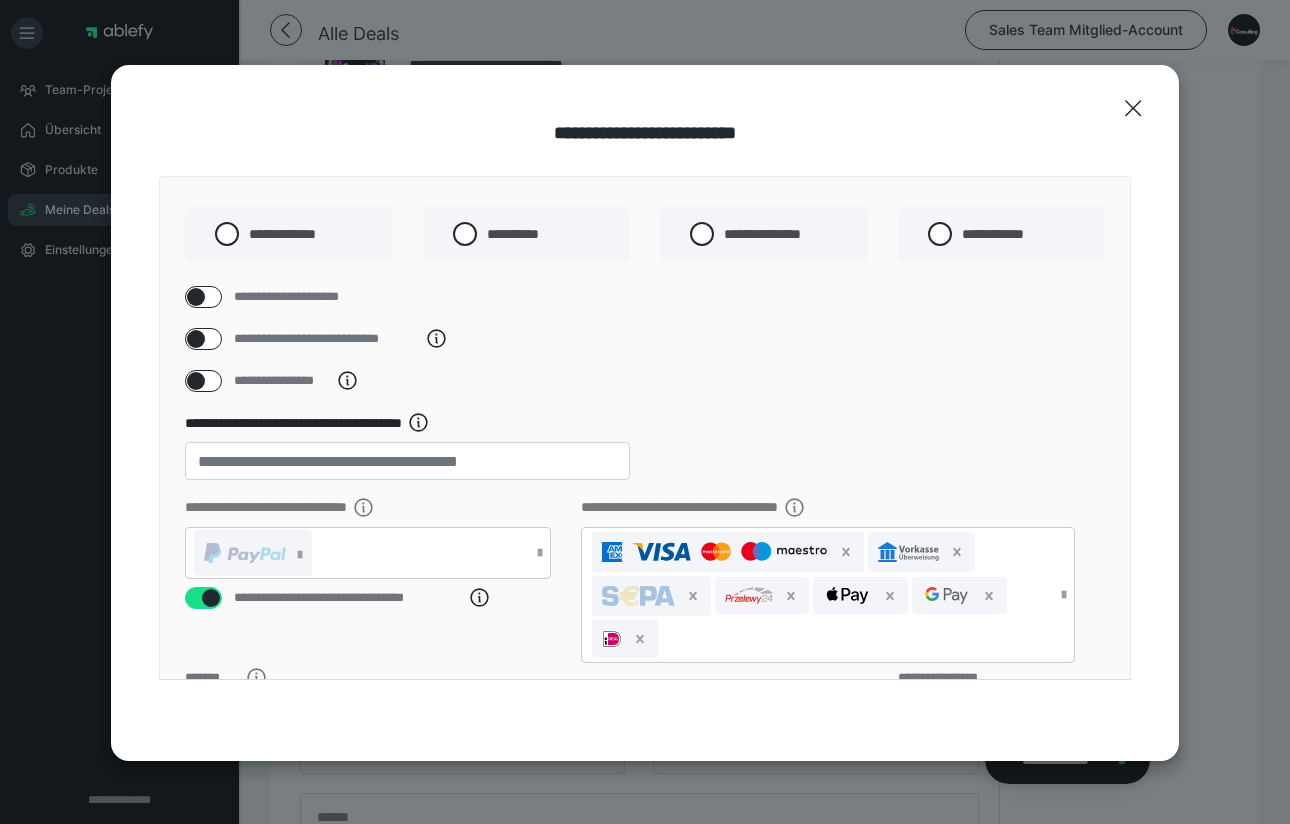 click at bounding box center [196, 339] 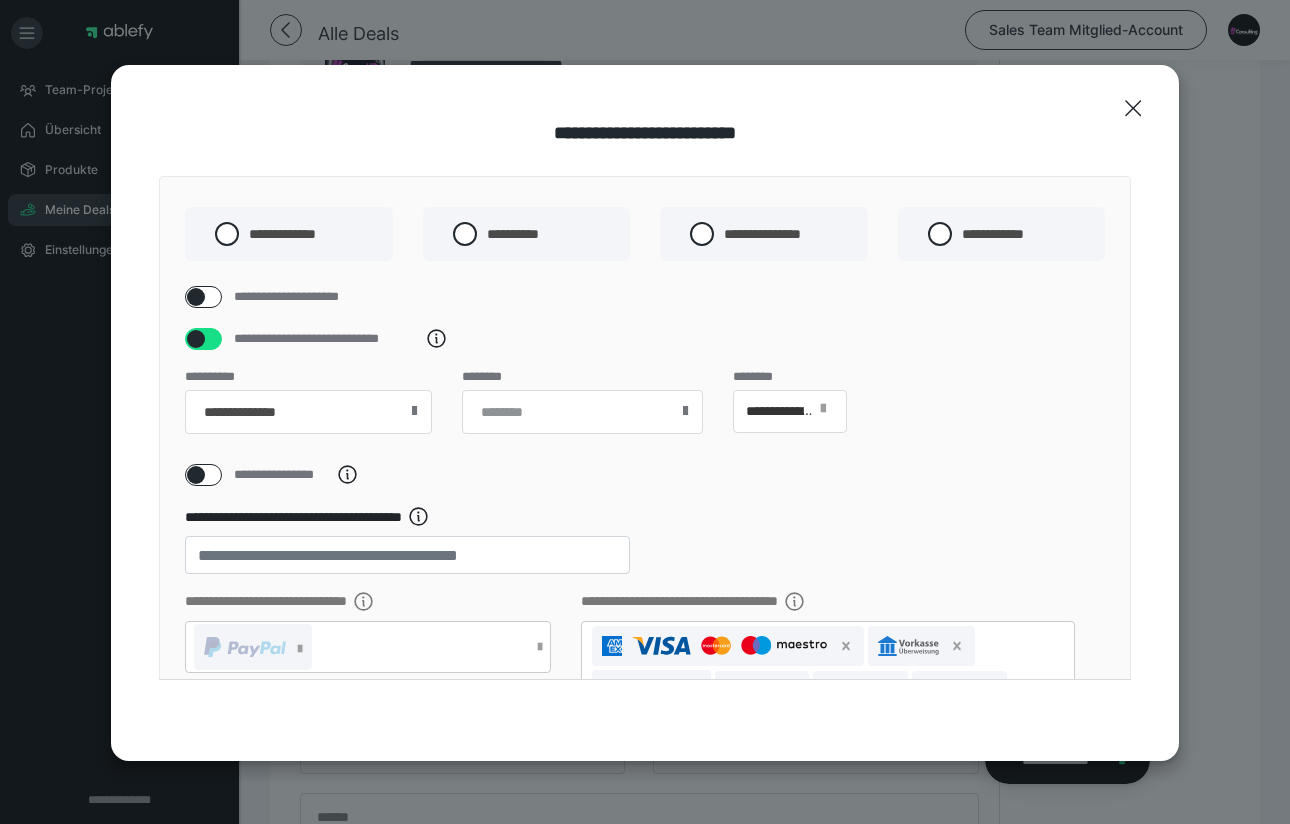 click at bounding box center [414, 411] 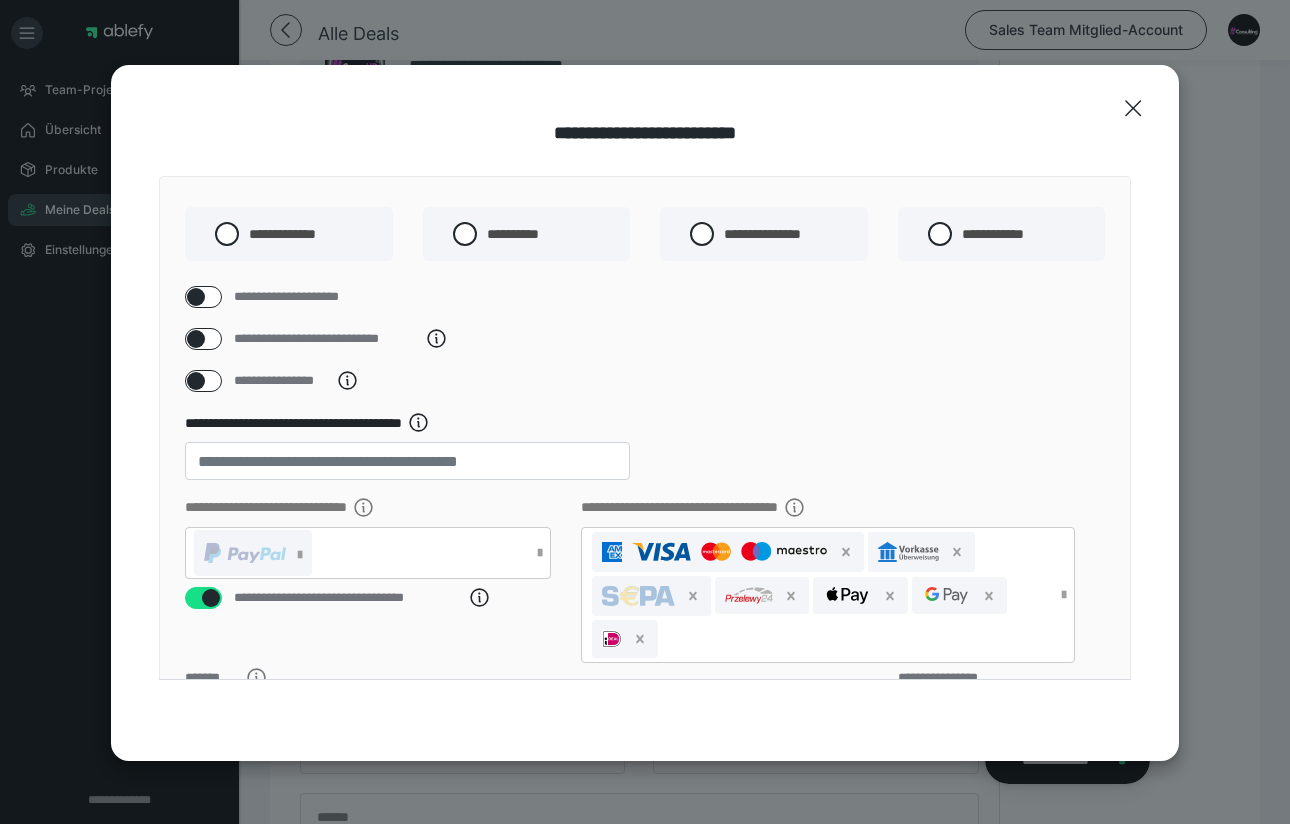 click at bounding box center (196, 381) 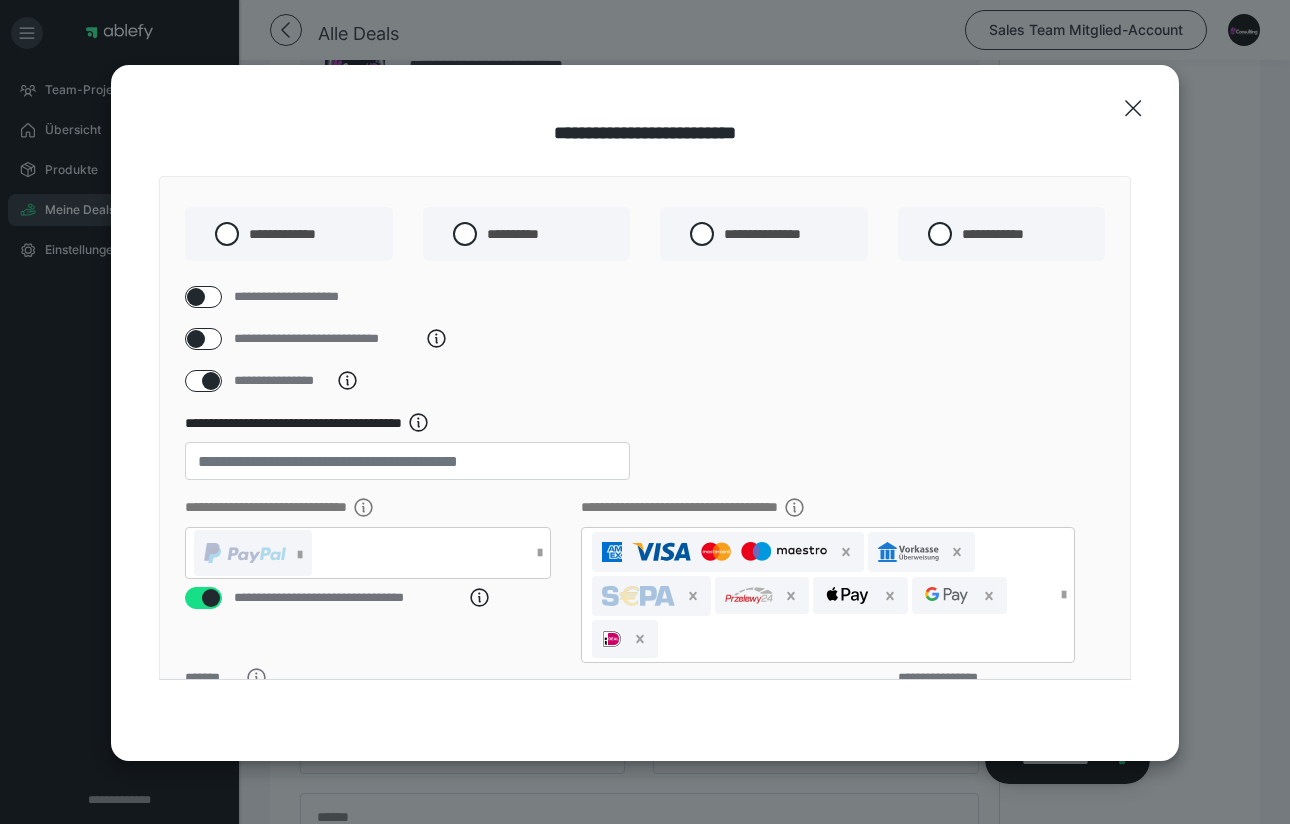 checkbox on "****" 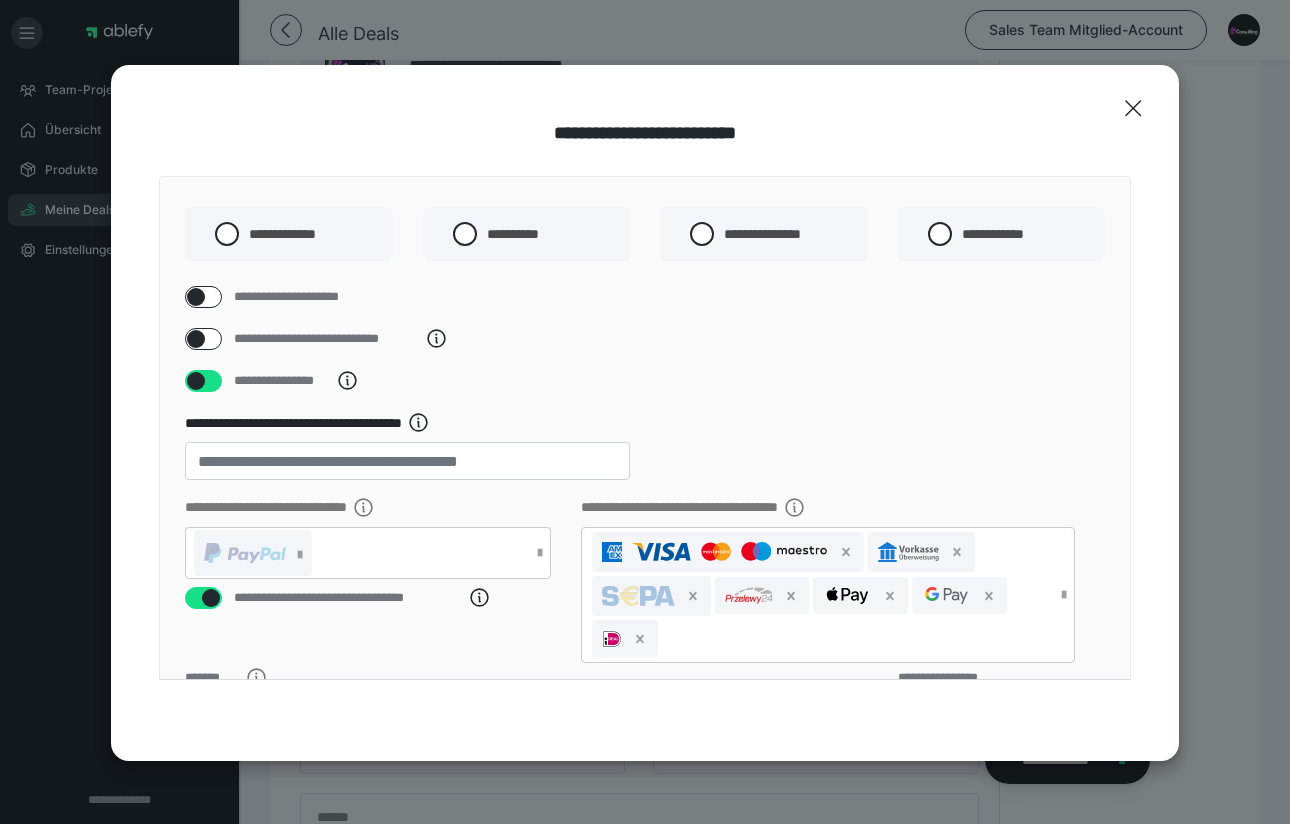 scroll, scrollTop: 141, scrollLeft: 0, axis: vertical 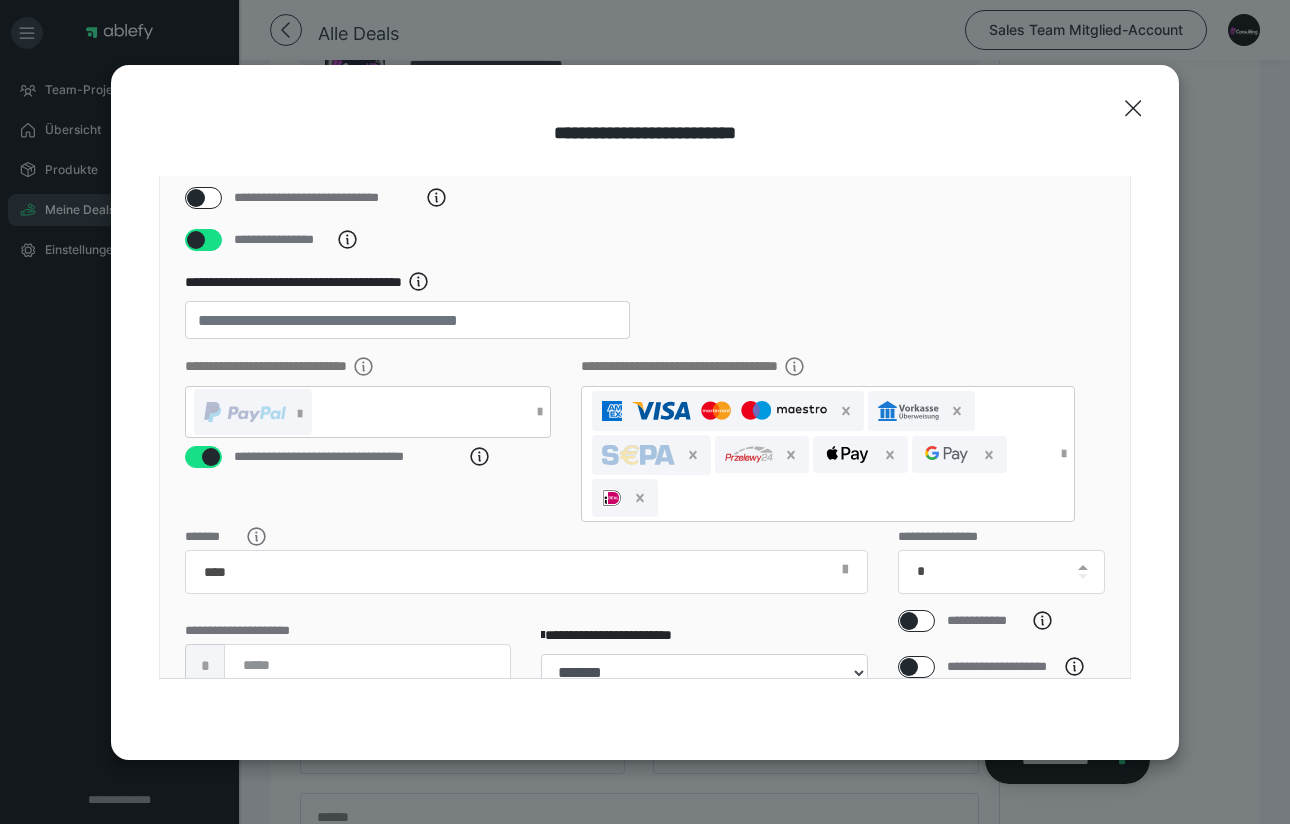 click on "**********" at bounding box center [407, 305] 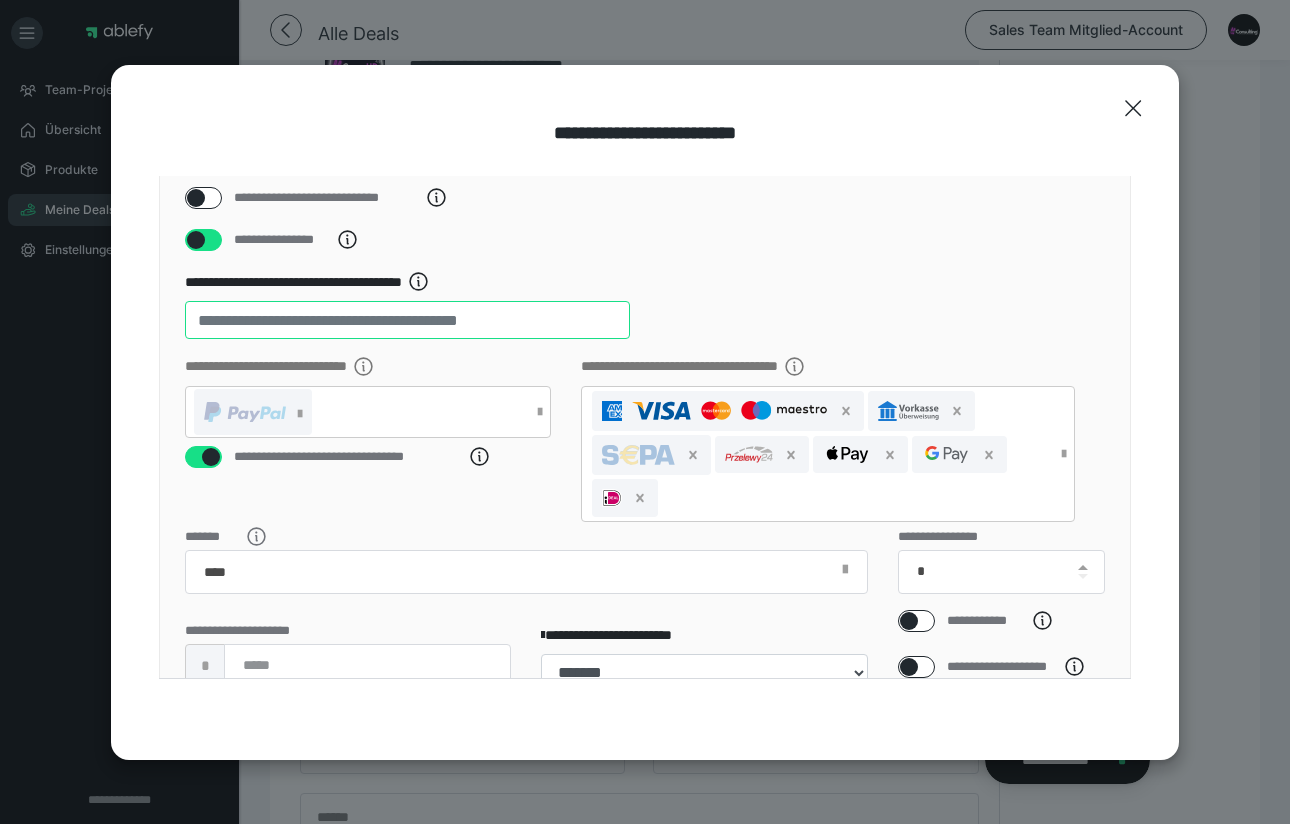 drag, startPoint x: 306, startPoint y: 321, endPoint x: 192, endPoint y: 325, distance: 114.07015 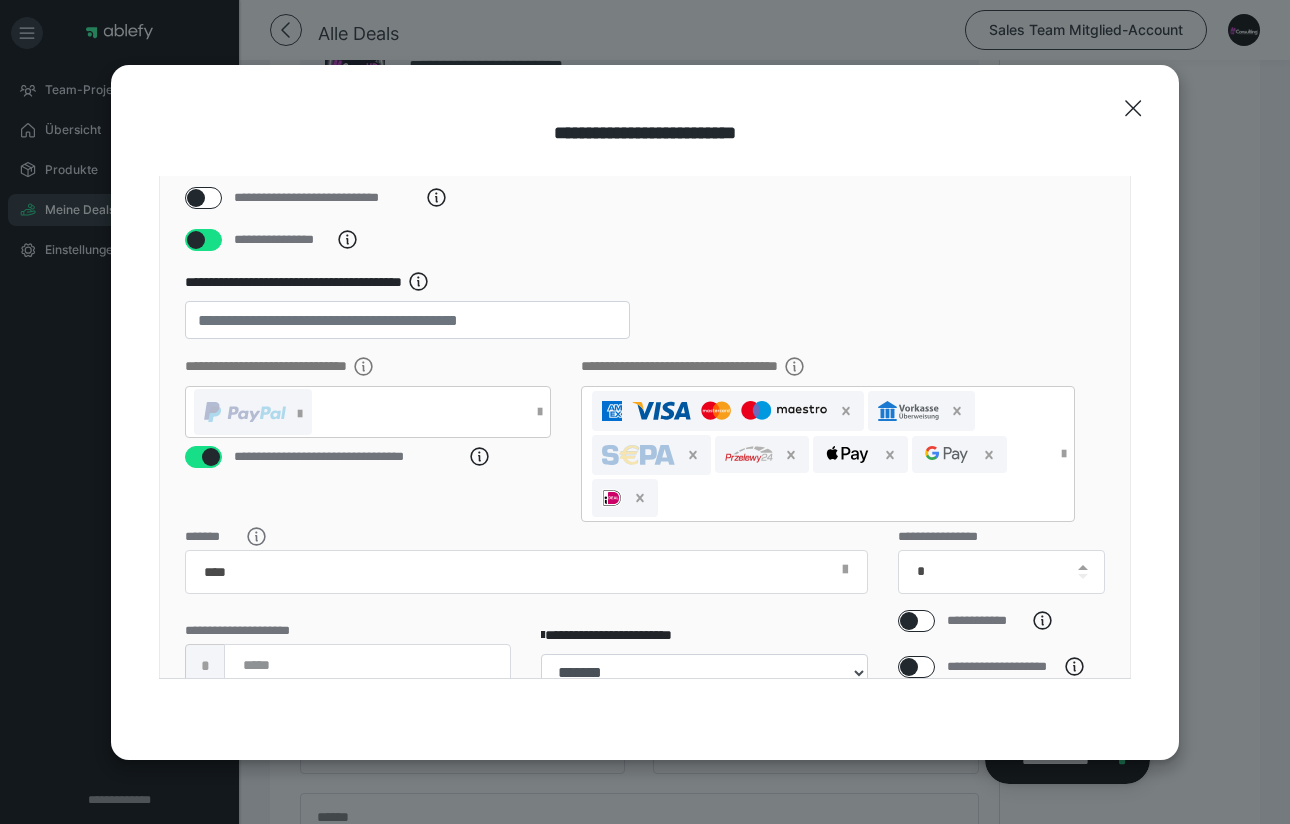 click on "**********" at bounding box center (645, 240) 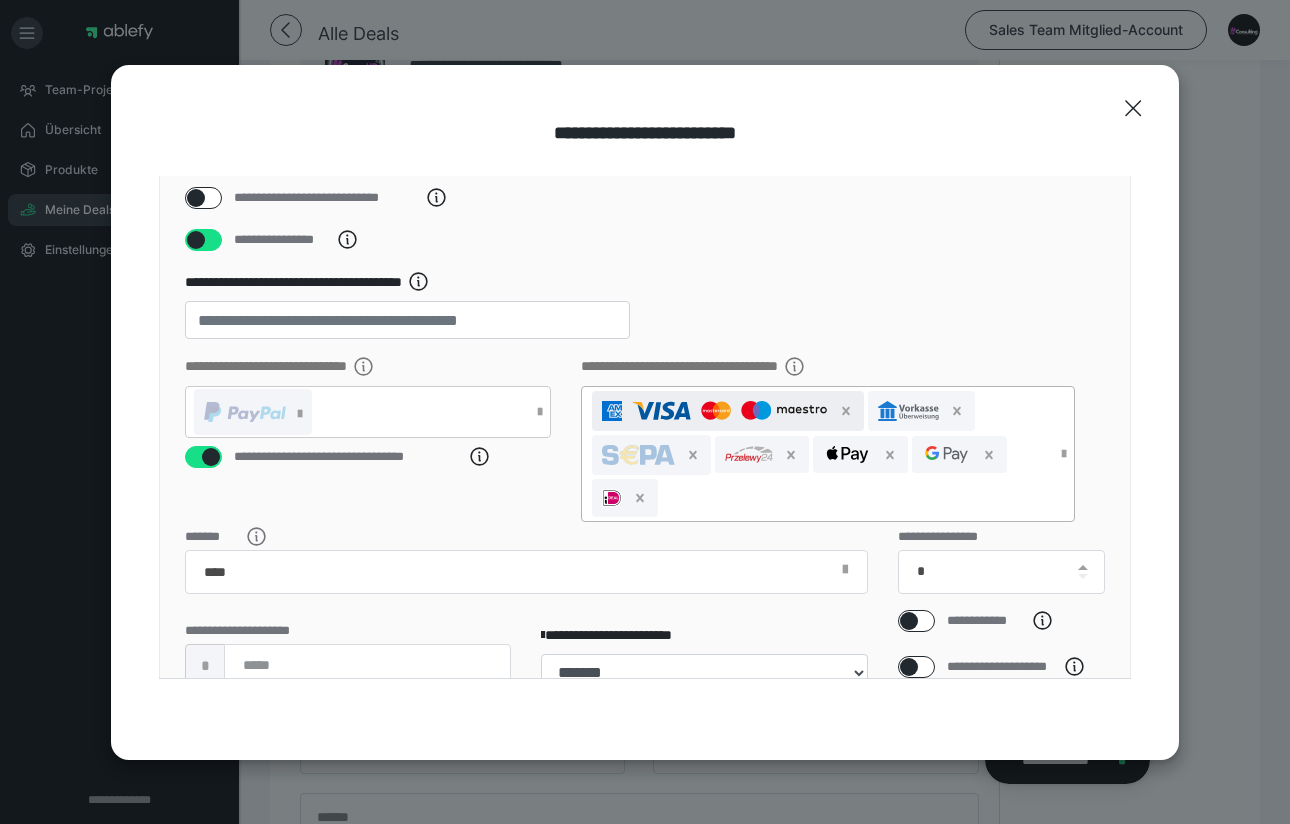 click at bounding box center [730, 411] 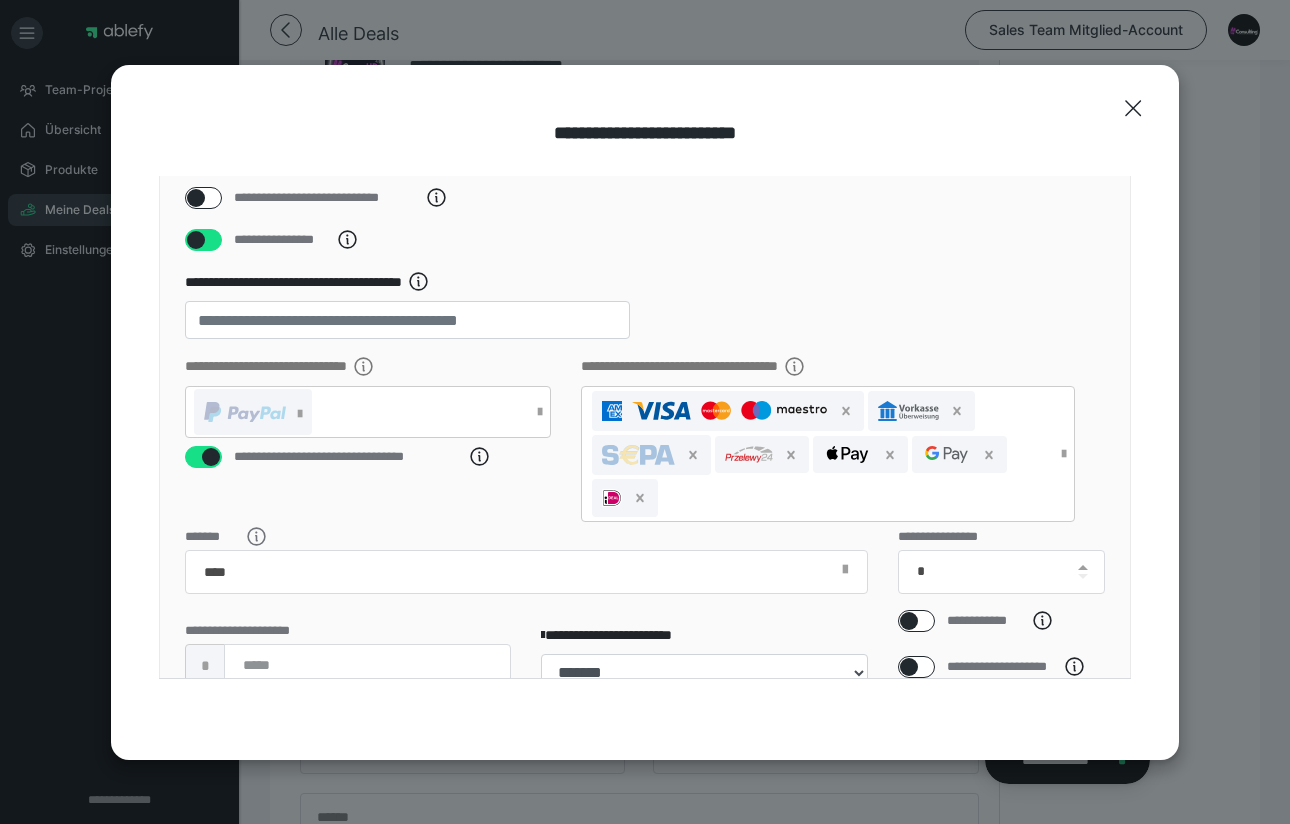 click on "**********" at bounding box center [645, 313] 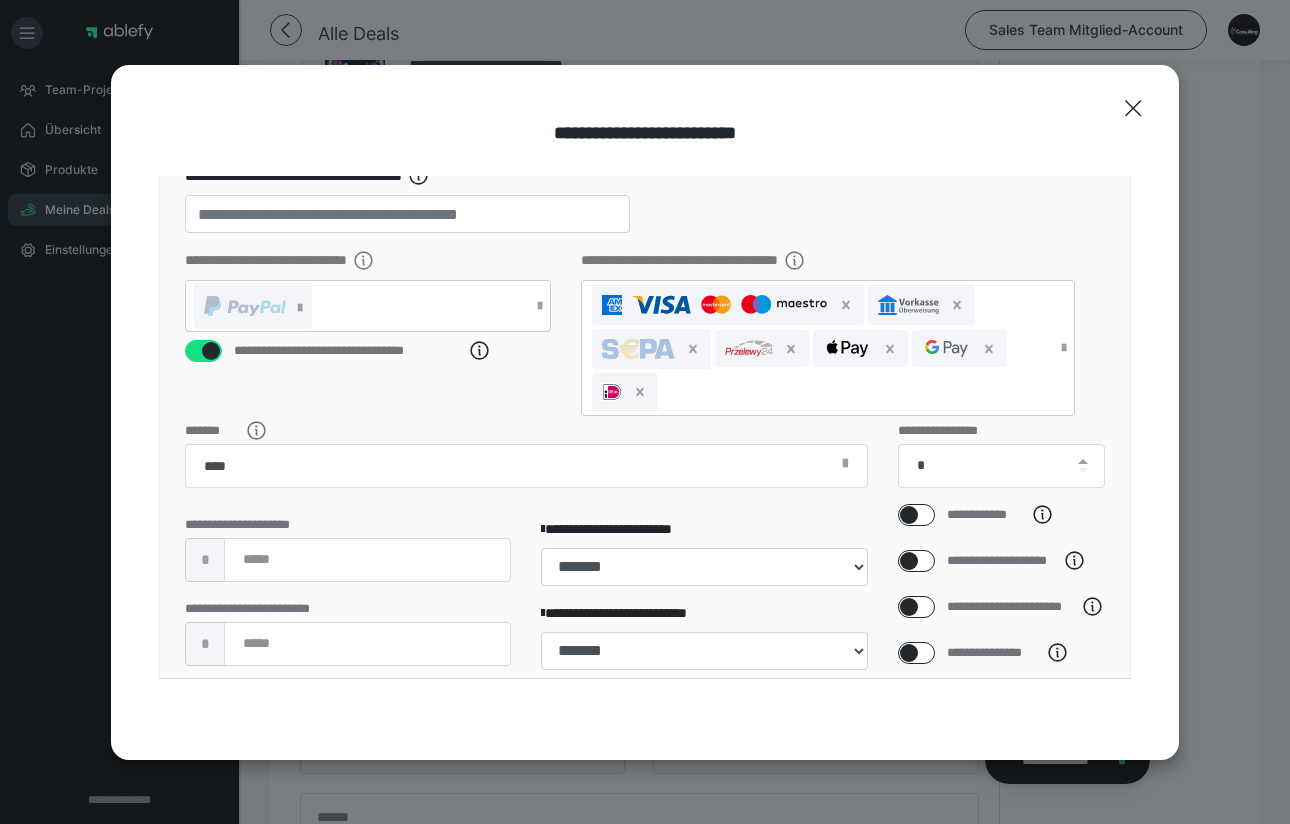 scroll, scrollTop: 257, scrollLeft: 0, axis: vertical 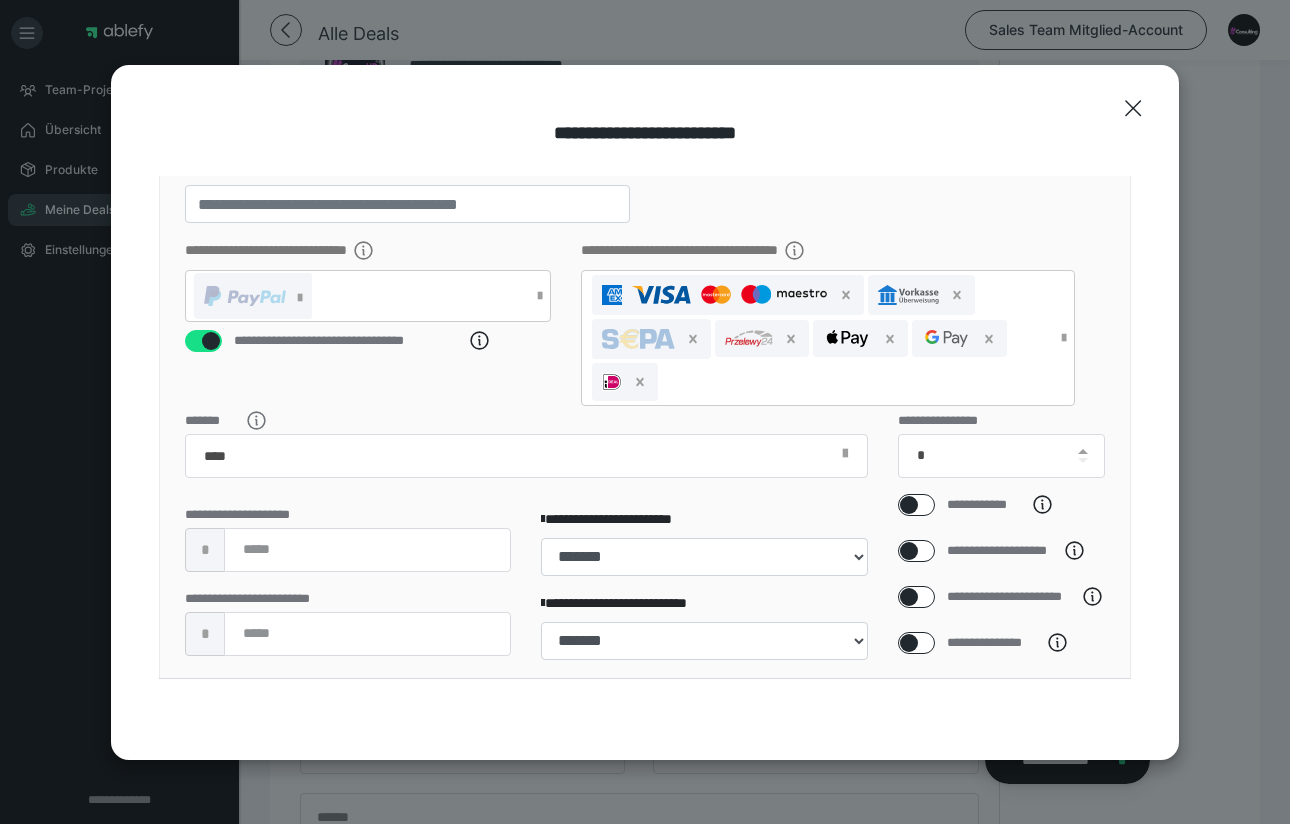 click at bounding box center (909, 597) 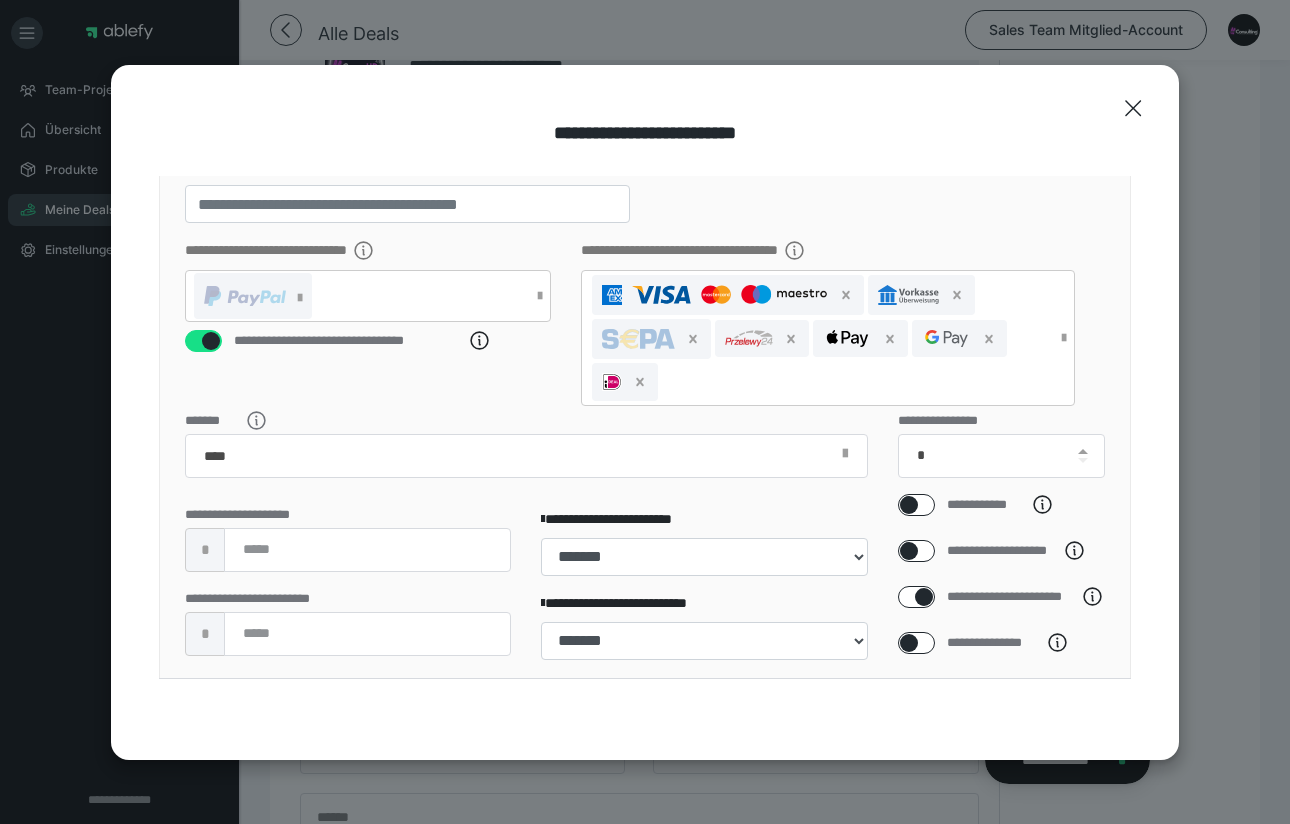 checkbox on "****" 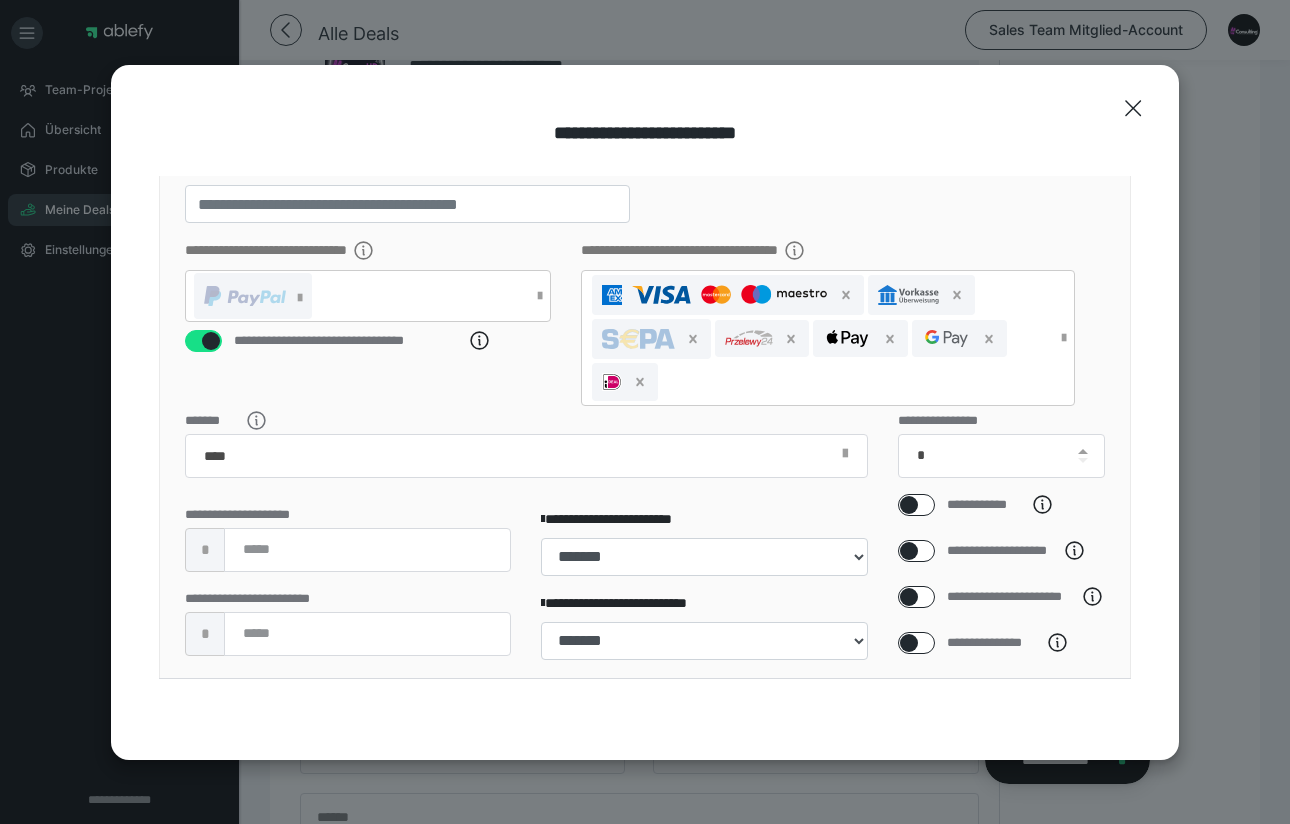 select on "**" 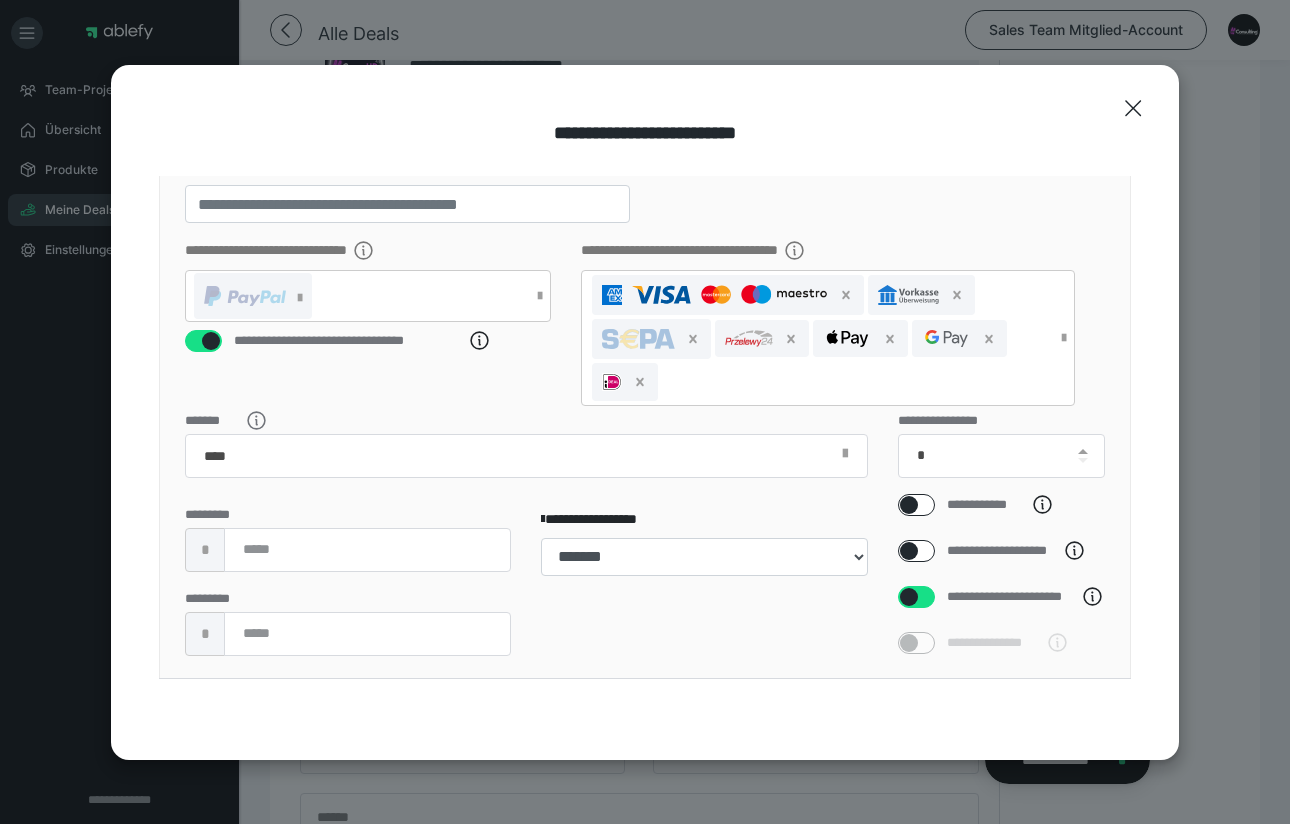 click at bounding box center (909, 597) 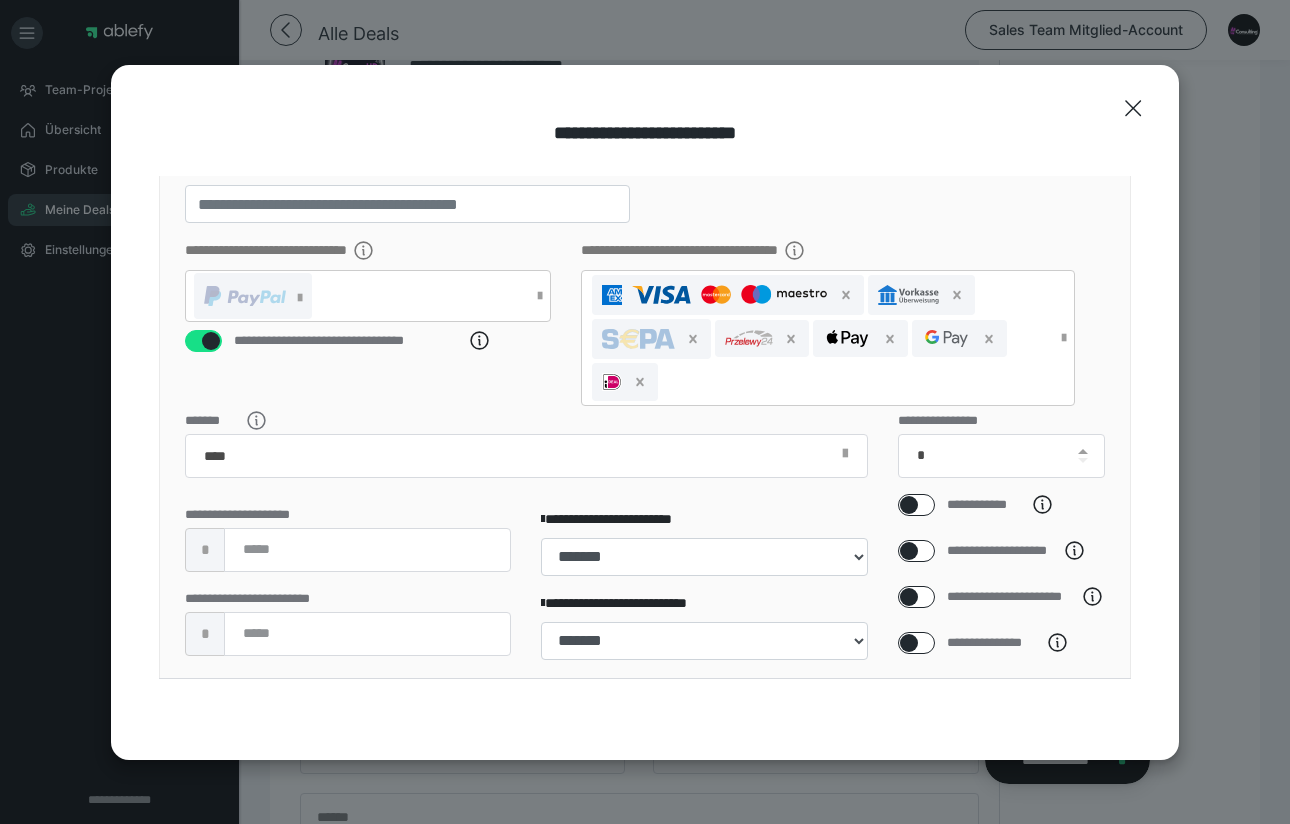 click at bounding box center (909, 551) 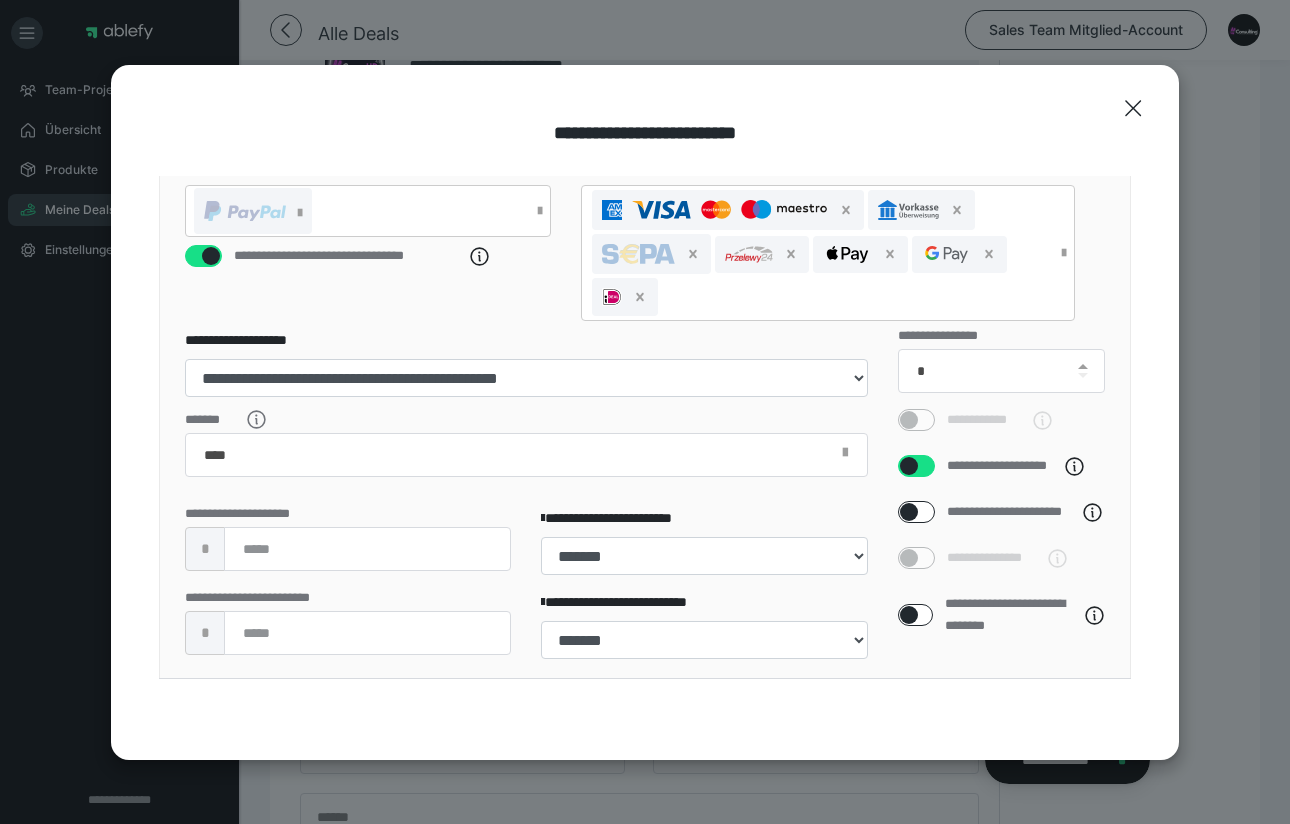 click on "**********" at bounding box center (1002, 523) 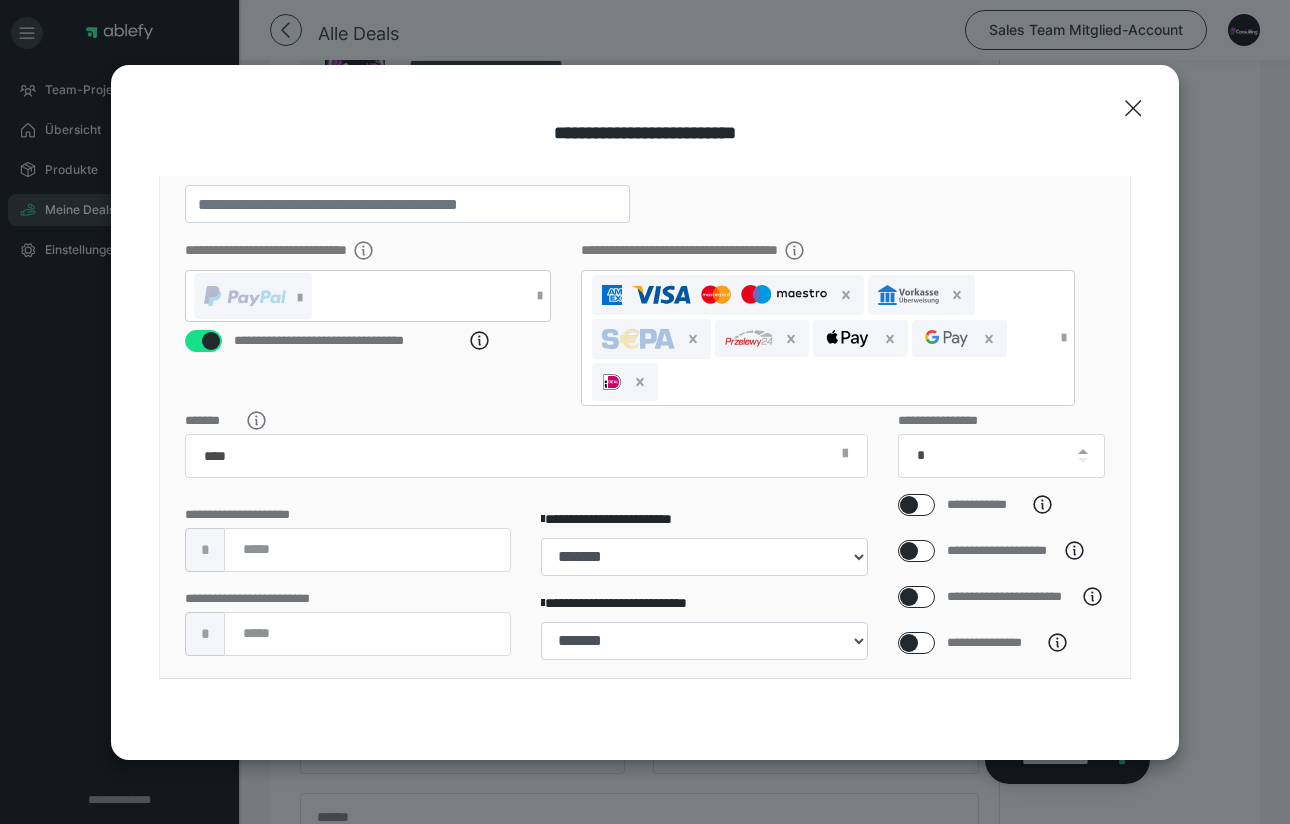 click at bounding box center [916, 505] 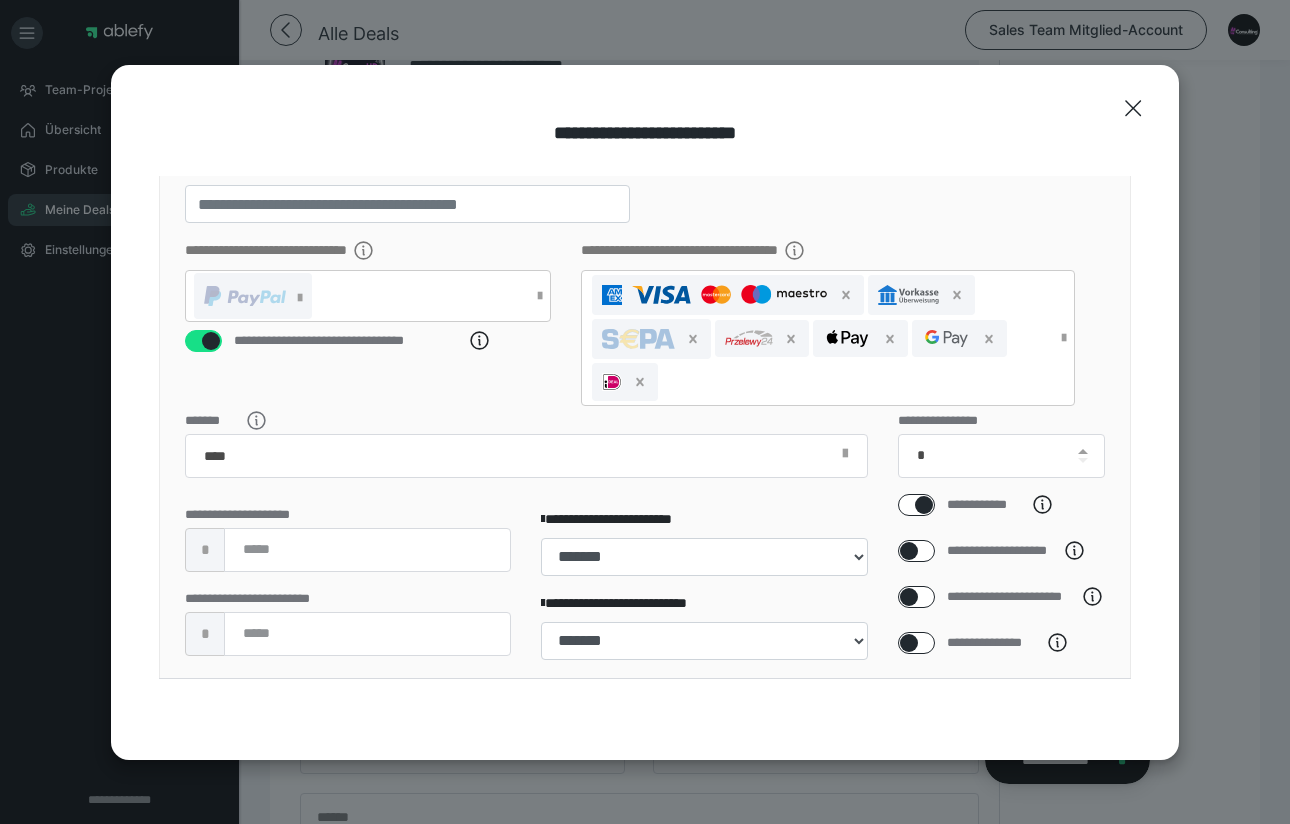 checkbox on "****" 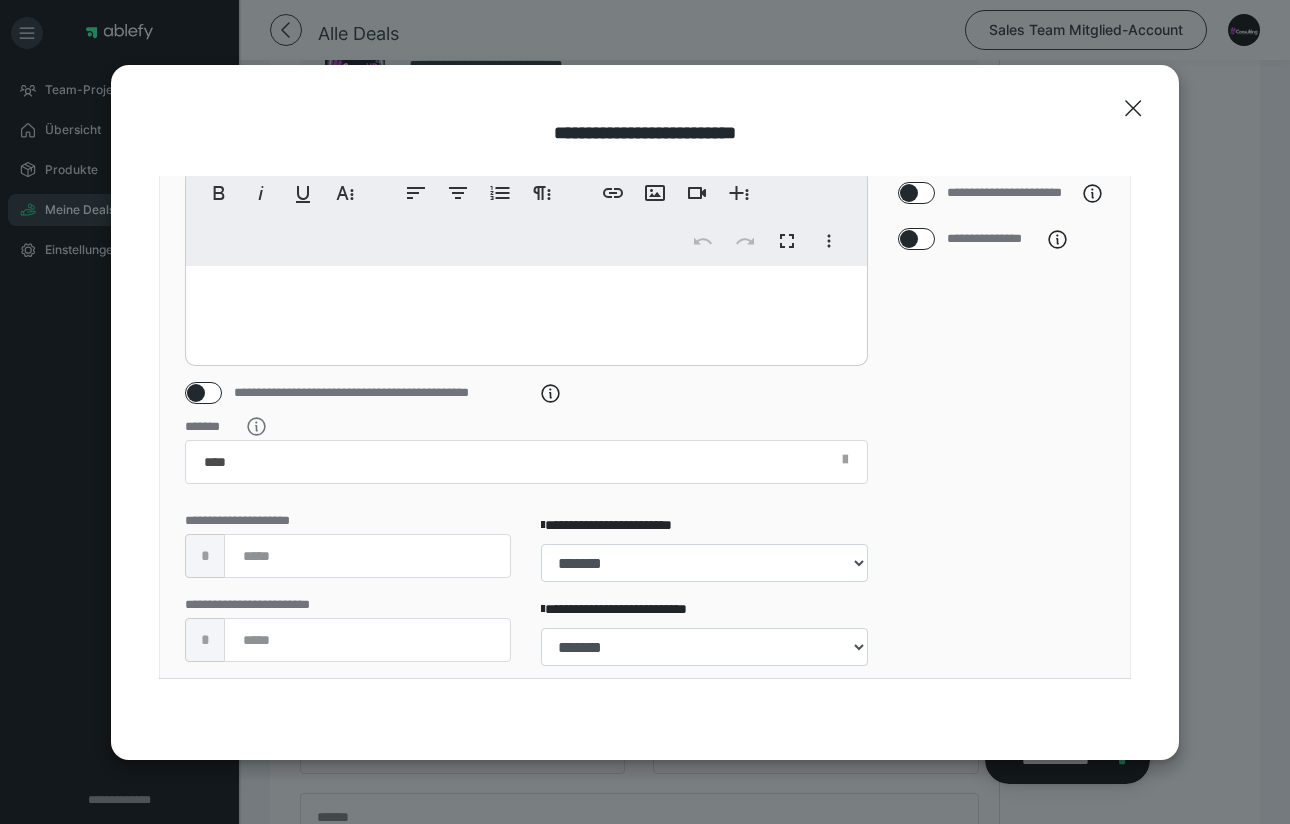 scroll, scrollTop: 548, scrollLeft: 0, axis: vertical 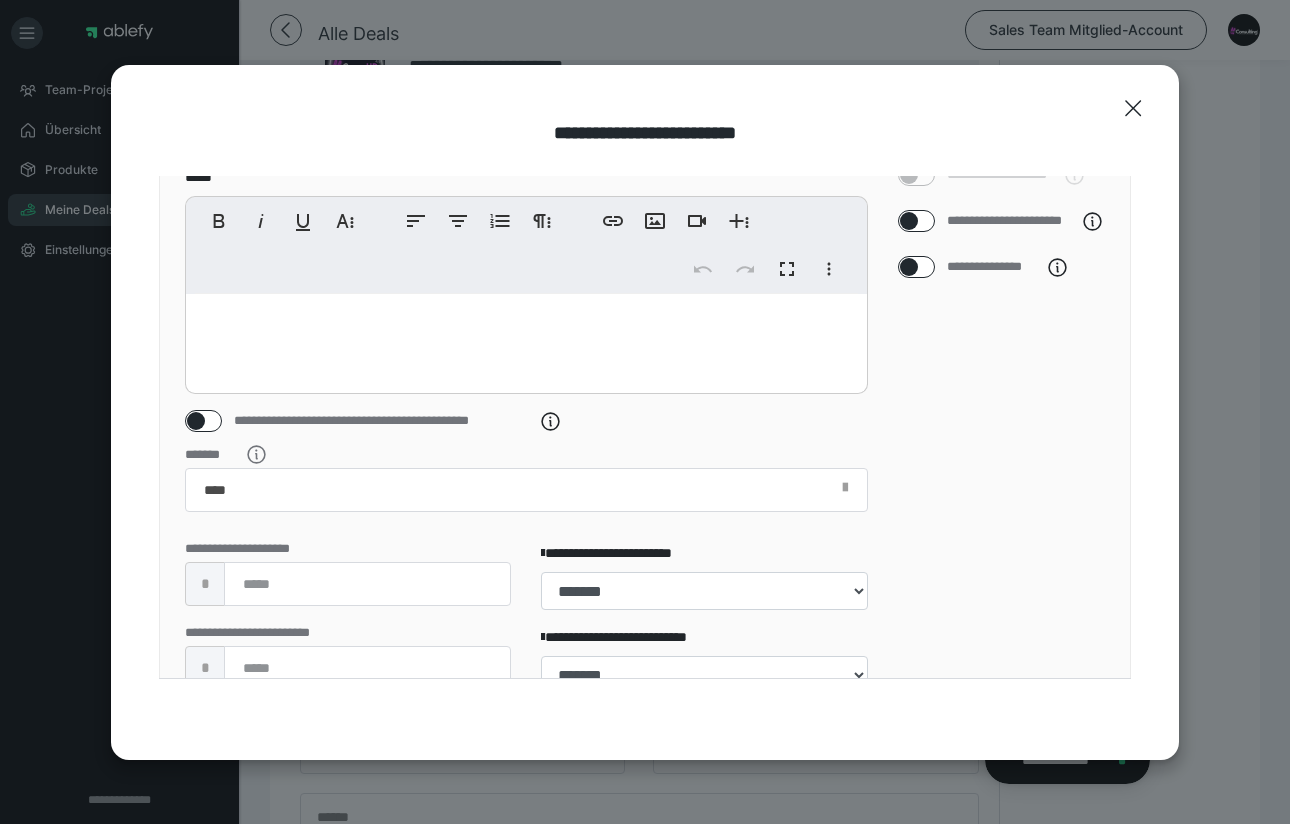 click at bounding box center [196, 421] 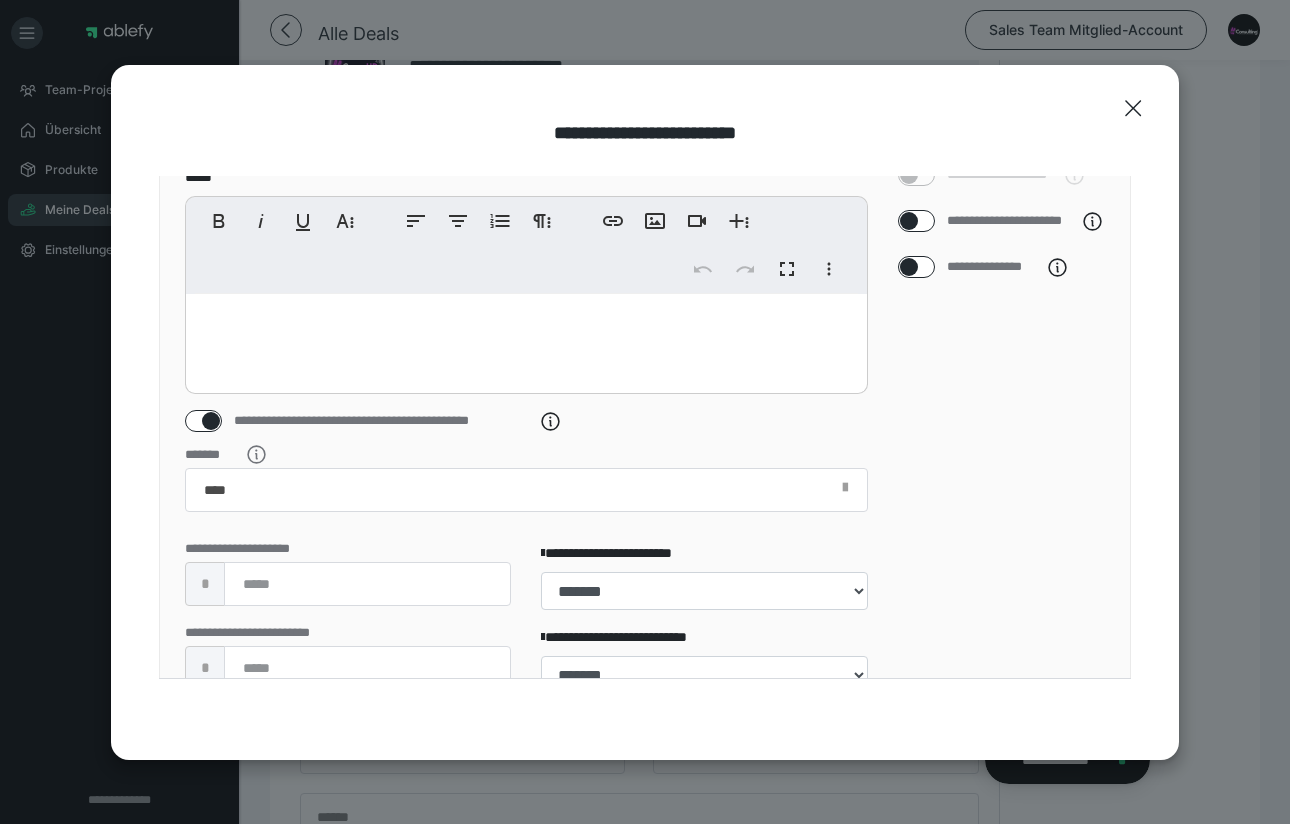 checkbox on "****" 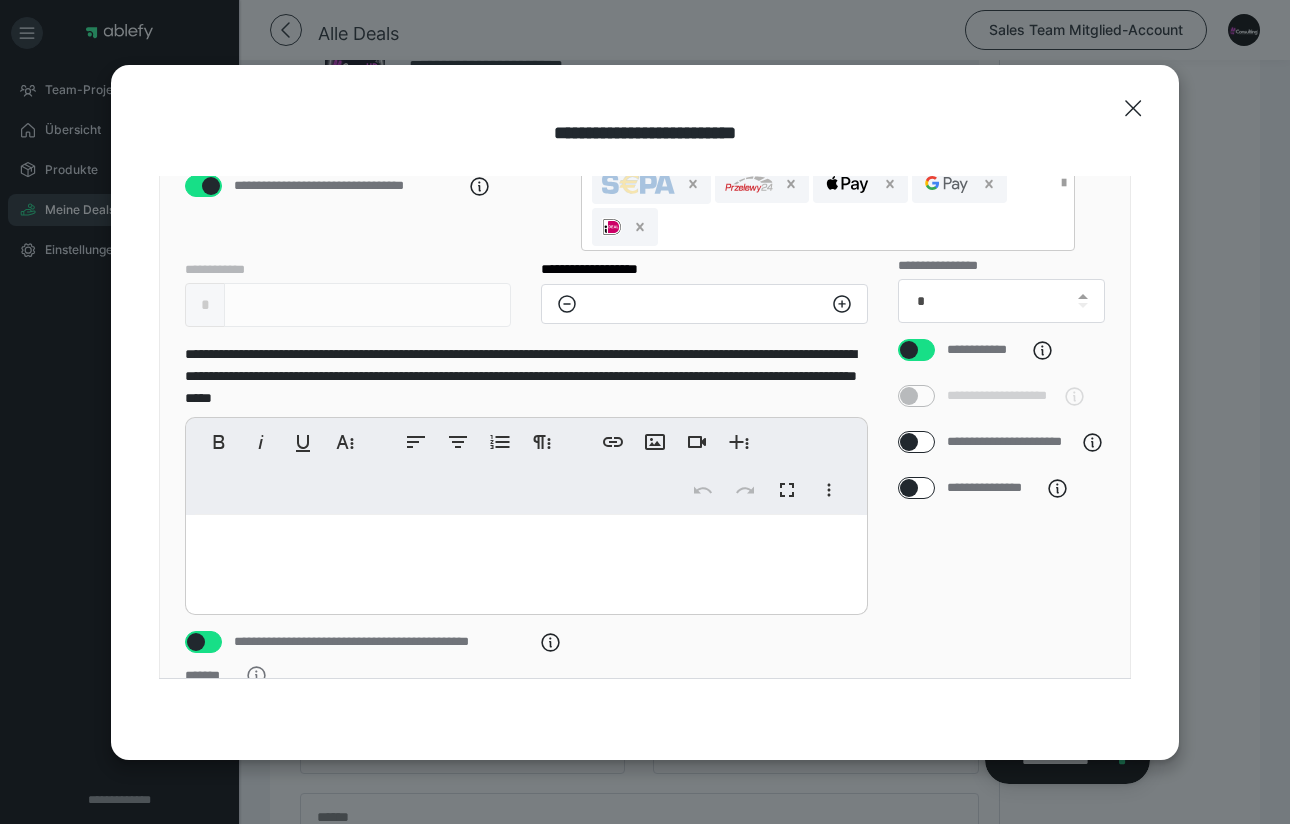 scroll, scrollTop: 325, scrollLeft: 0, axis: vertical 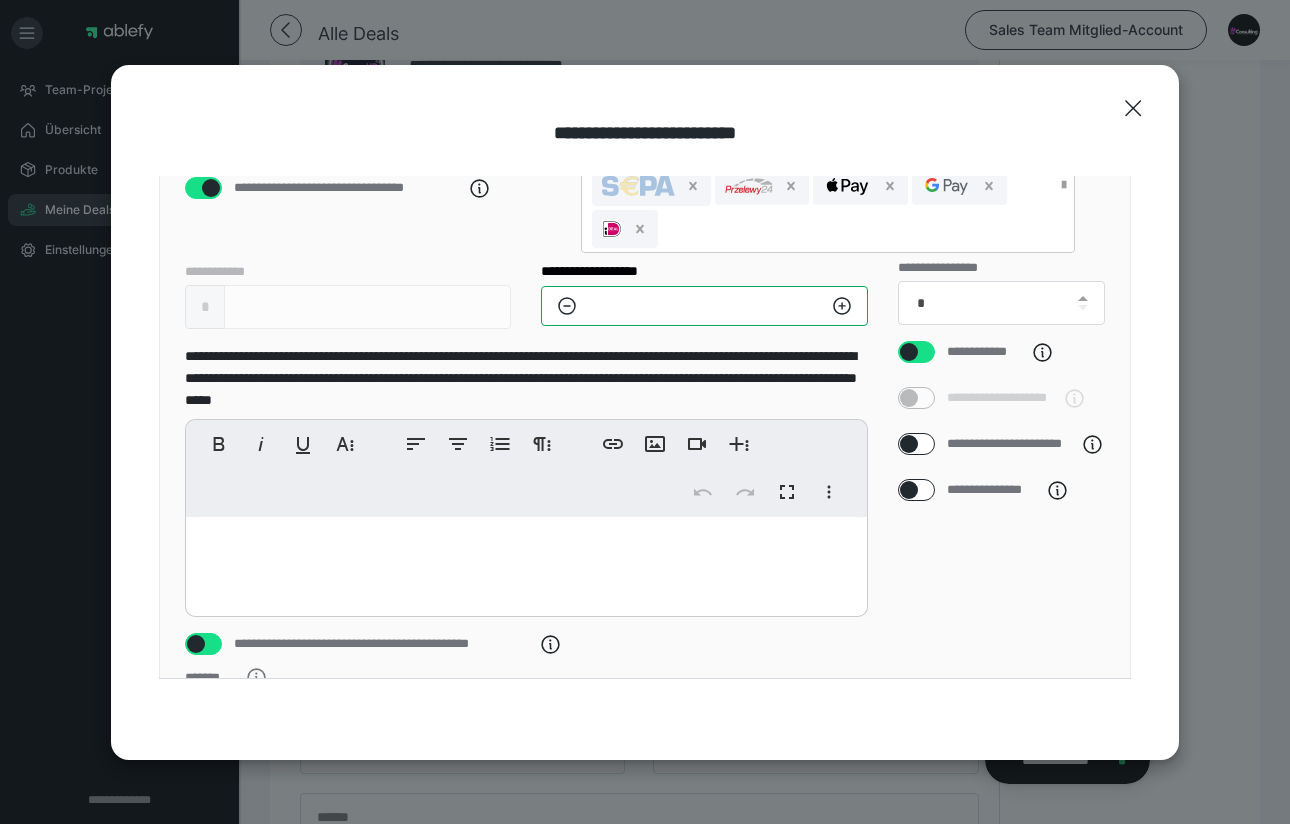 drag, startPoint x: 724, startPoint y: 312, endPoint x: 478, endPoint y: 304, distance: 246.13005 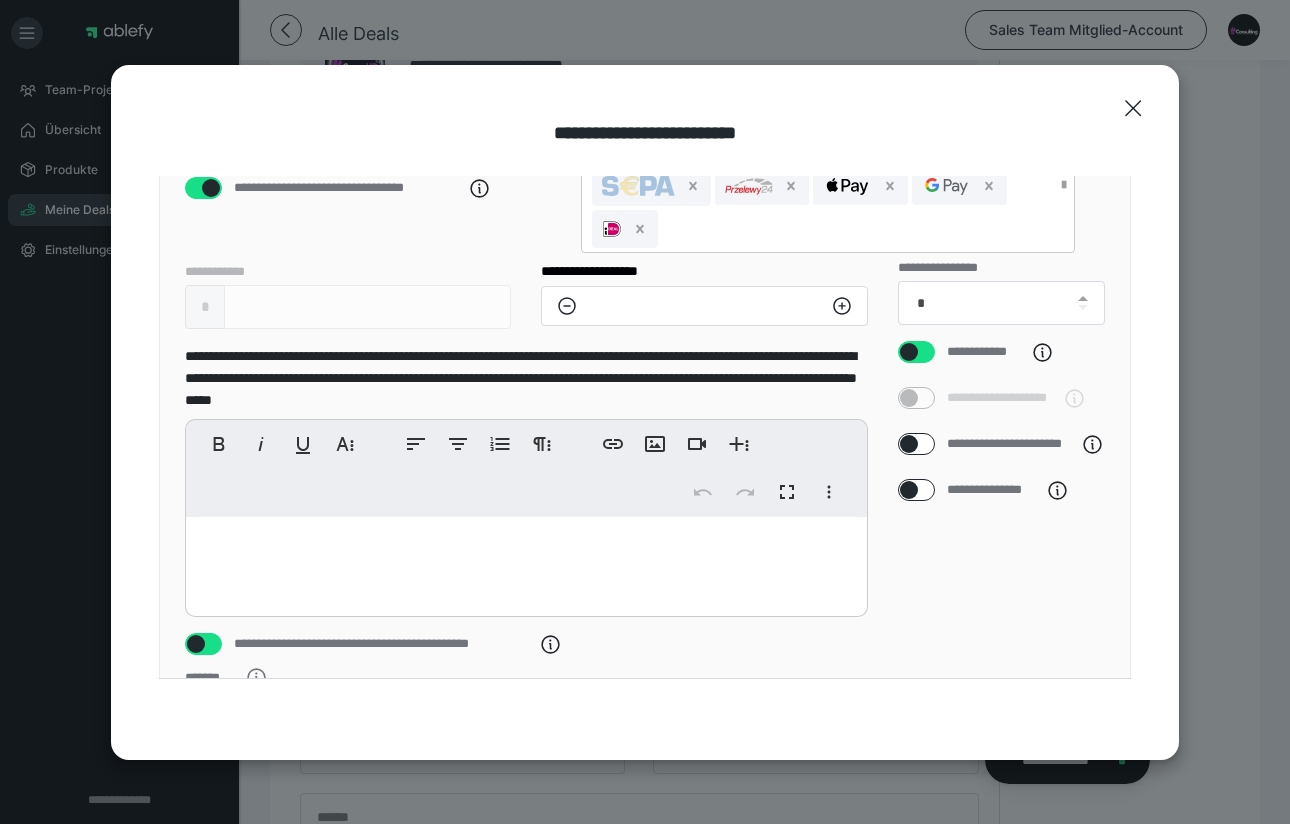 click at bounding box center [526, 562] 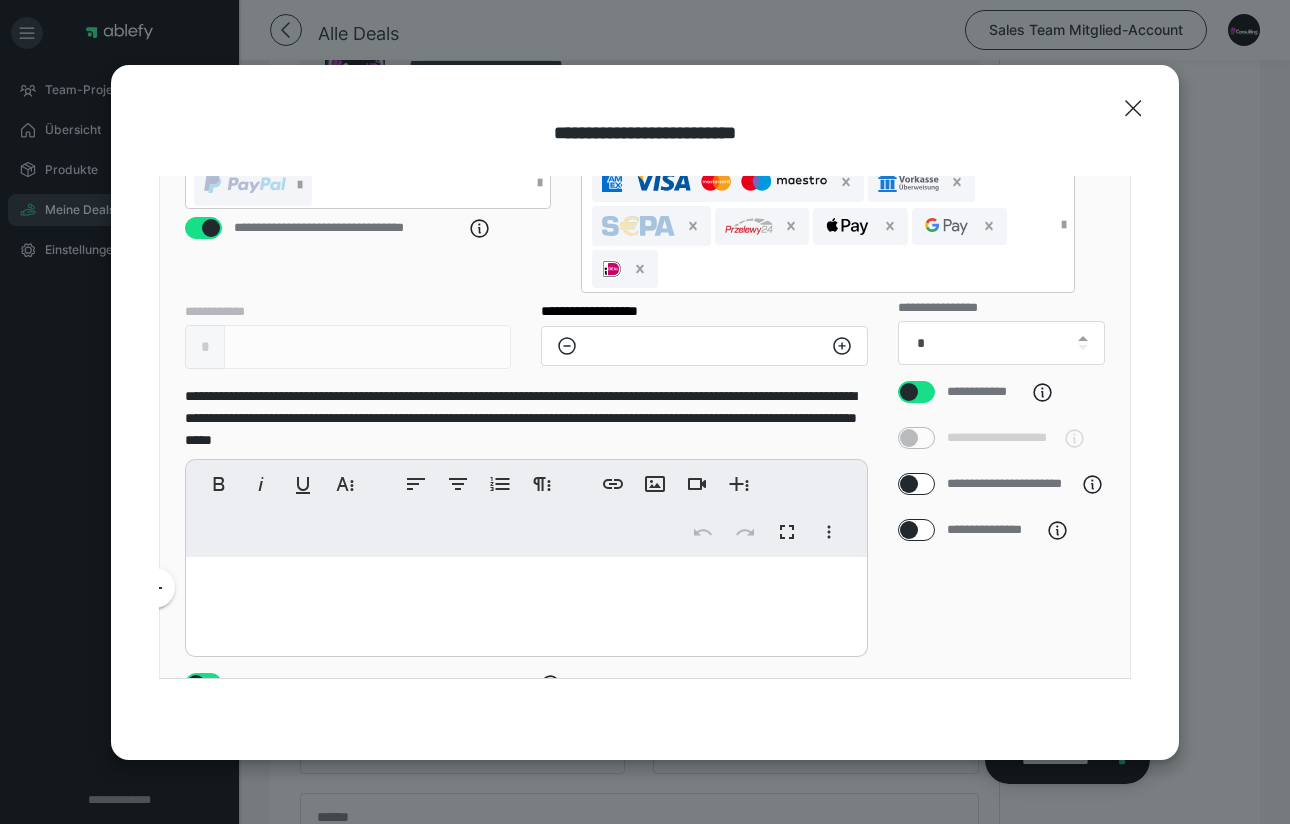 scroll, scrollTop: 260, scrollLeft: 0, axis: vertical 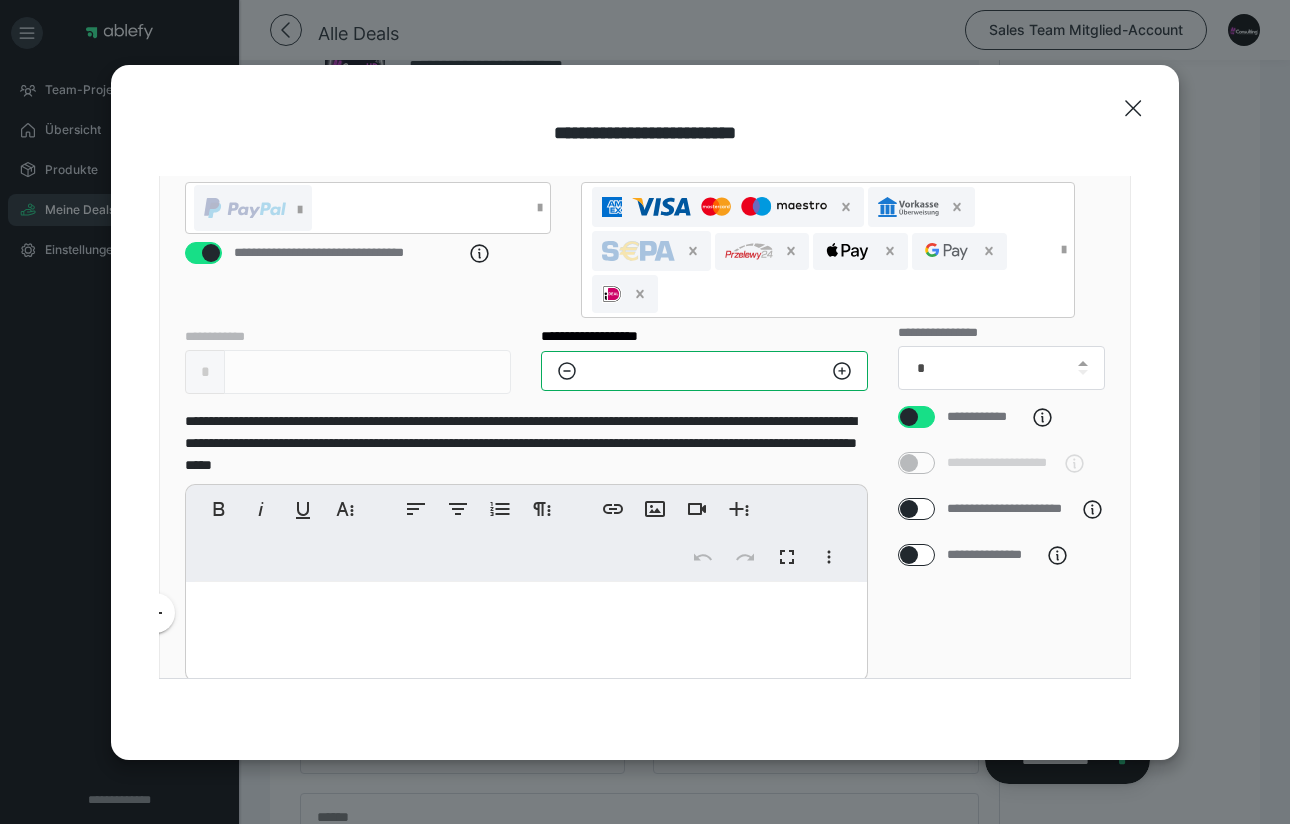 click on "**" at bounding box center (704, 371) 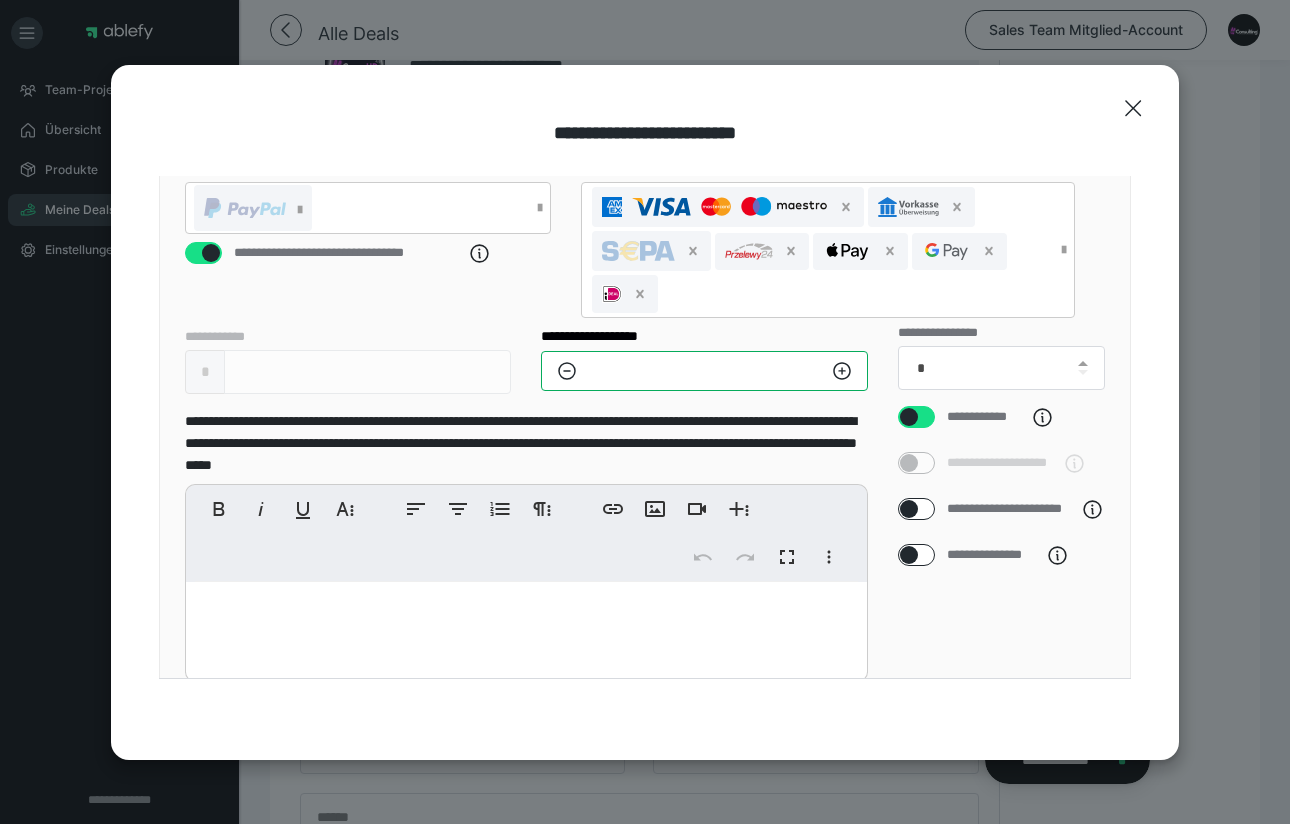 drag, startPoint x: 633, startPoint y: 372, endPoint x: 585, endPoint y: 372, distance: 48 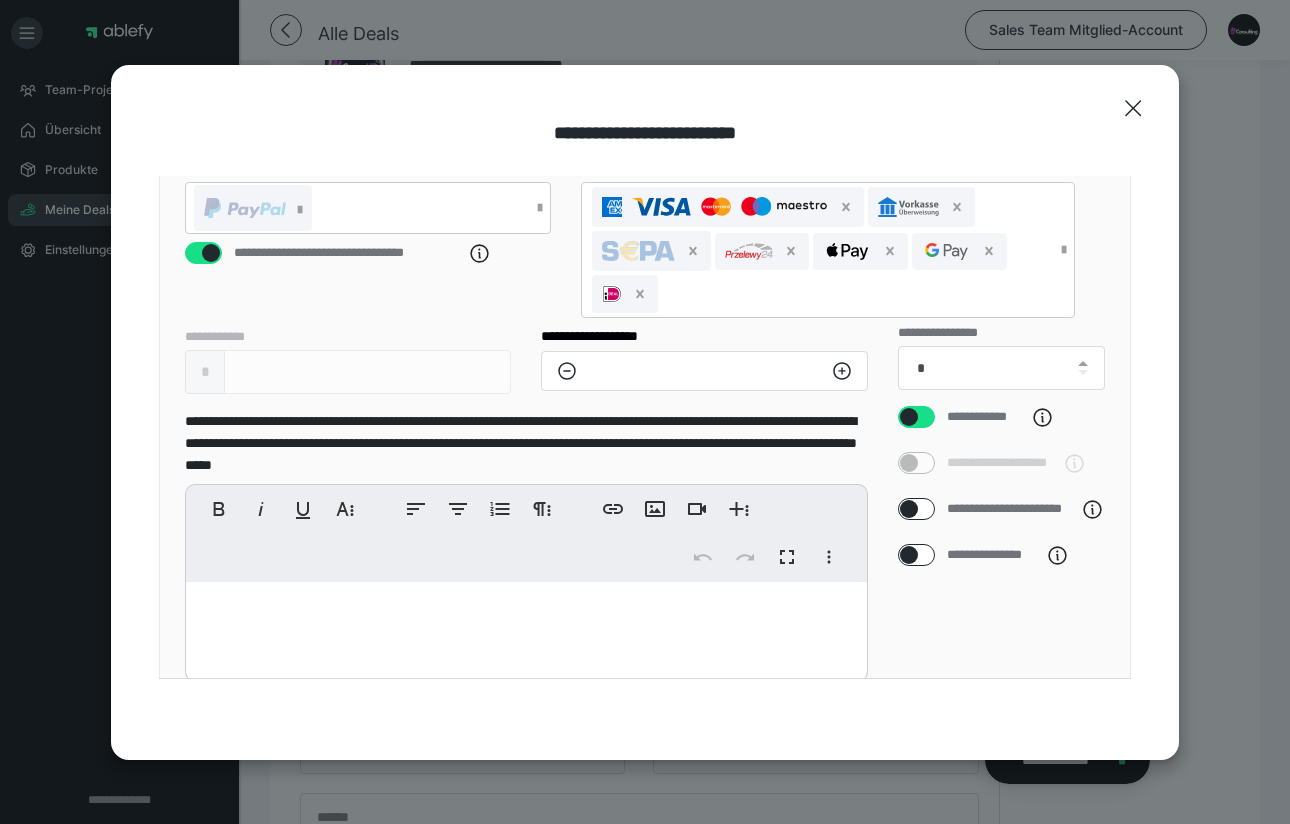click at bounding box center [526, 627] 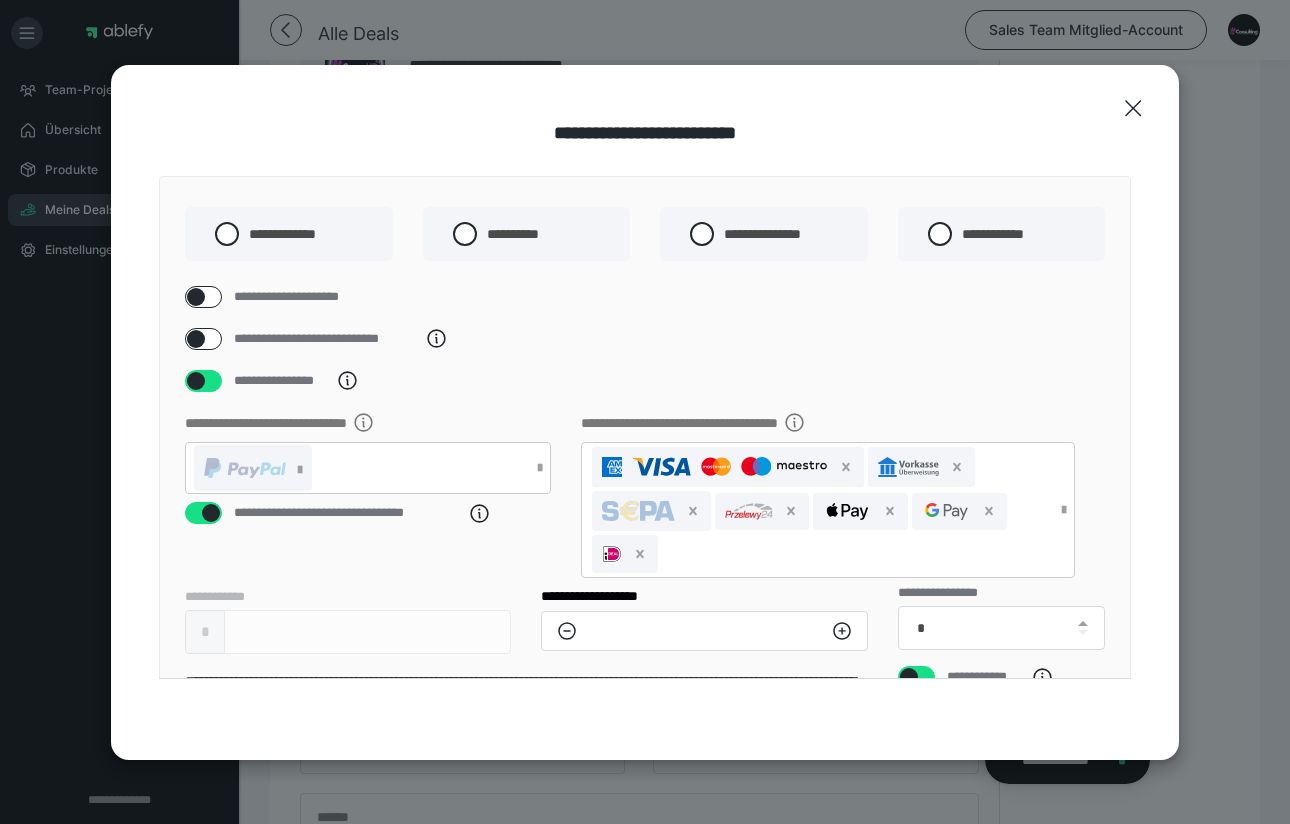 scroll, scrollTop: 0, scrollLeft: 0, axis: both 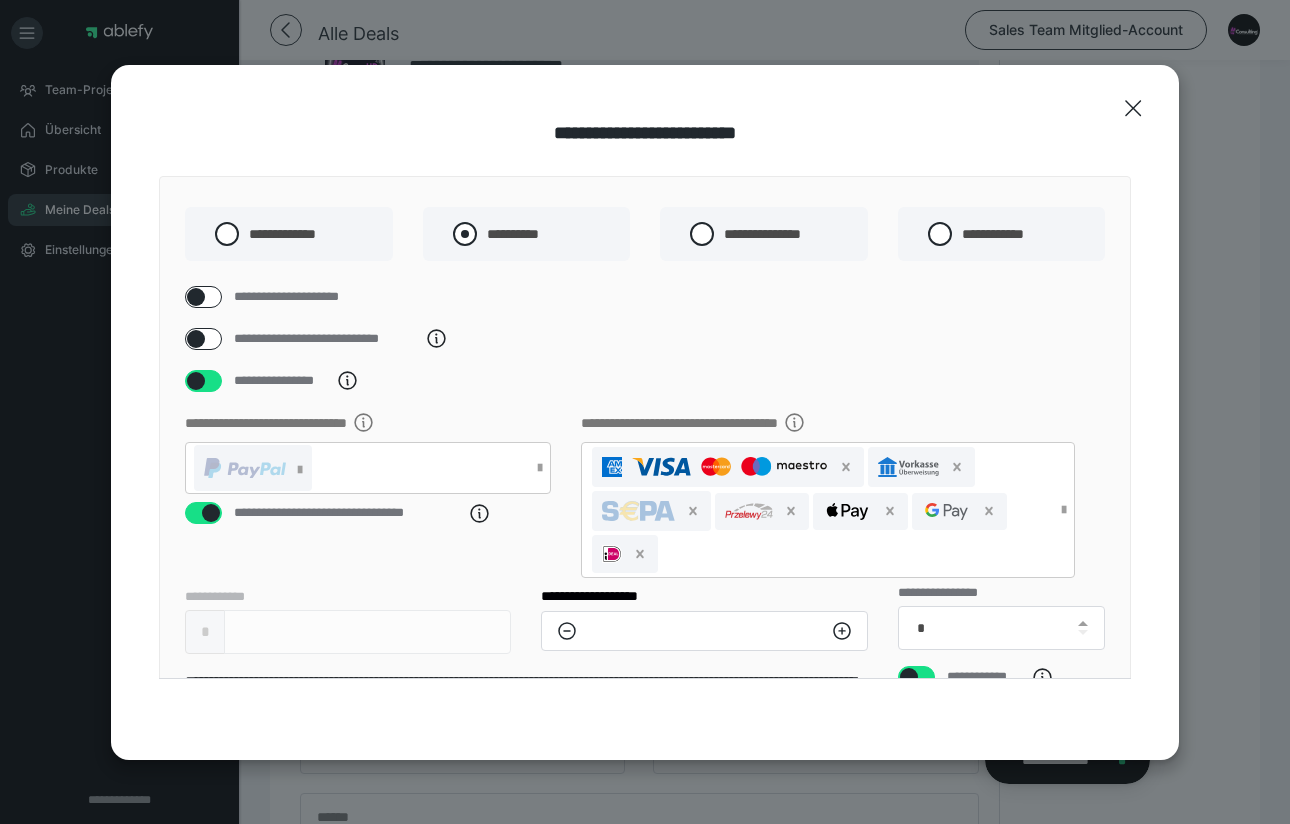 click on "**********" at bounding box center [527, 234] 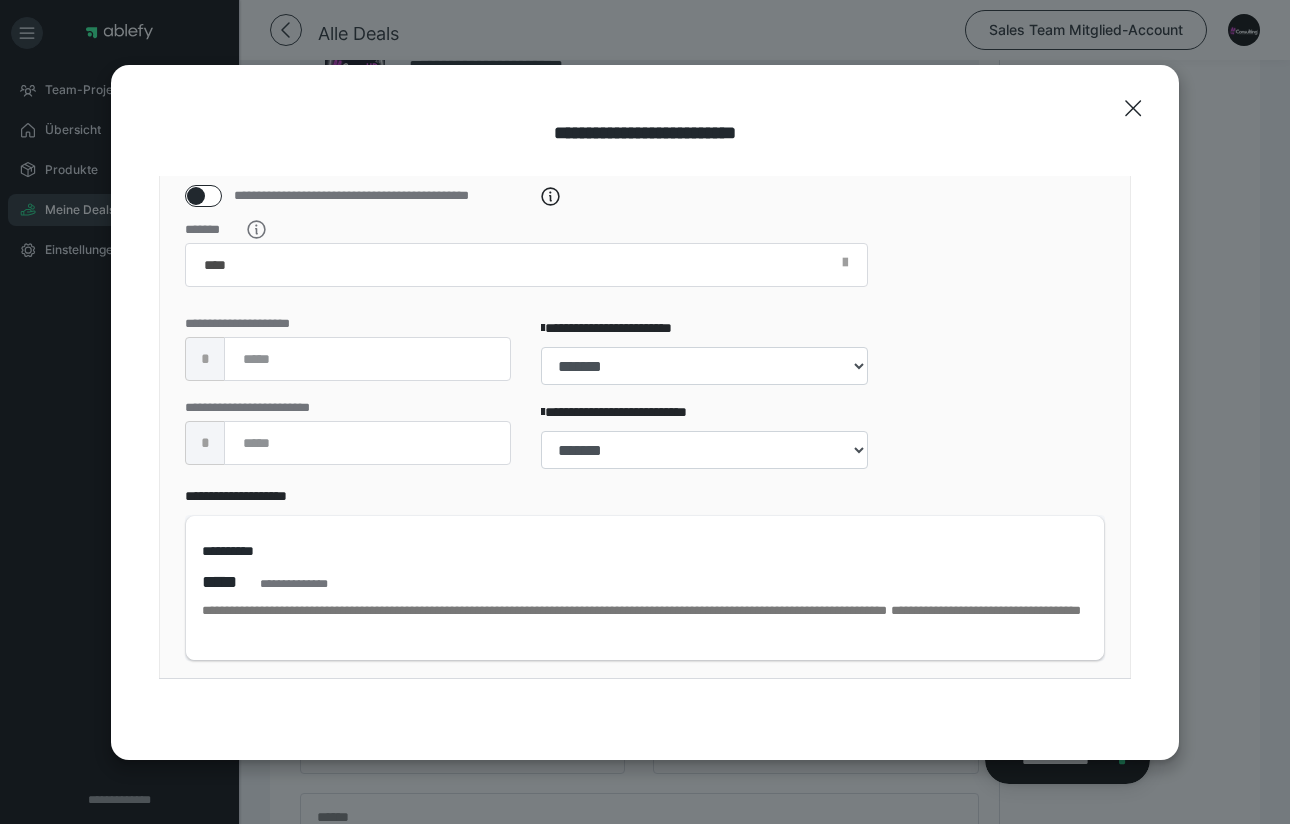 scroll, scrollTop: 752, scrollLeft: 0, axis: vertical 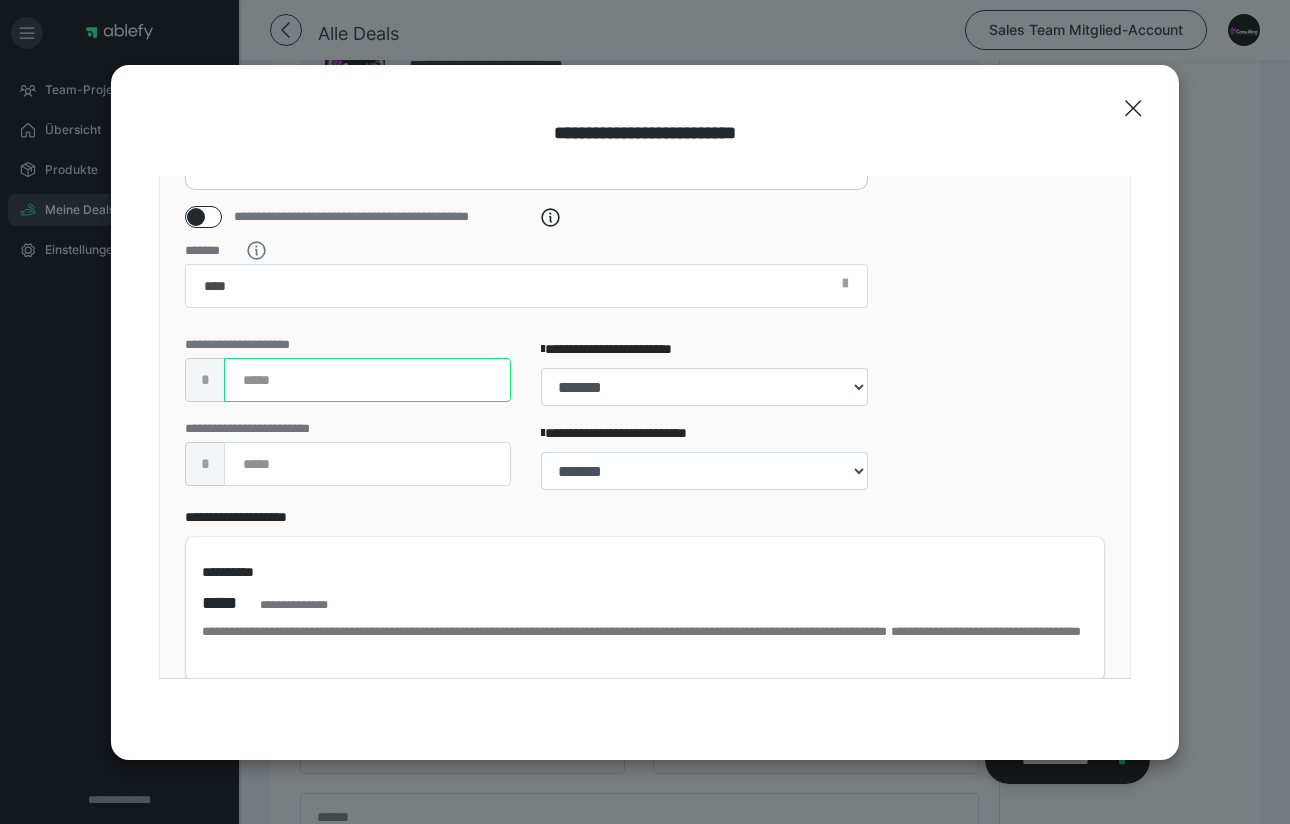 click at bounding box center [367, 380] 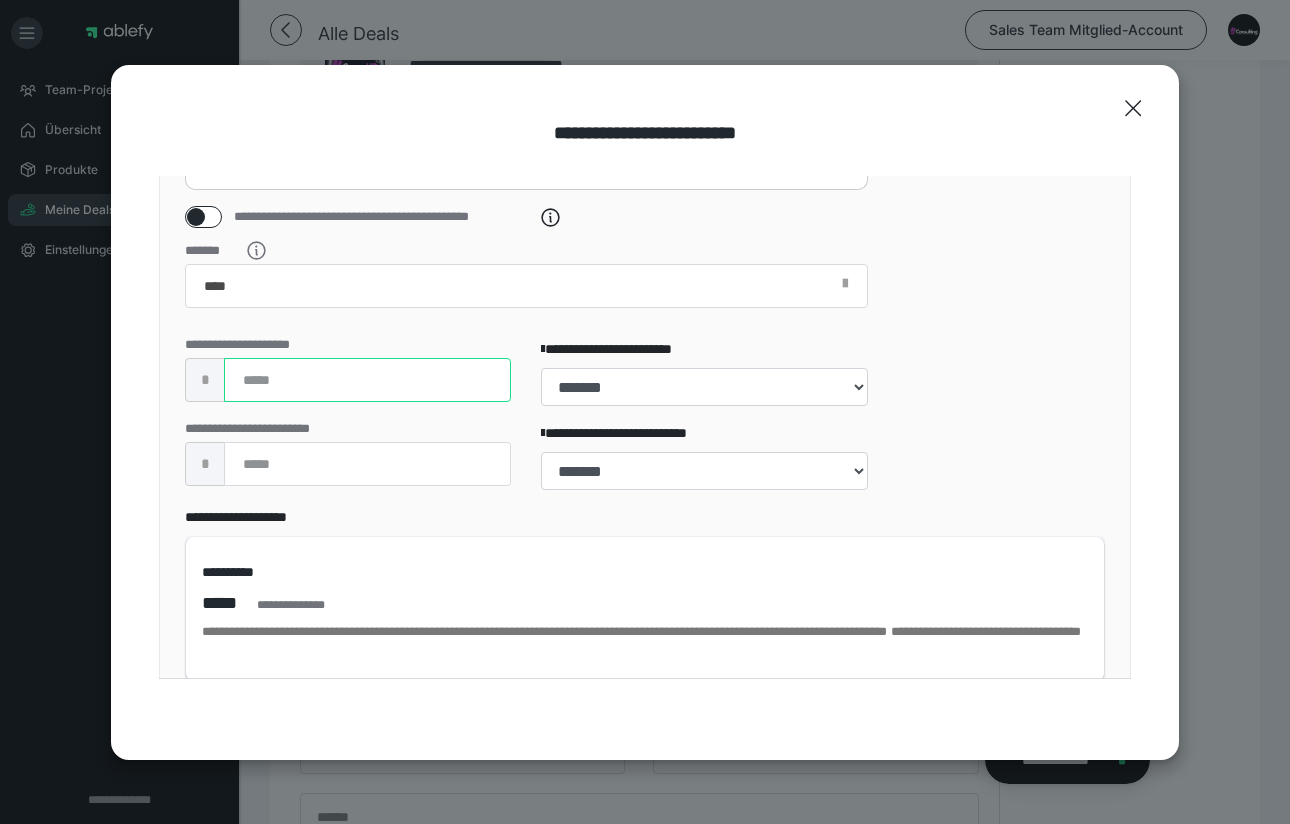type on "*" 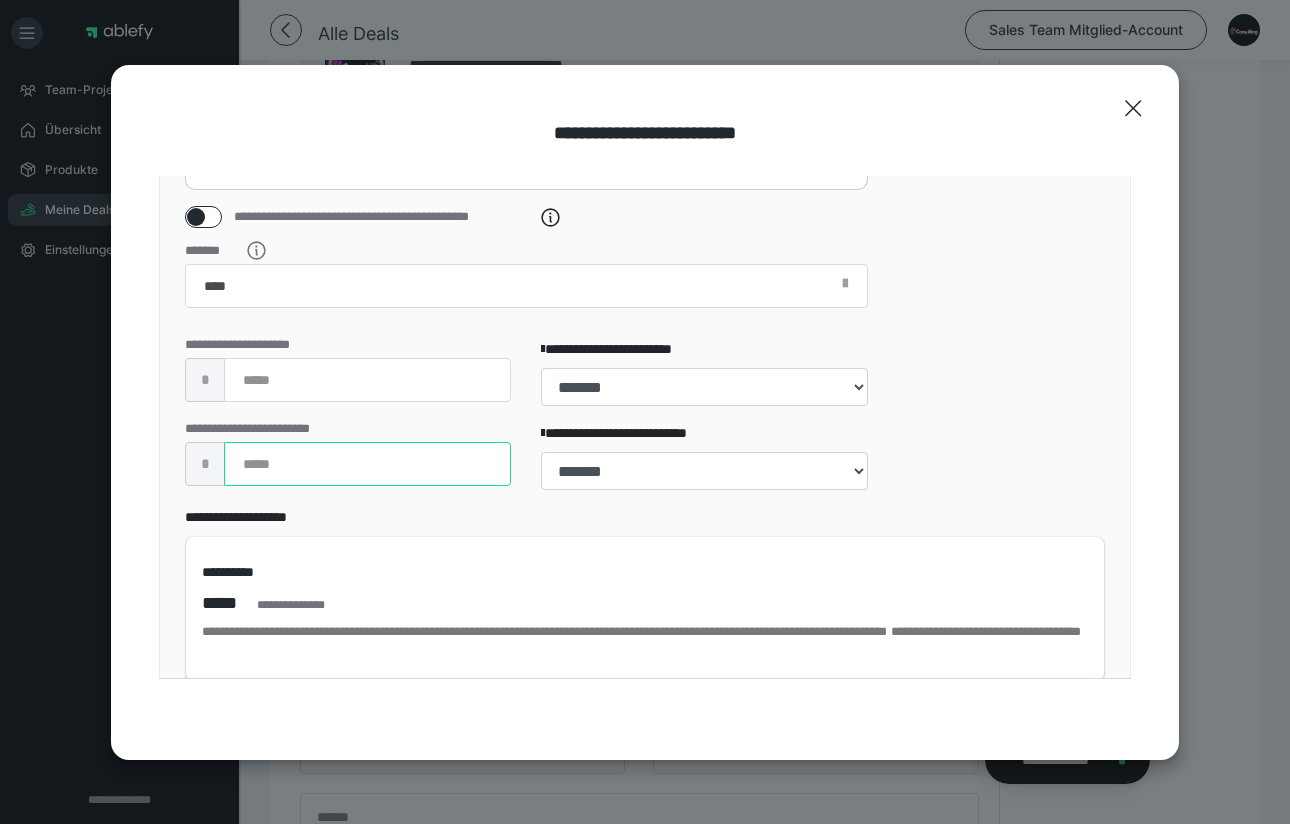 click at bounding box center [367, 464] 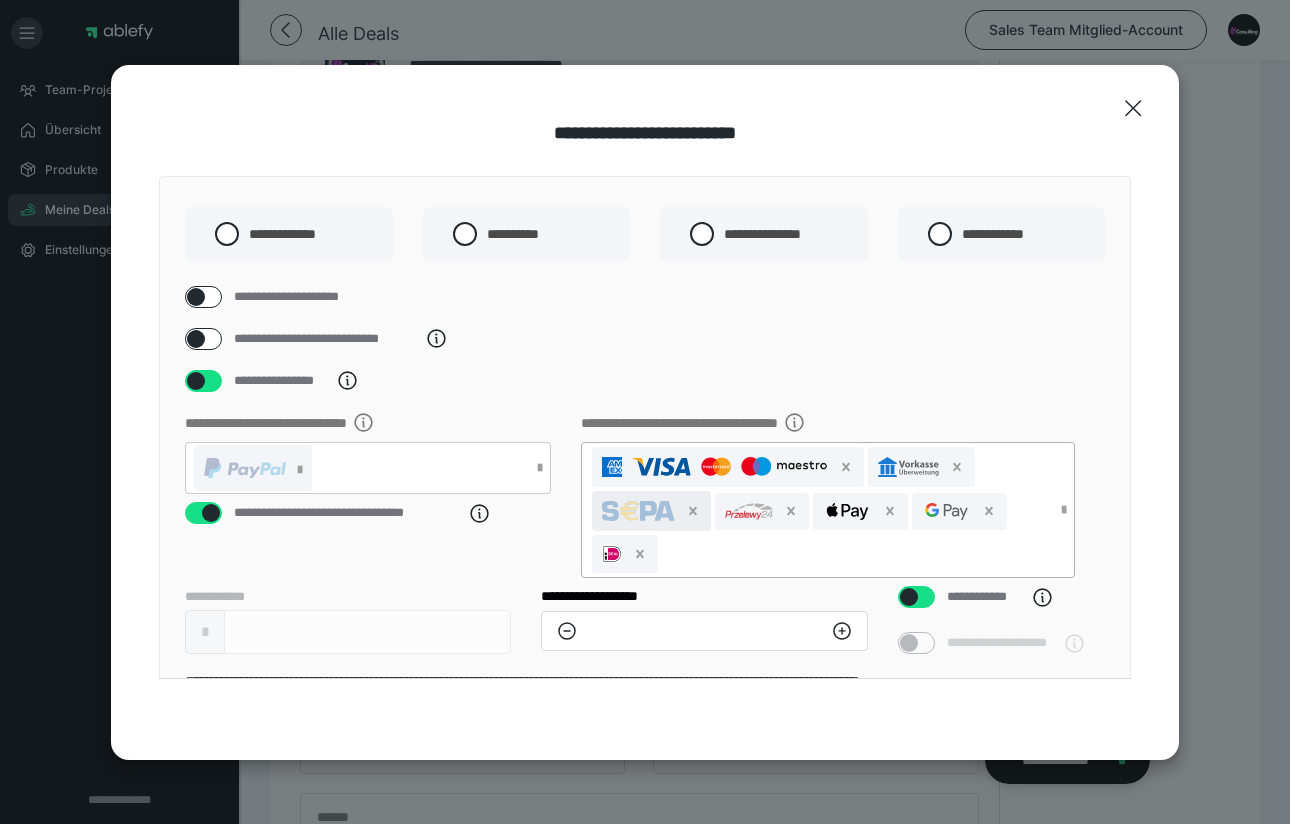 scroll, scrollTop: -3, scrollLeft: 0, axis: vertical 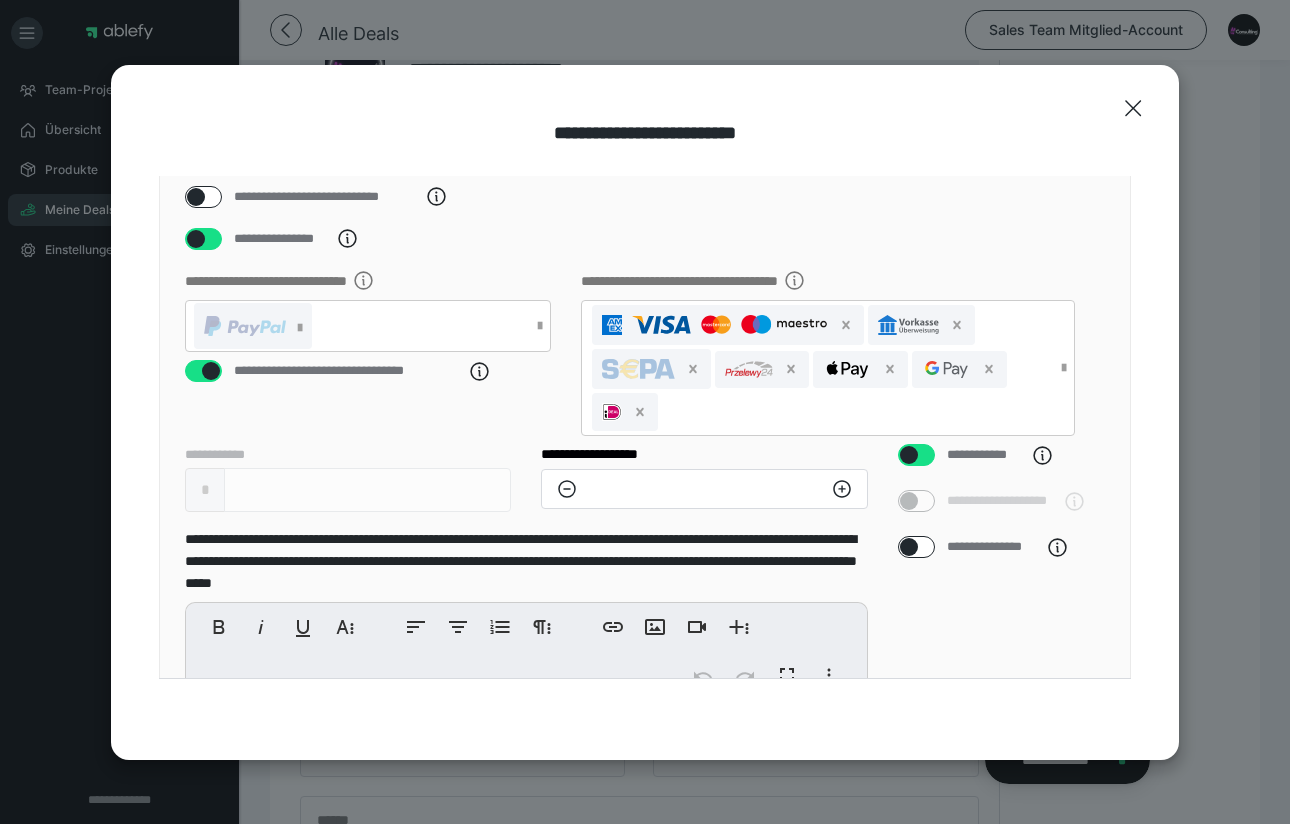 type on "****" 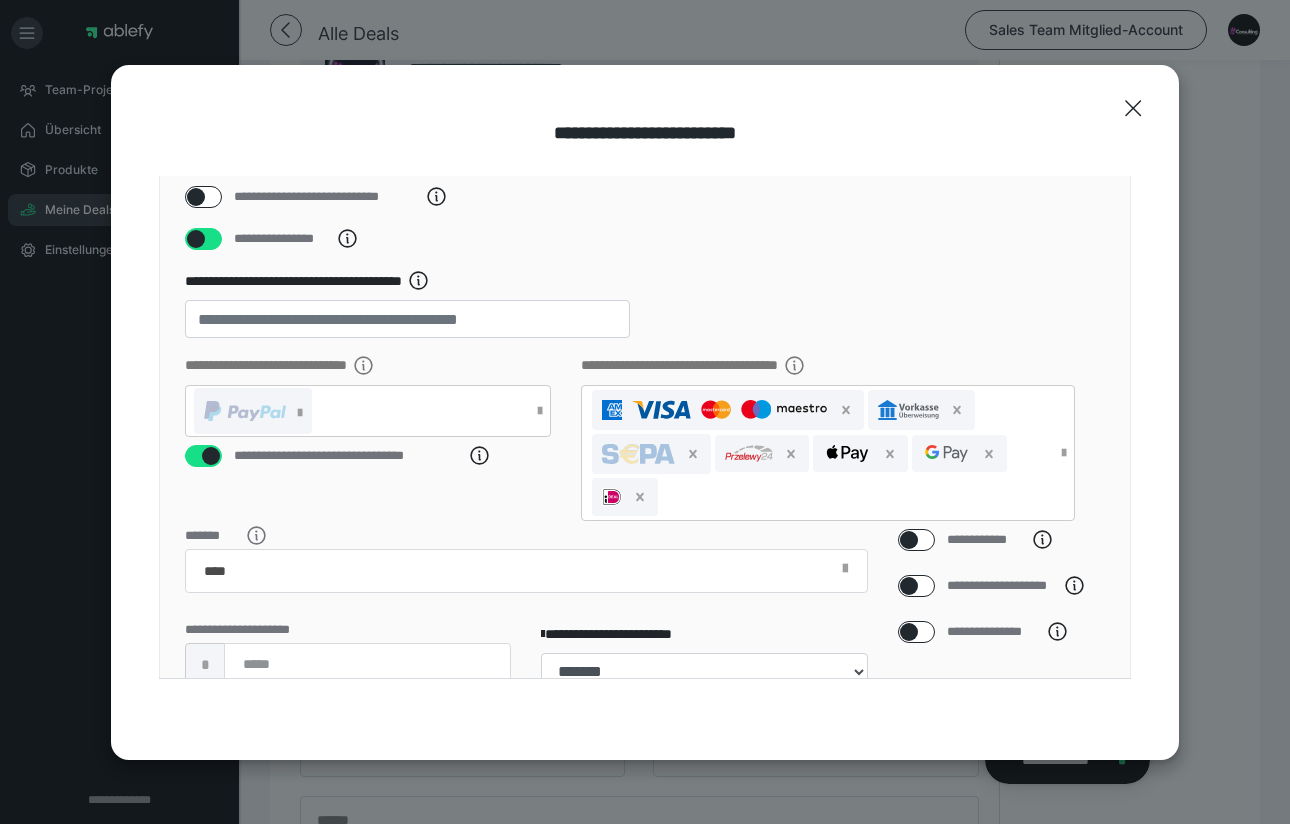 scroll, scrollTop: 258, scrollLeft: 0, axis: vertical 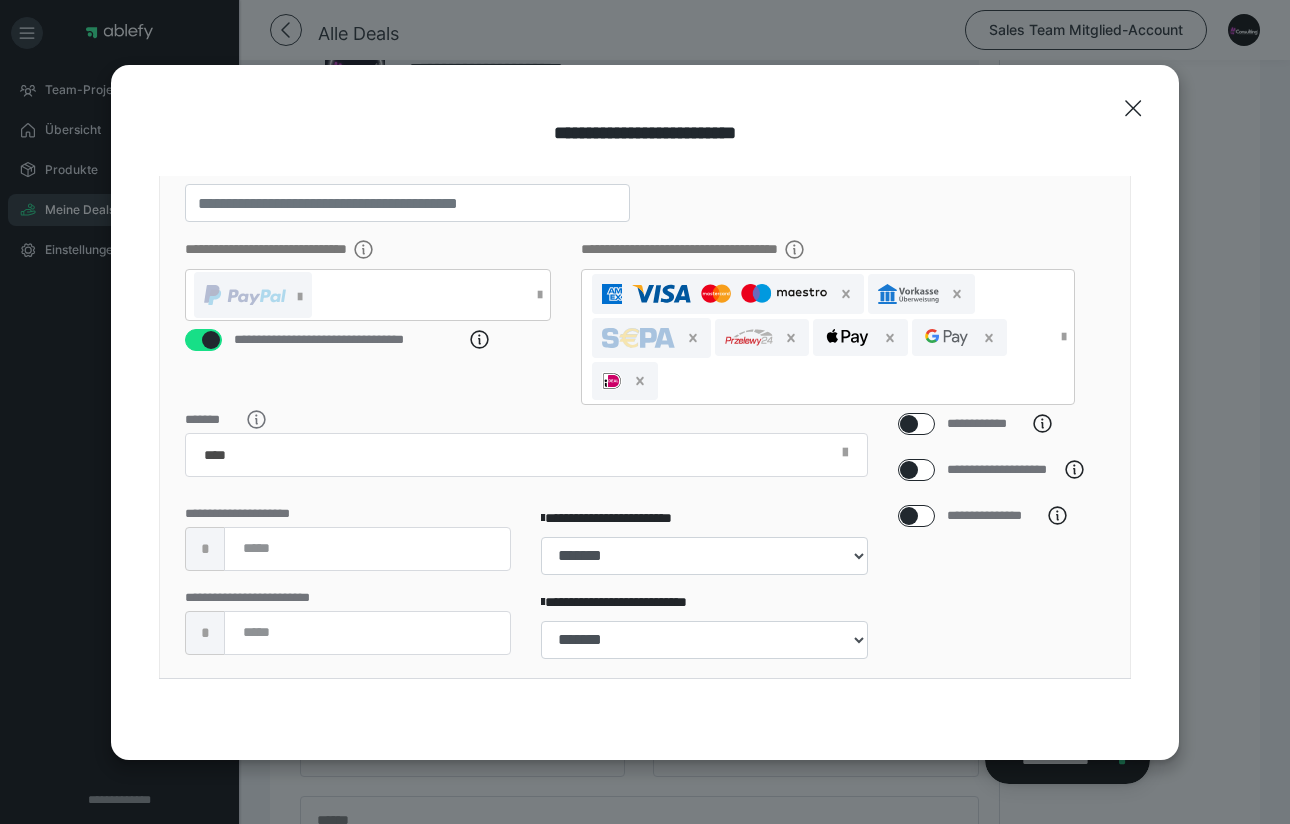 click at bounding box center [909, 470] 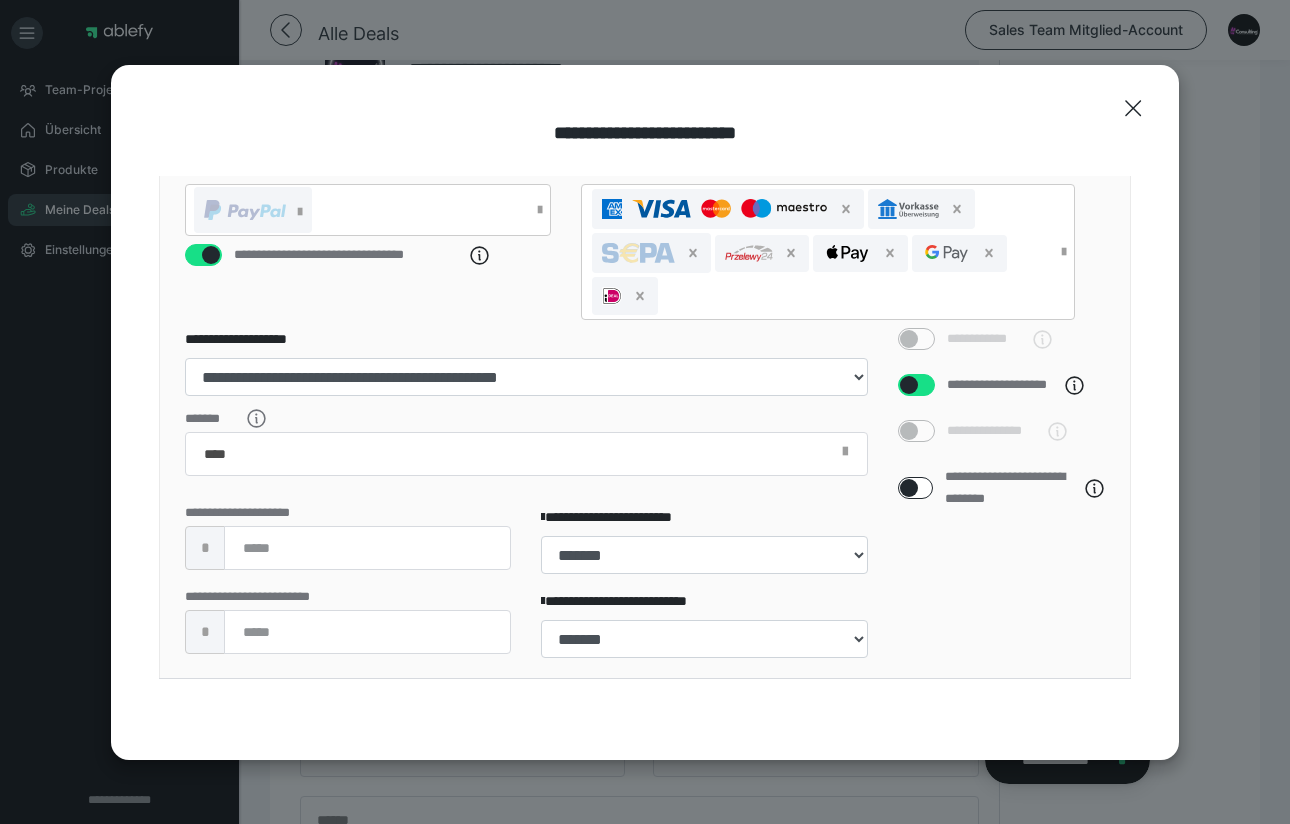 click at bounding box center (909, 385) 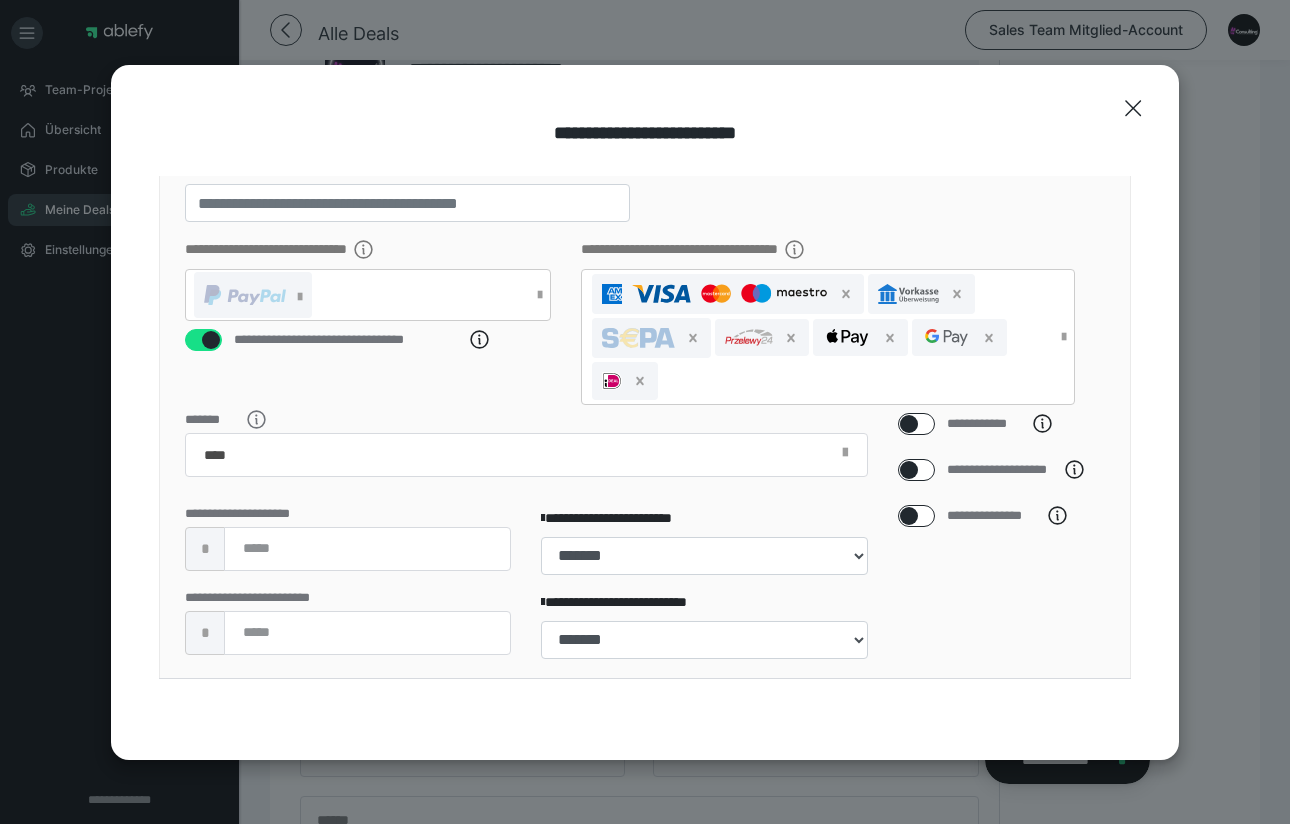 click at bounding box center [909, 516] 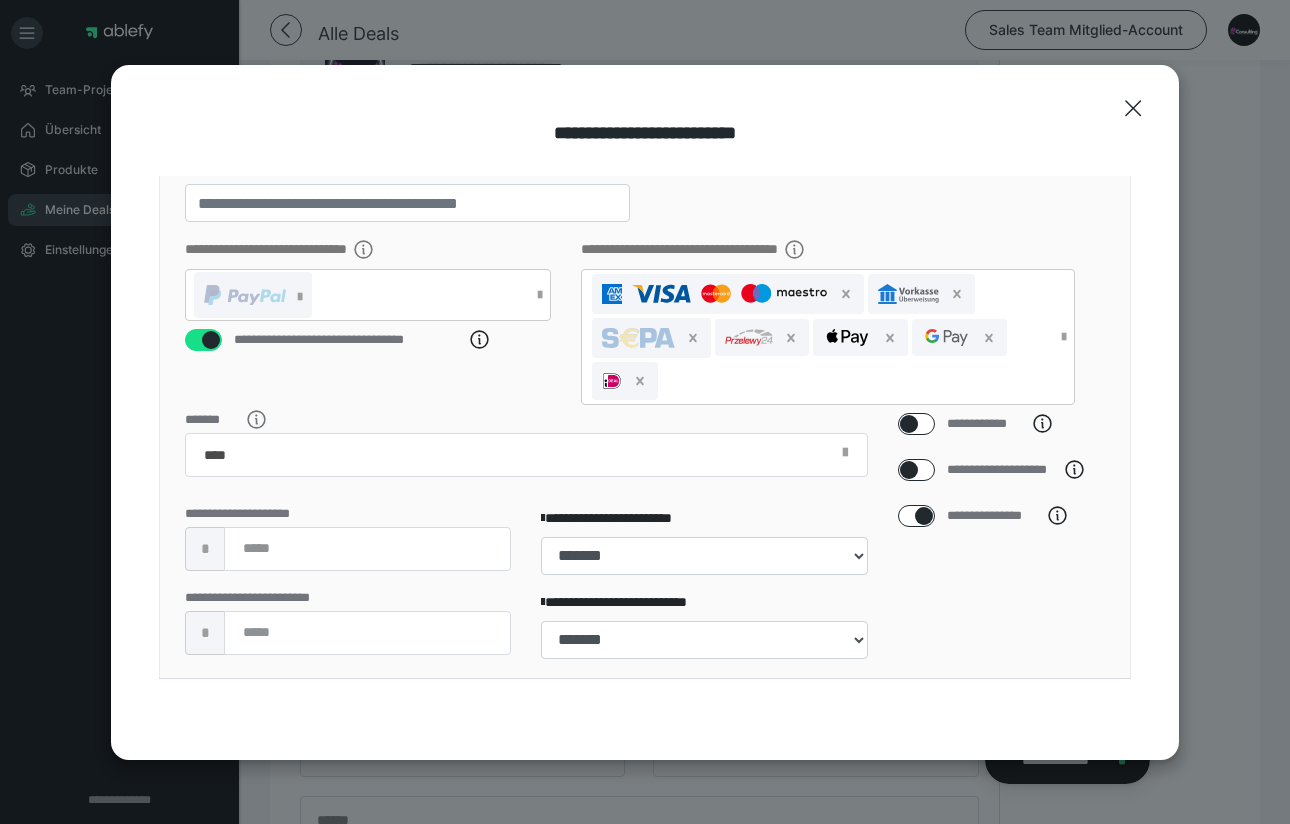 checkbox on "****" 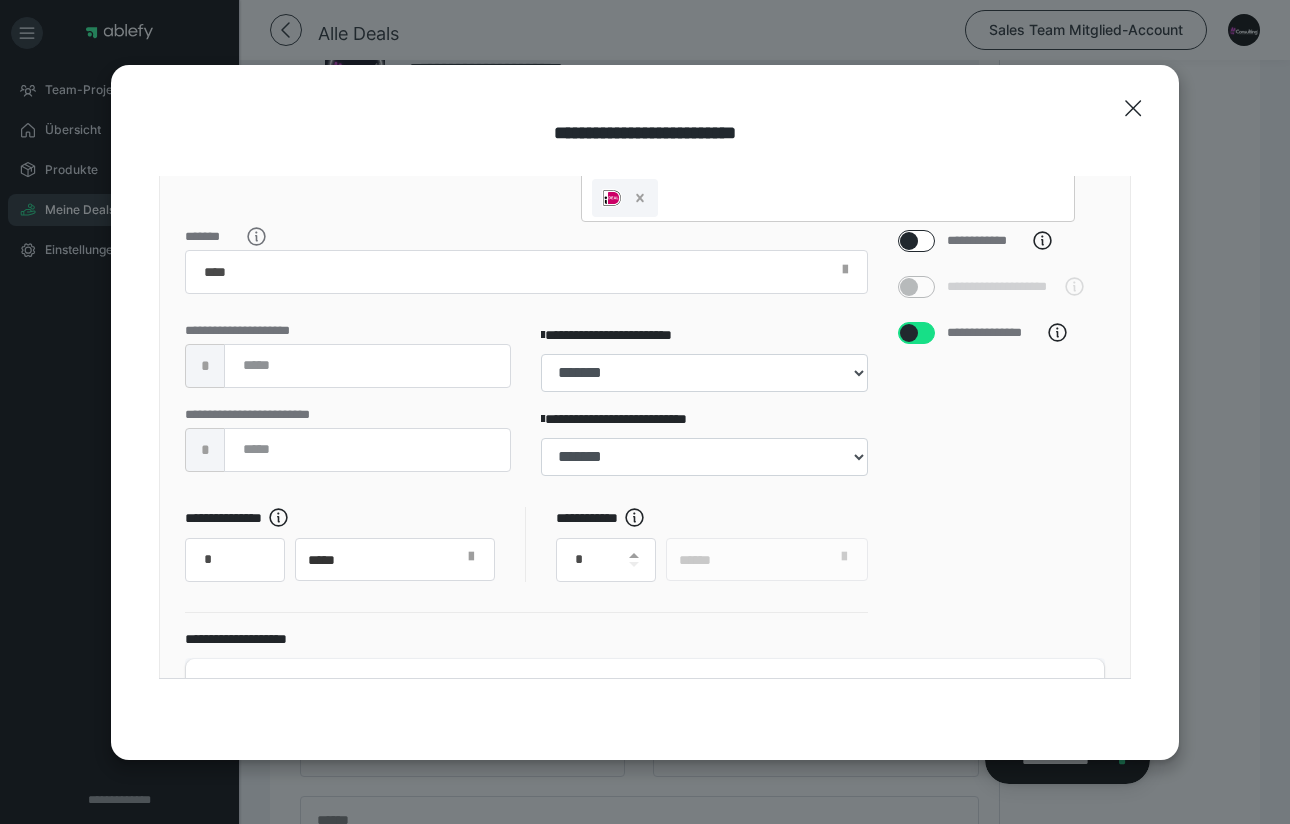 scroll, scrollTop: 450, scrollLeft: 0, axis: vertical 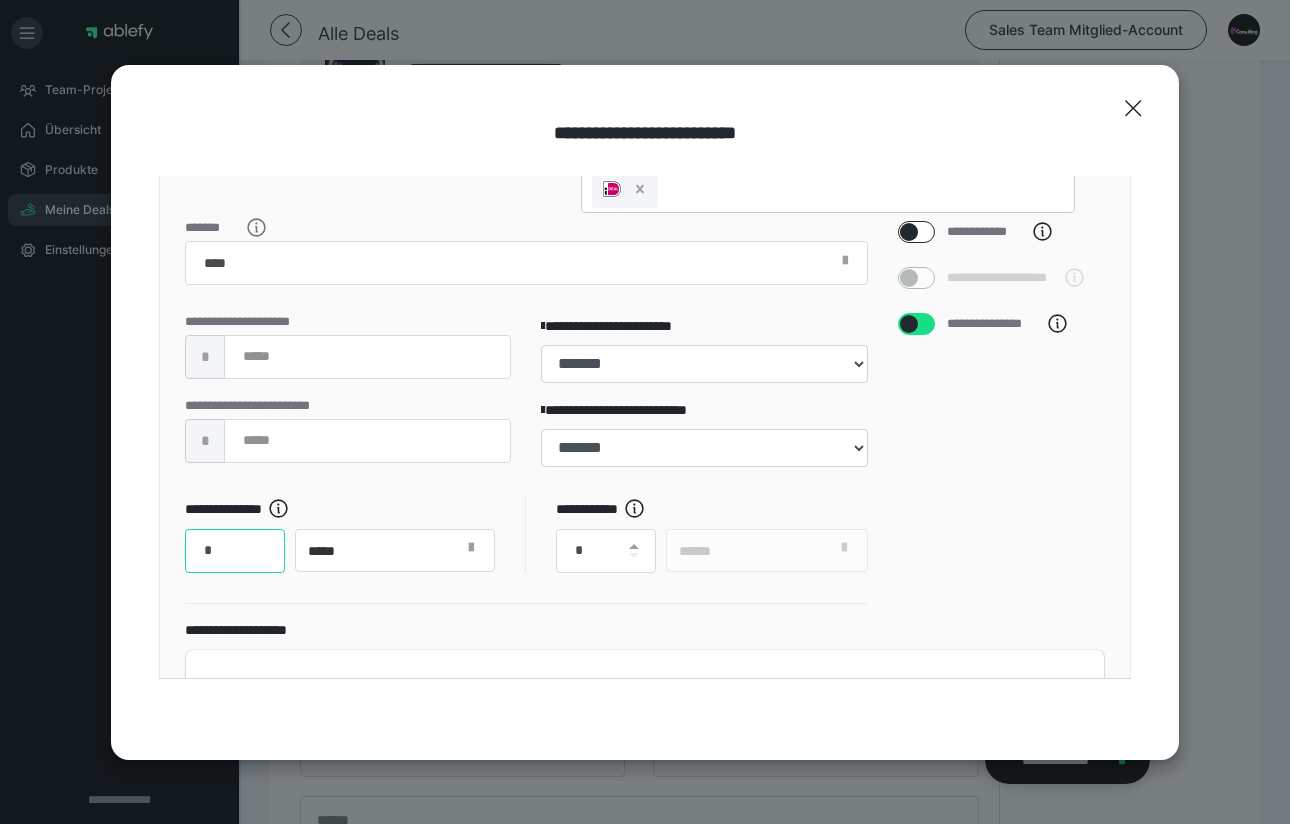 drag, startPoint x: 241, startPoint y: 545, endPoint x: 176, endPoint y: 545, distance: 65 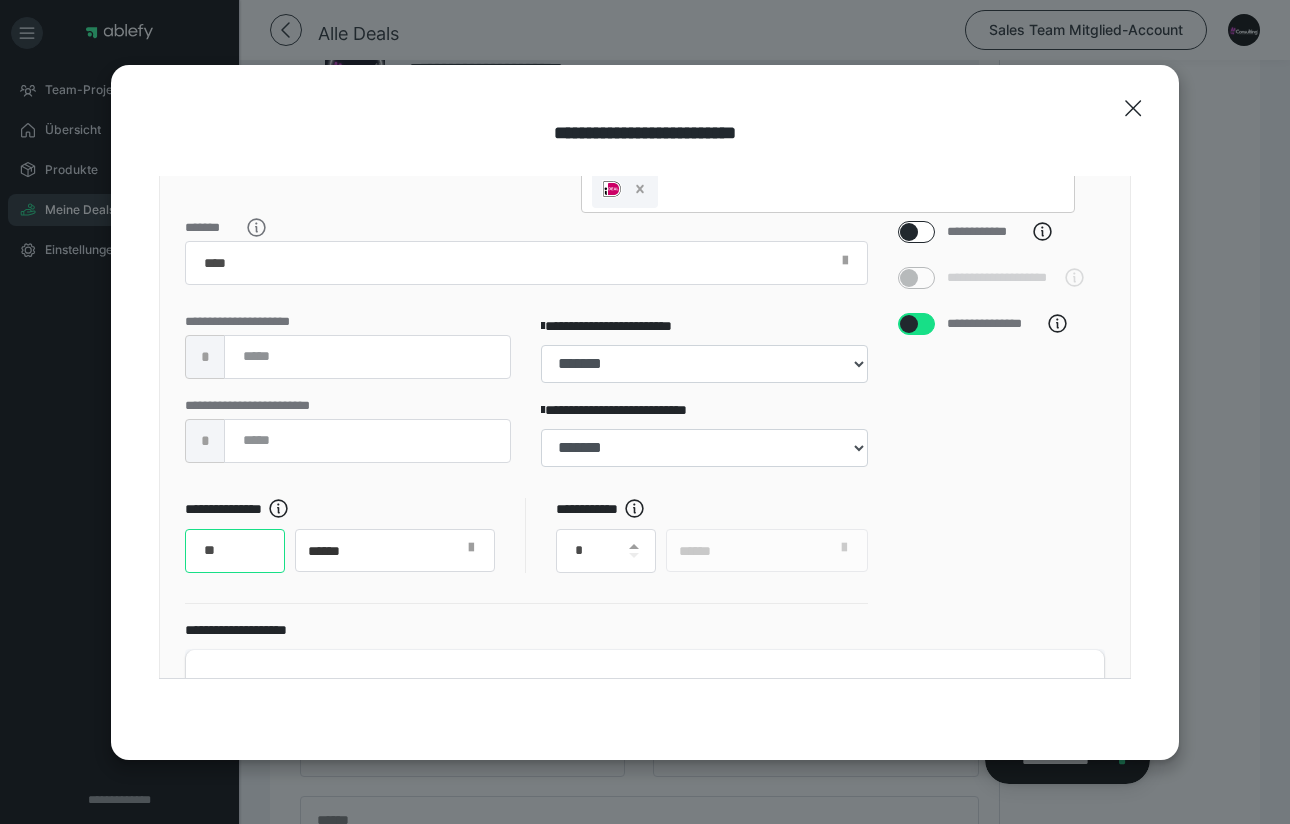 type on "*" 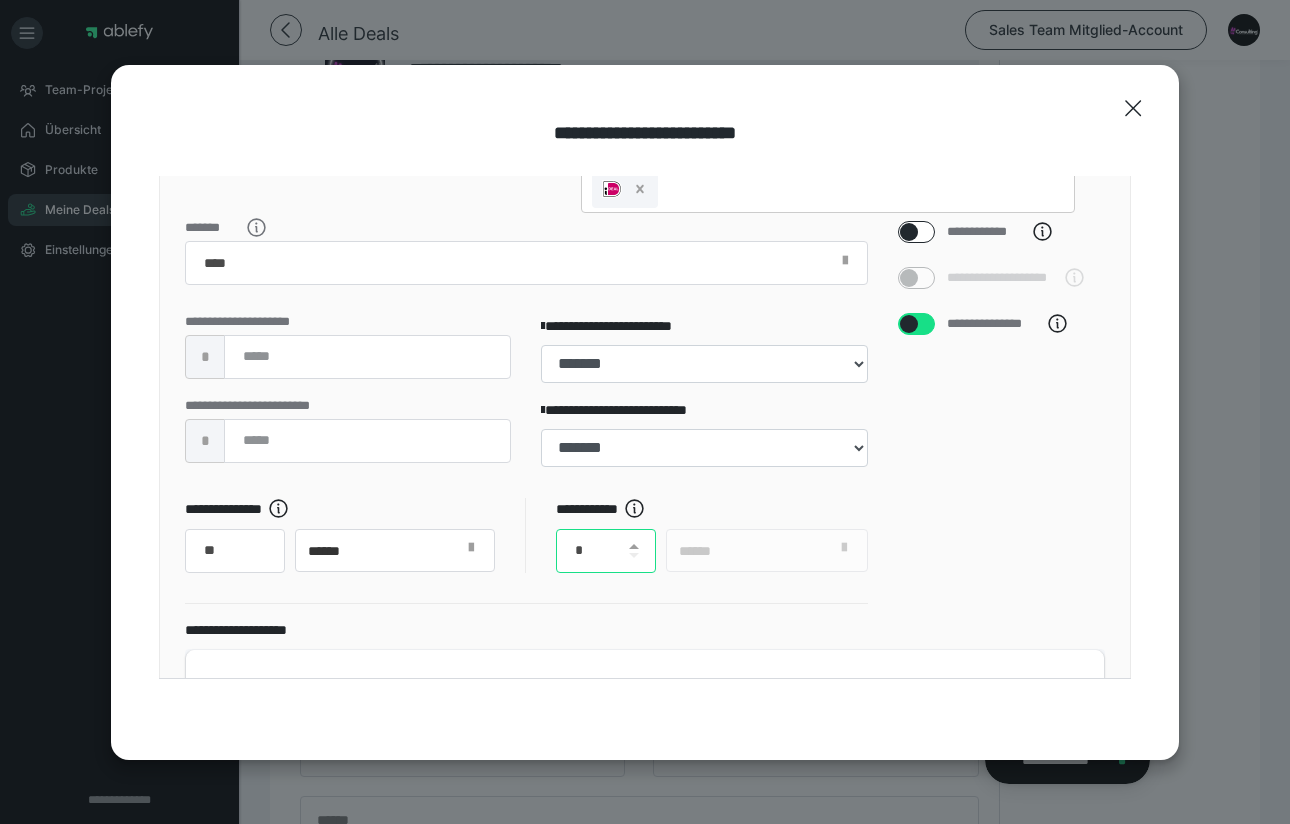 drag, startPoint x: 598, startPoint y: 556, endPoint x: 511, endPoint y: 556, distance: 87 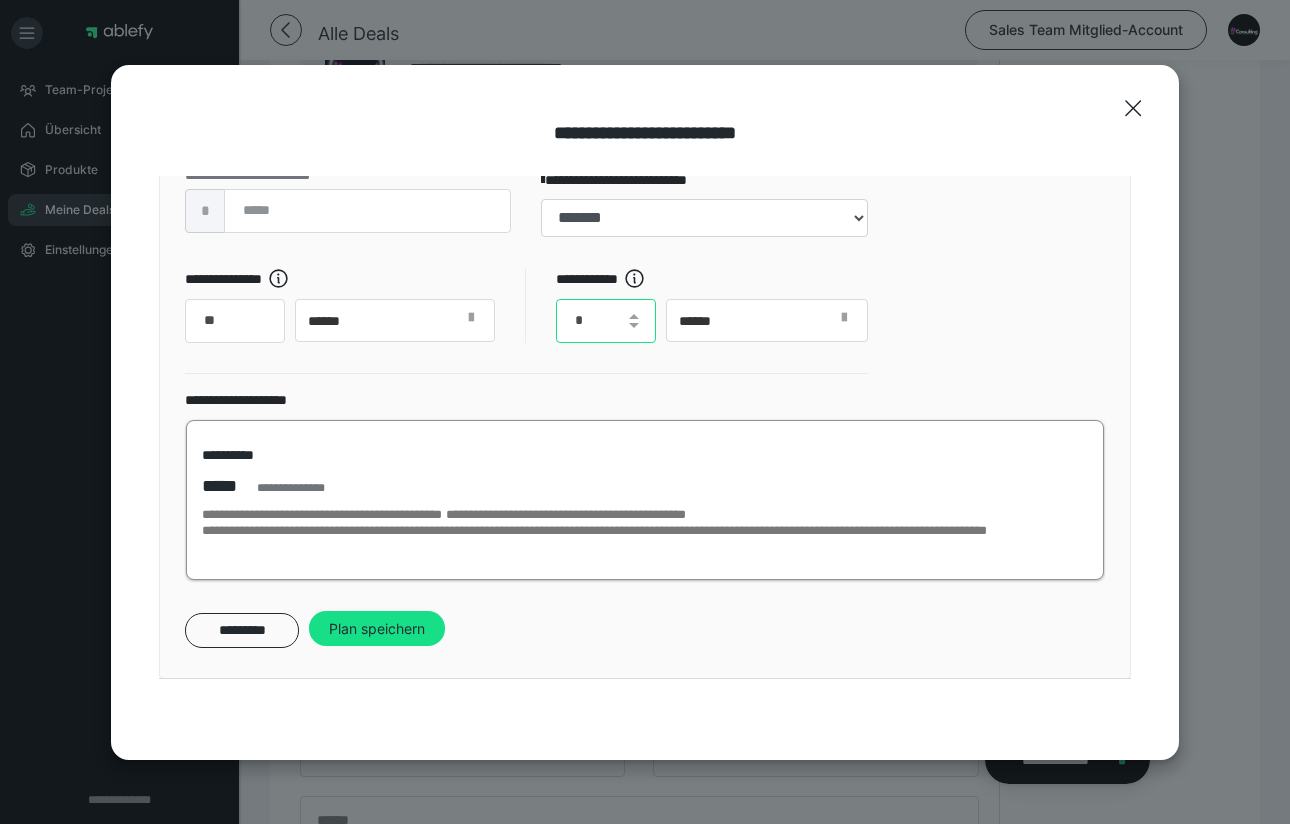 scroll, scrollTop: 681, scrollLeft: 0, axis: vertical 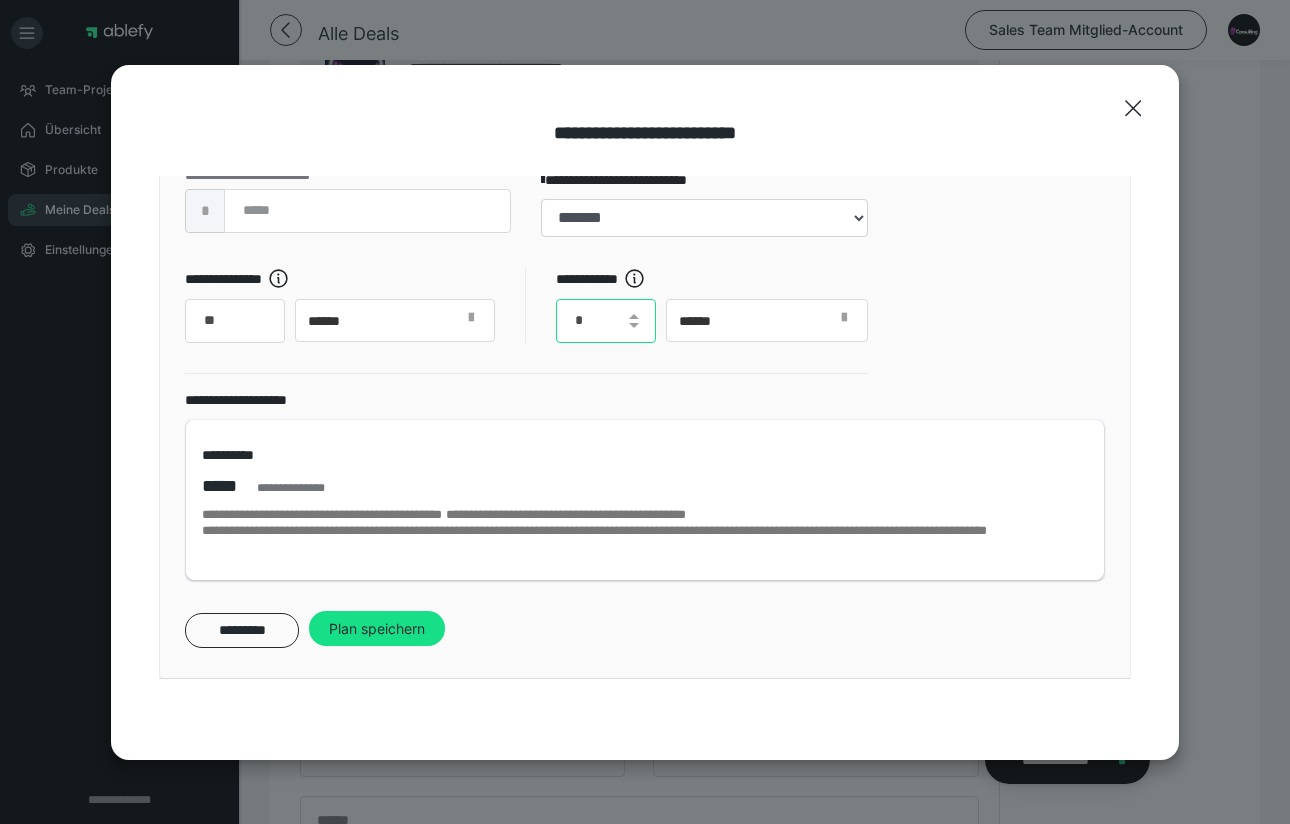 type on "*" 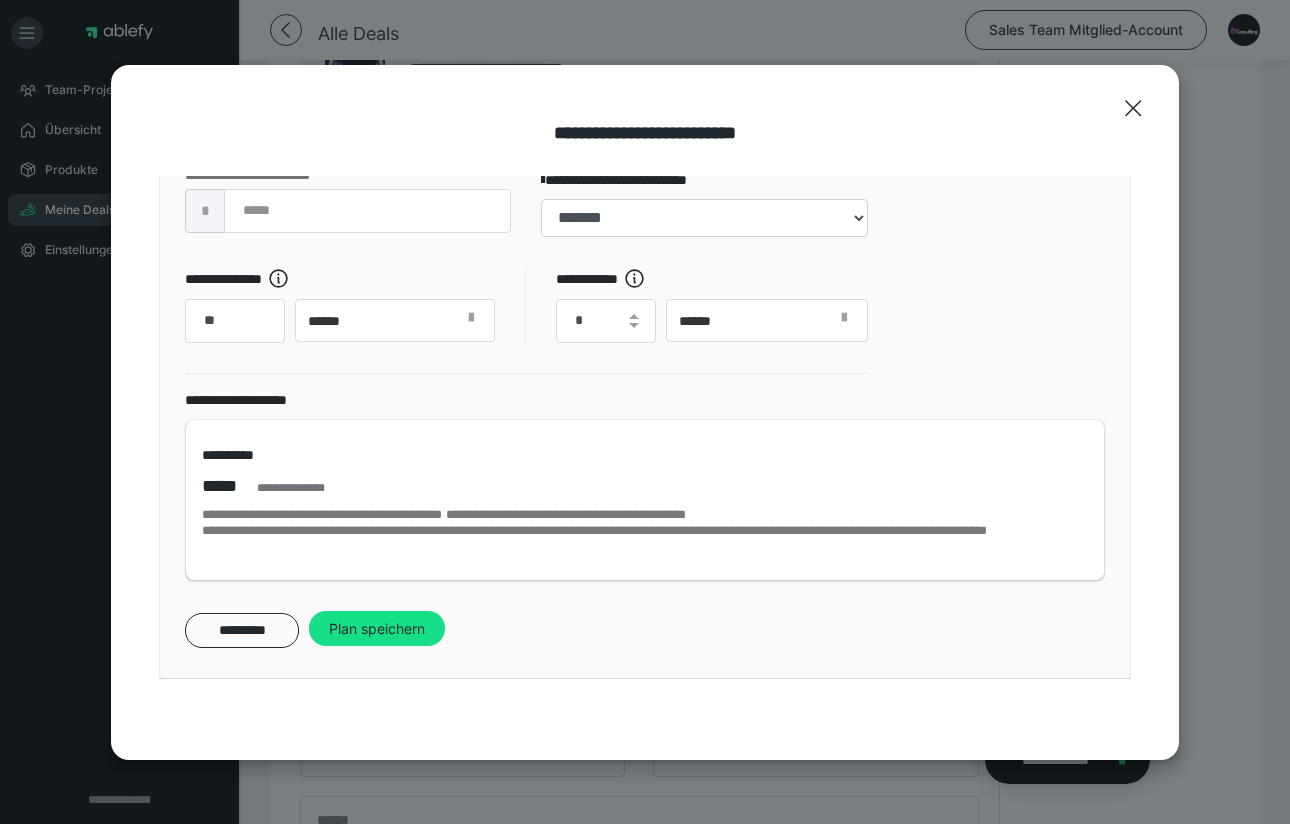 click on "**********" at bounding box center [645, 127] 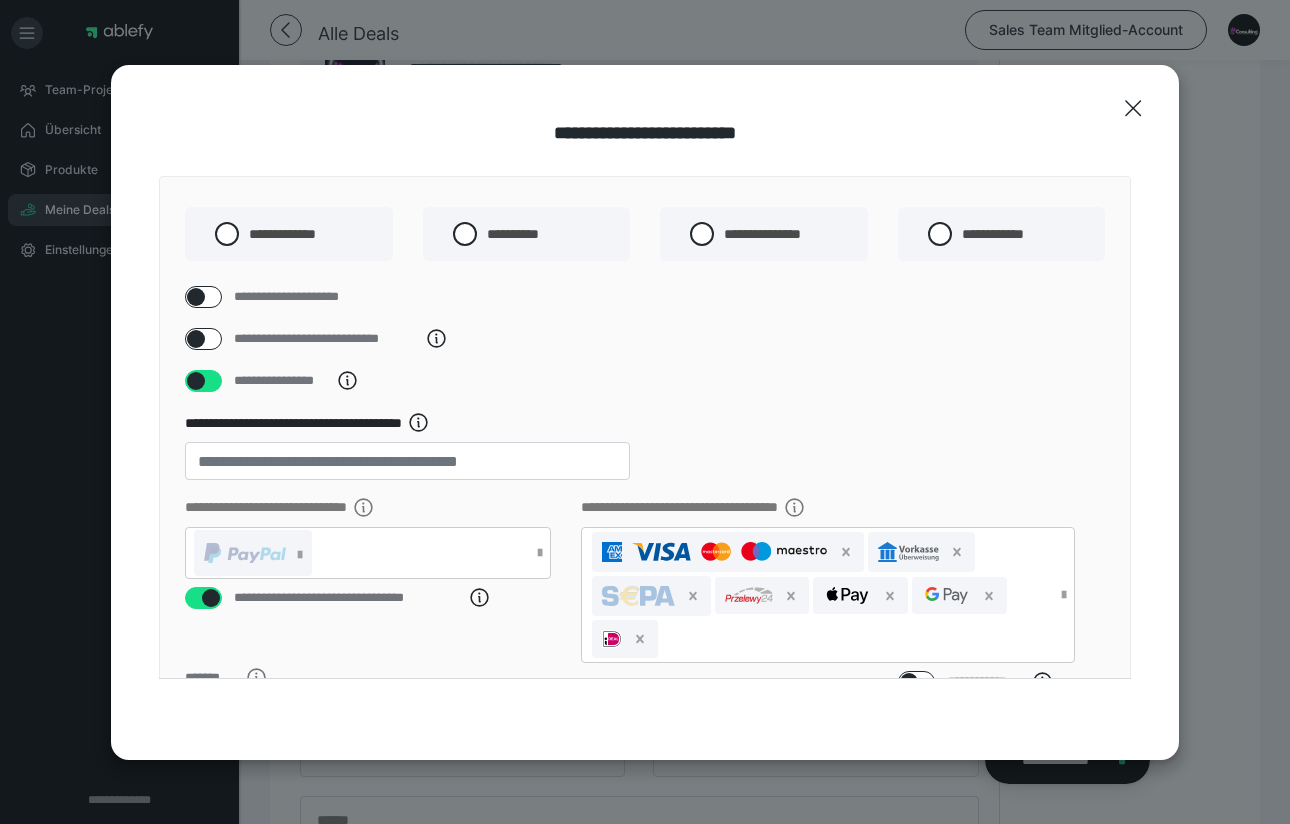 scroll, scrollTop: 0, scrollLeft: 0, axis: both 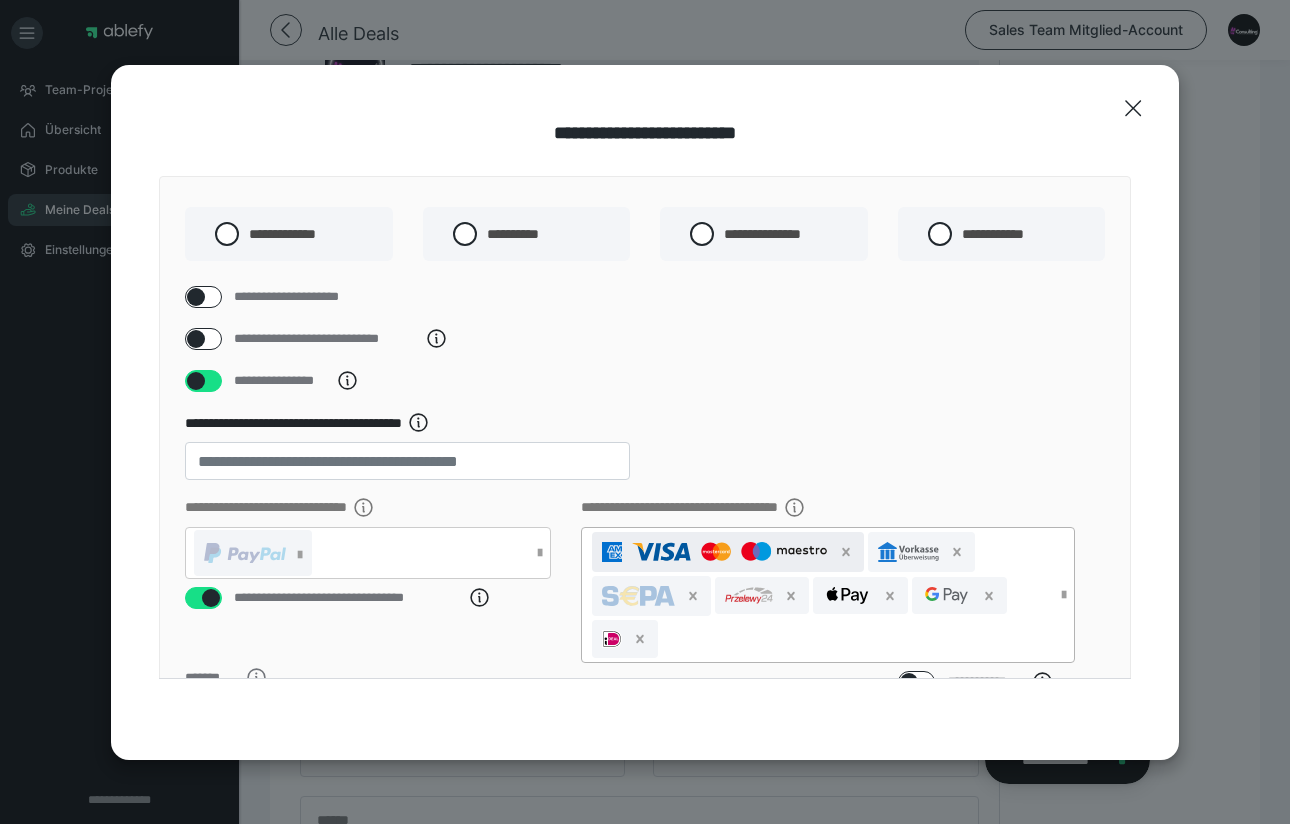 click at bounding box center (728, 552) 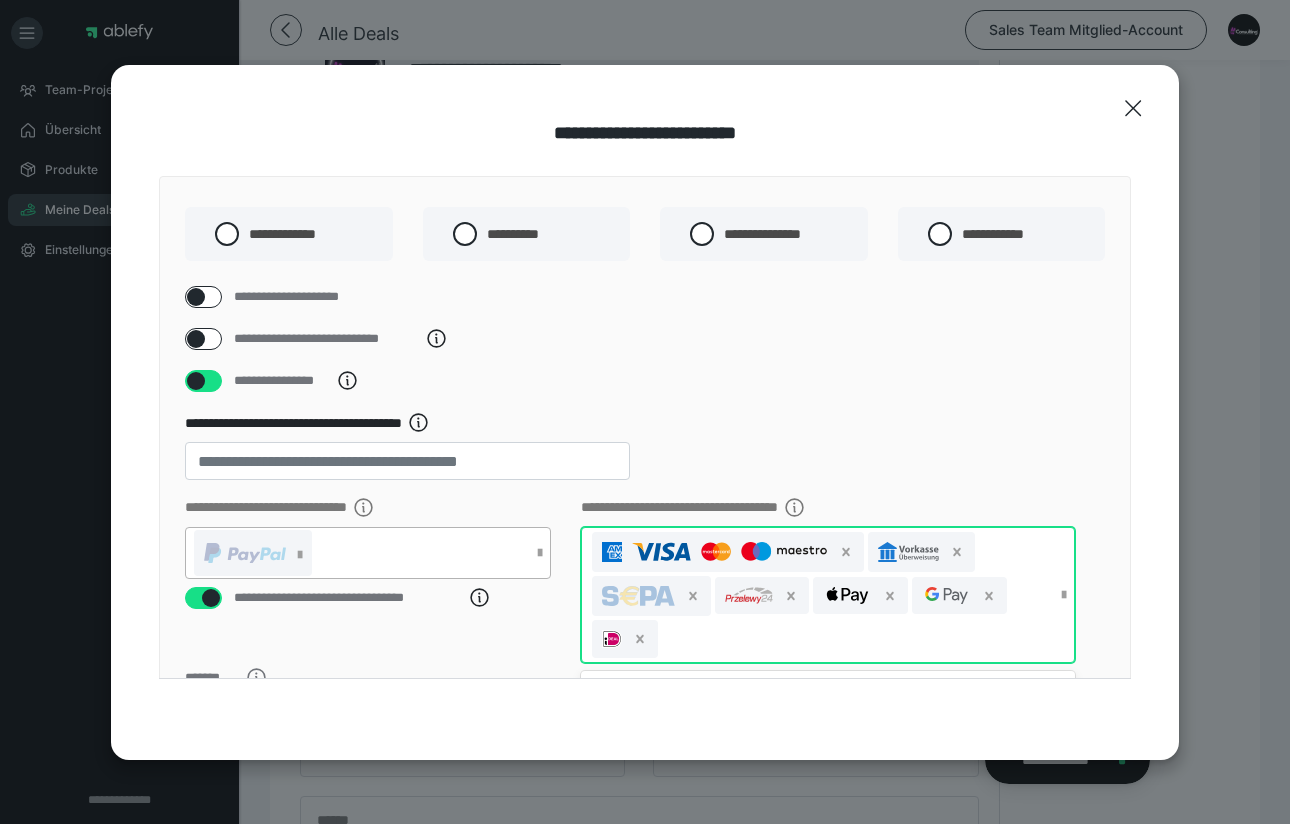 click at bounding box center [358, 553] 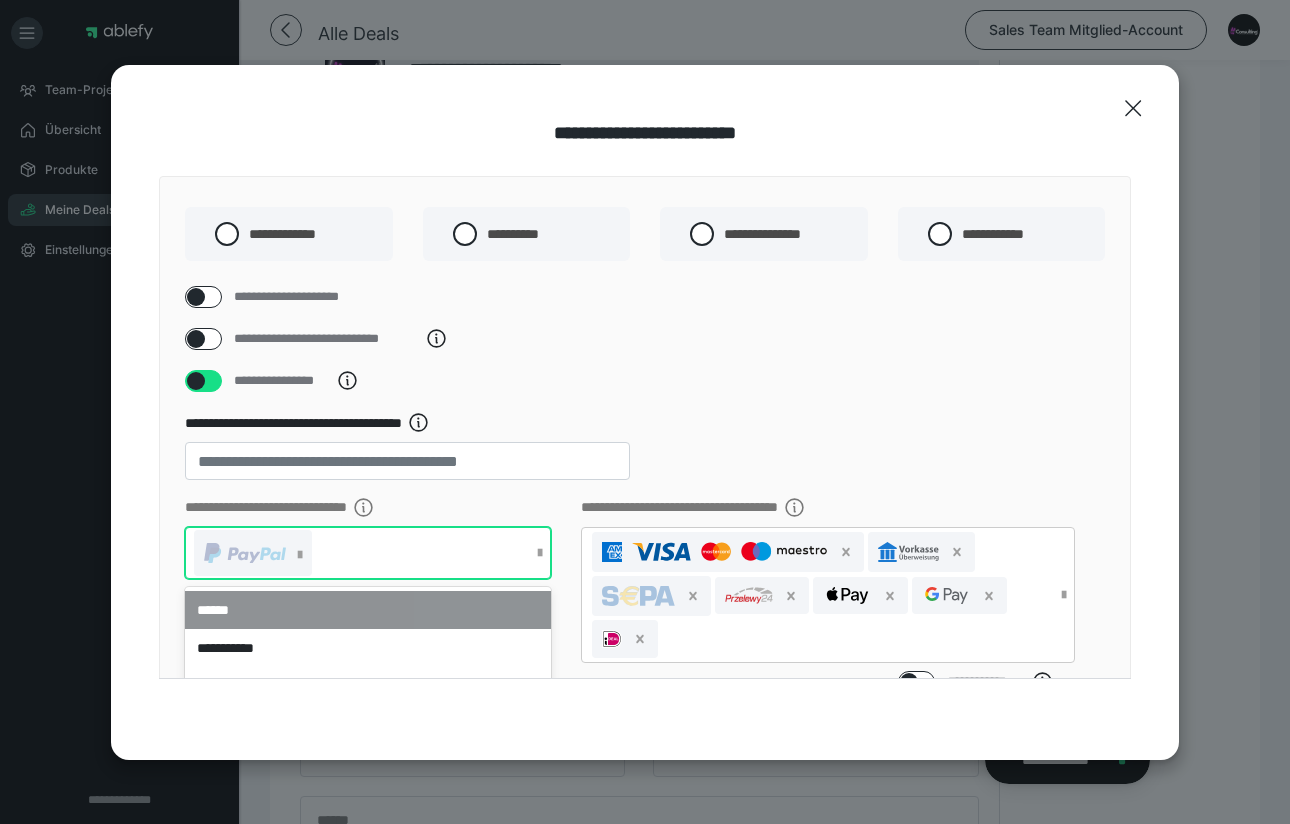 scroll, scrollTop: 72, scrollLeft: 0, axis: vertical 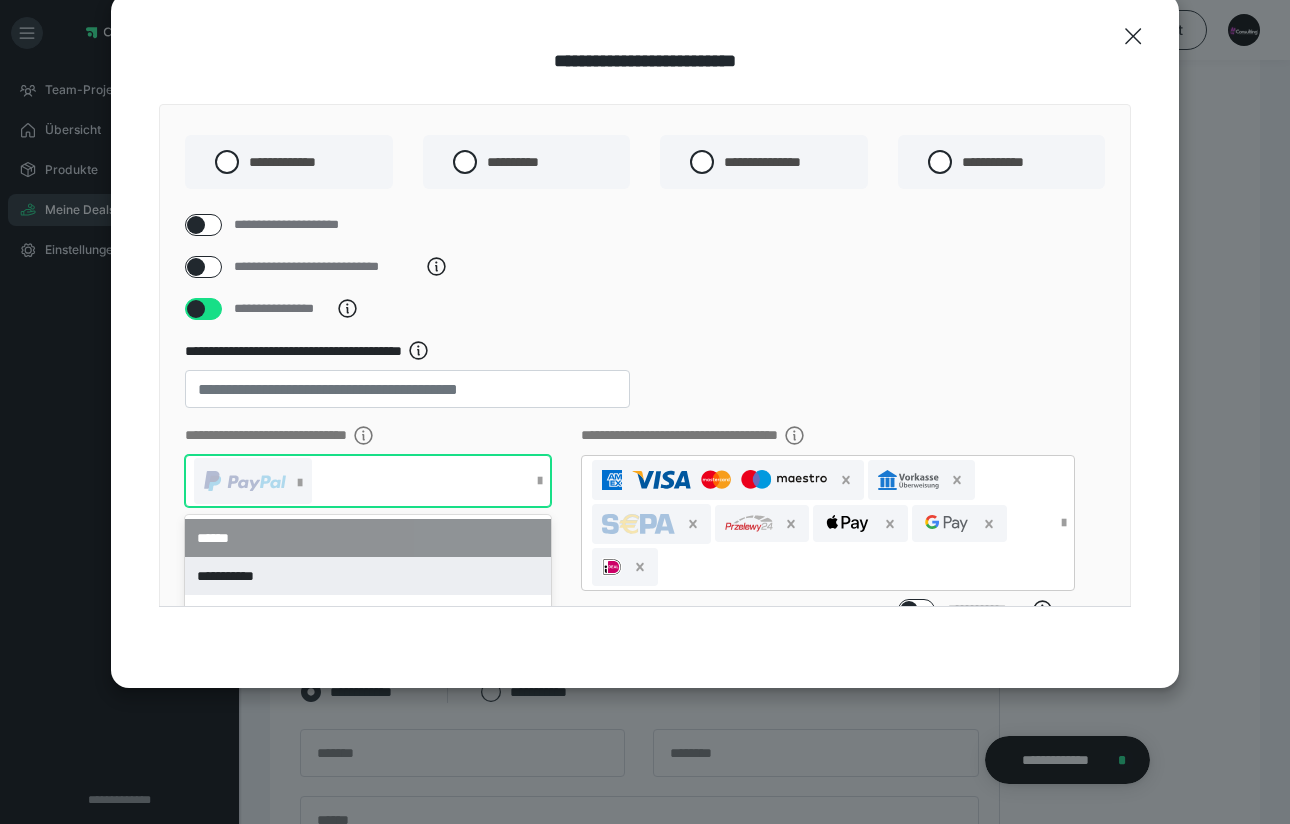 click on "**********" at bounding box center (368, 576) 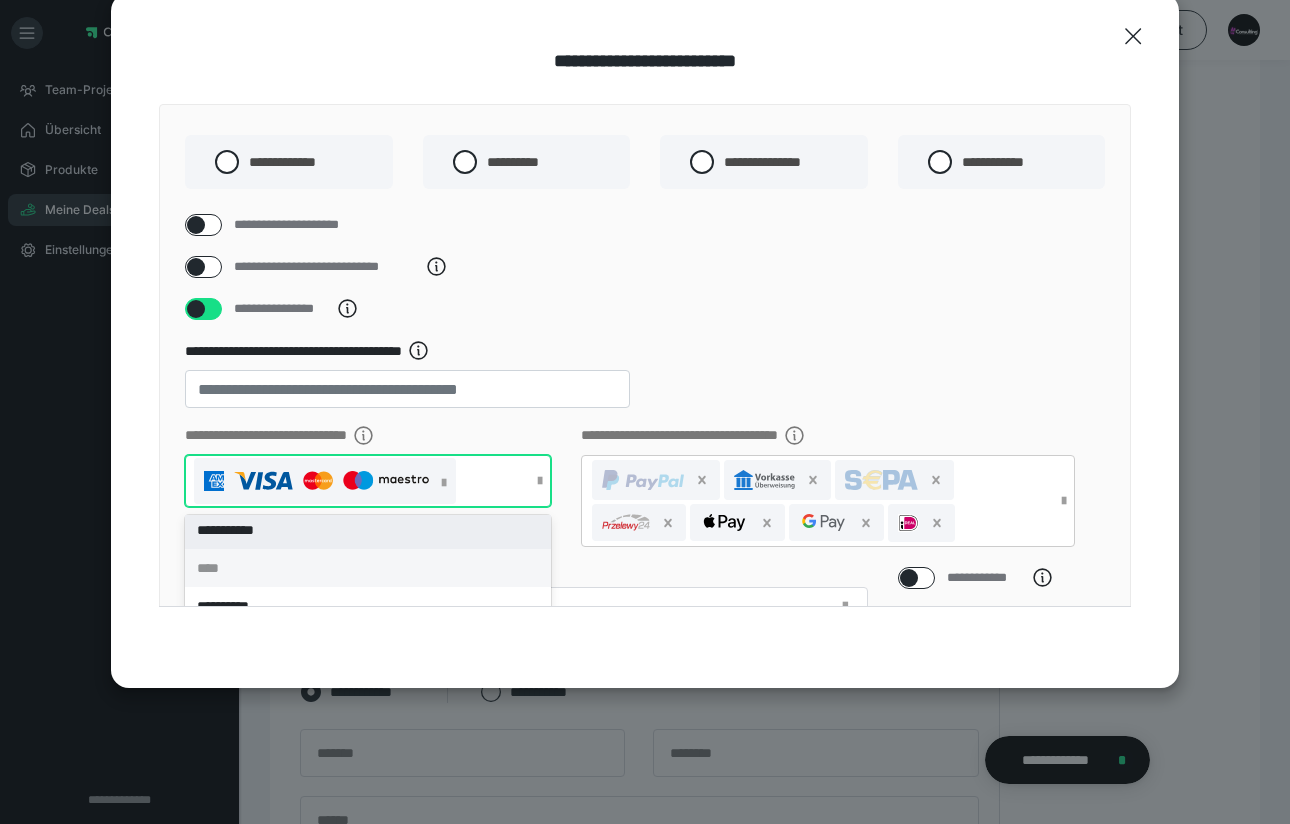 scroll, scrollTop: 84, scrollLeft: 0, axis: vertical 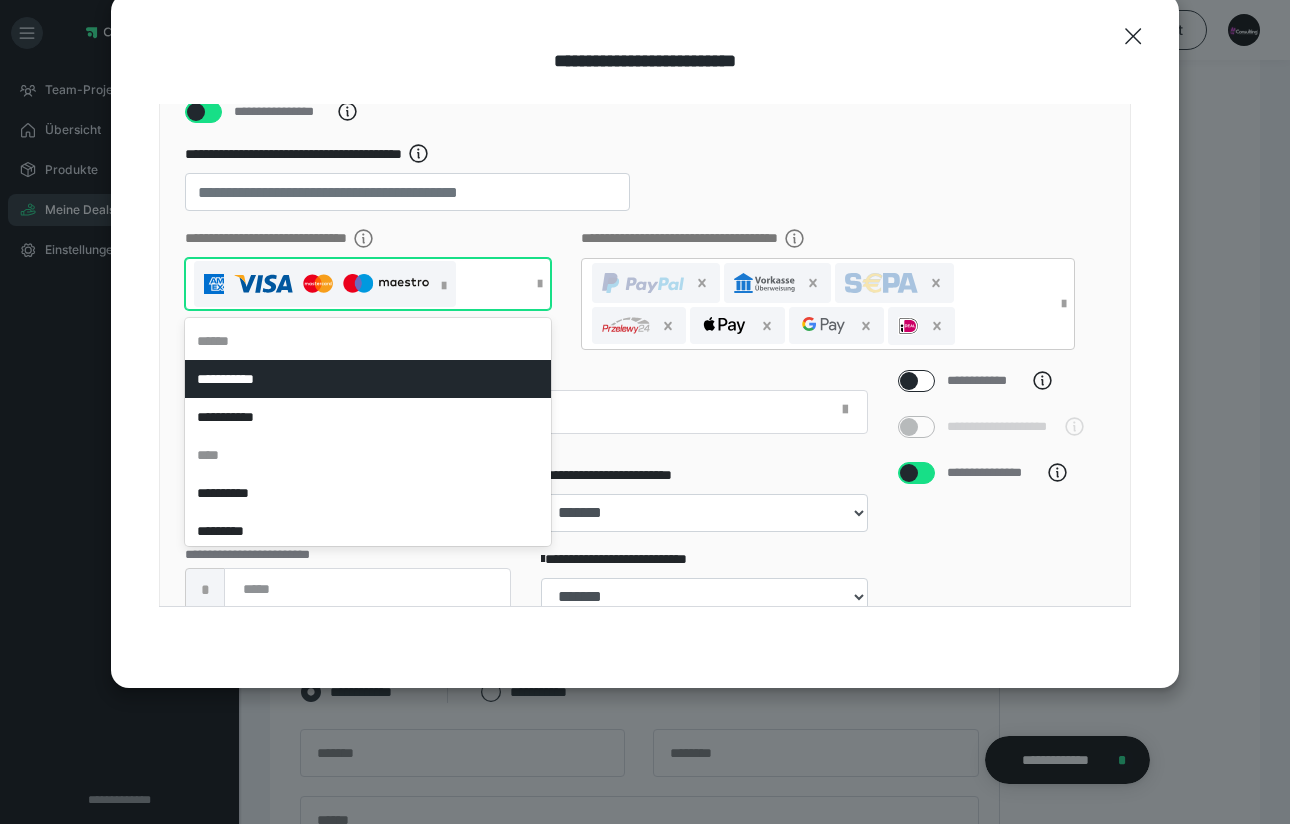 click on "**********" at bounding box center (368, 379) 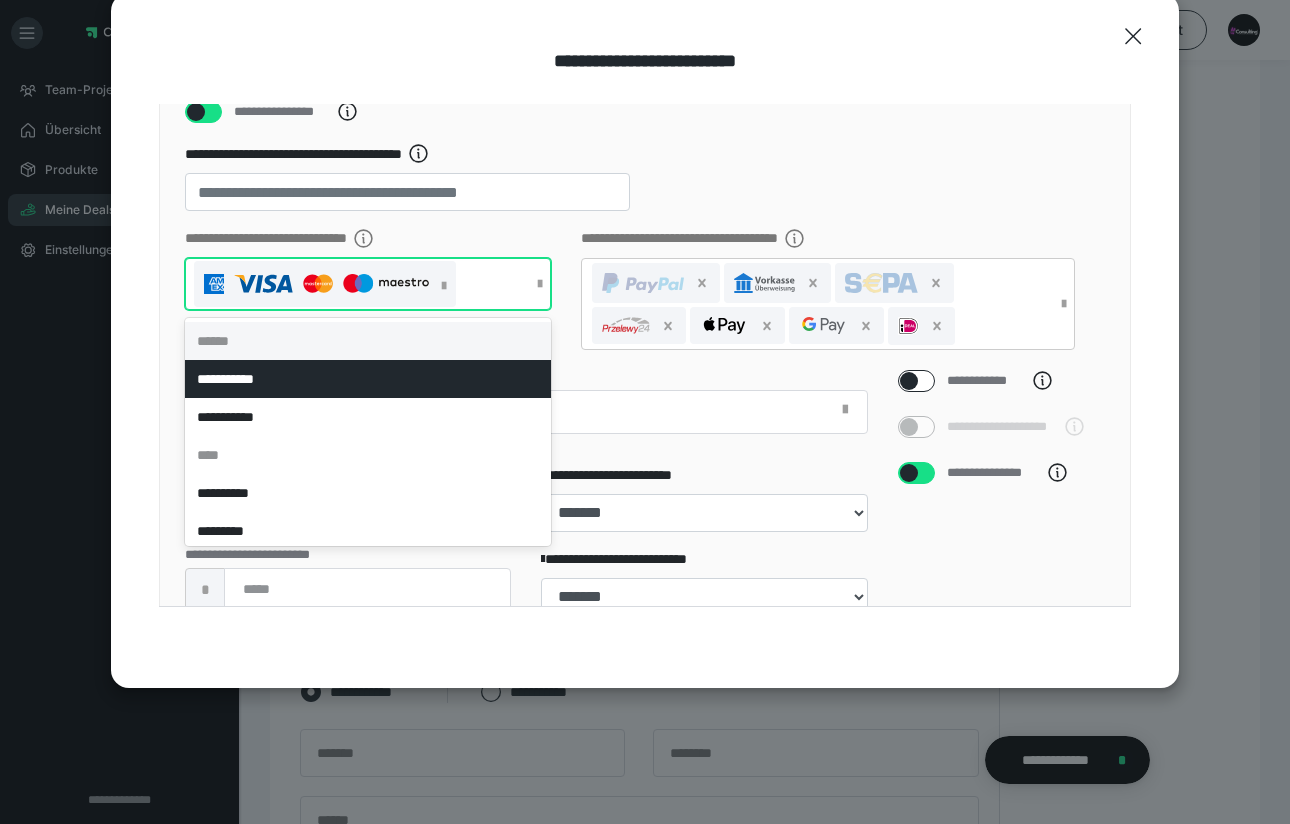 click on "**********" at bounding box center [645, 488] 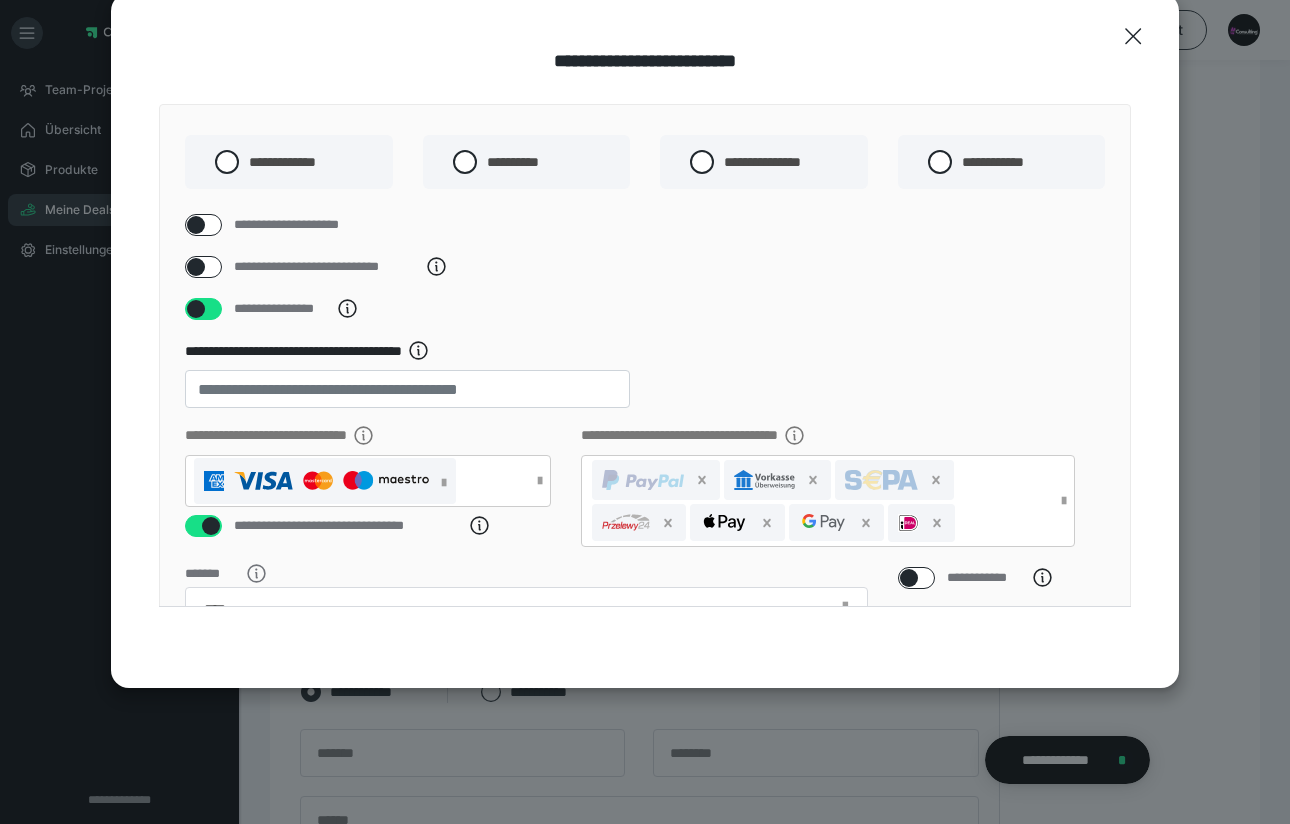 scroll, scrollTop: 0, scrollLeft: 0, axis: both 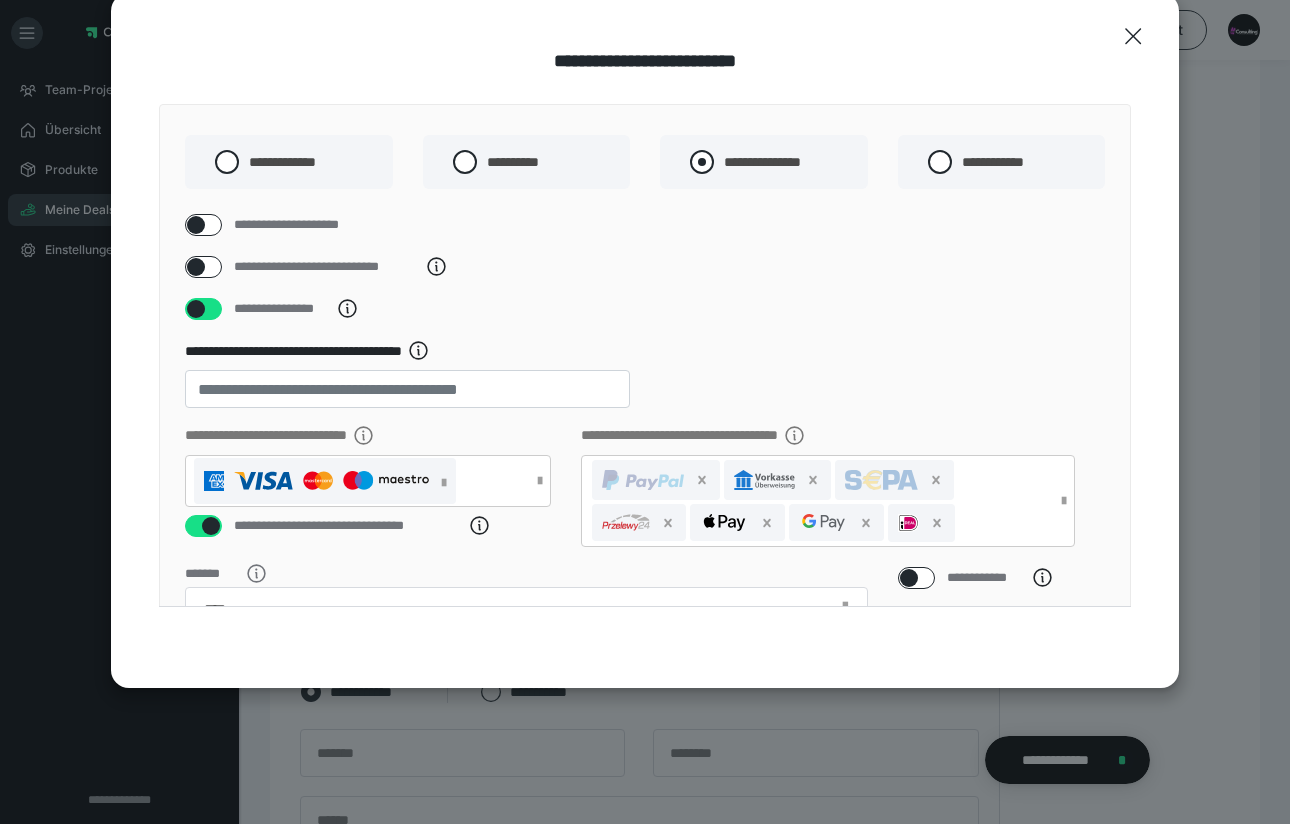 click at bounding box center [702, 162] 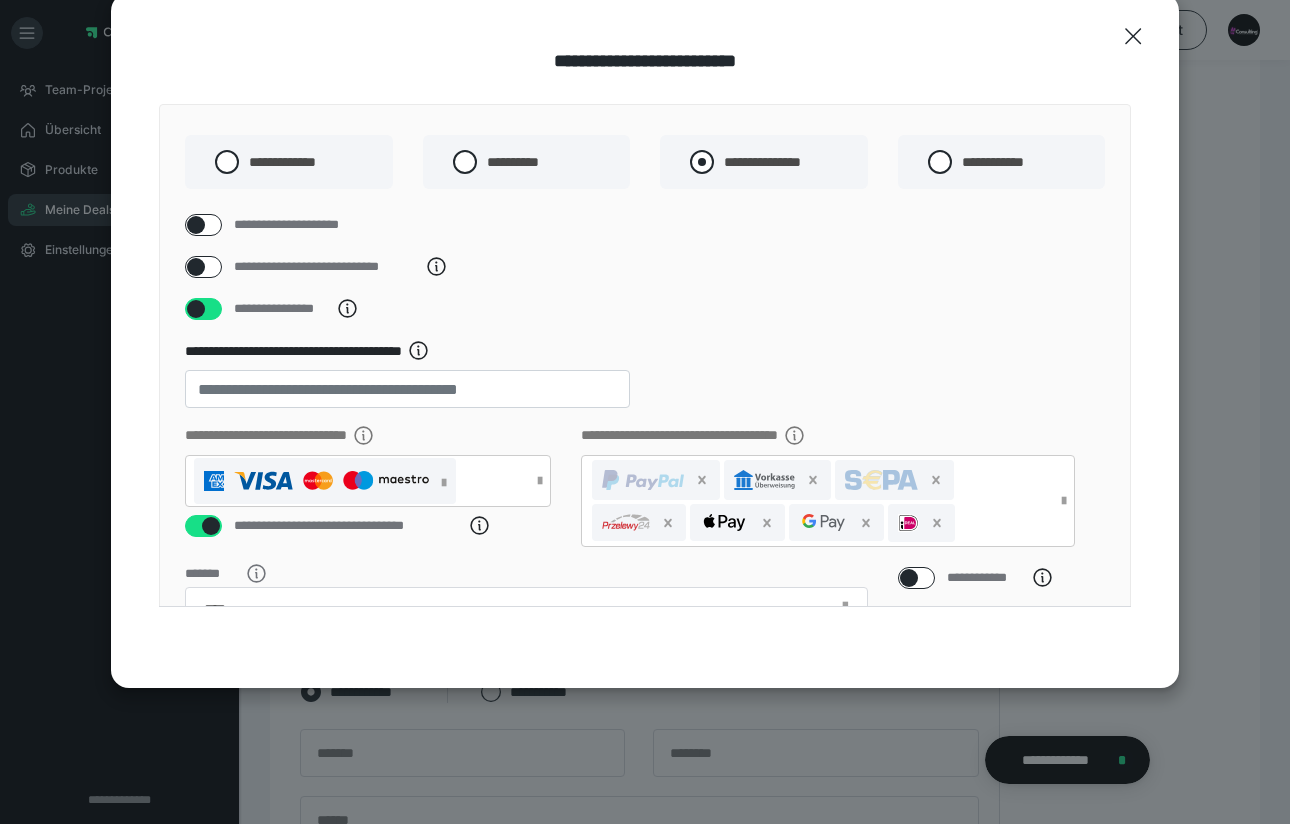 radio on "****" 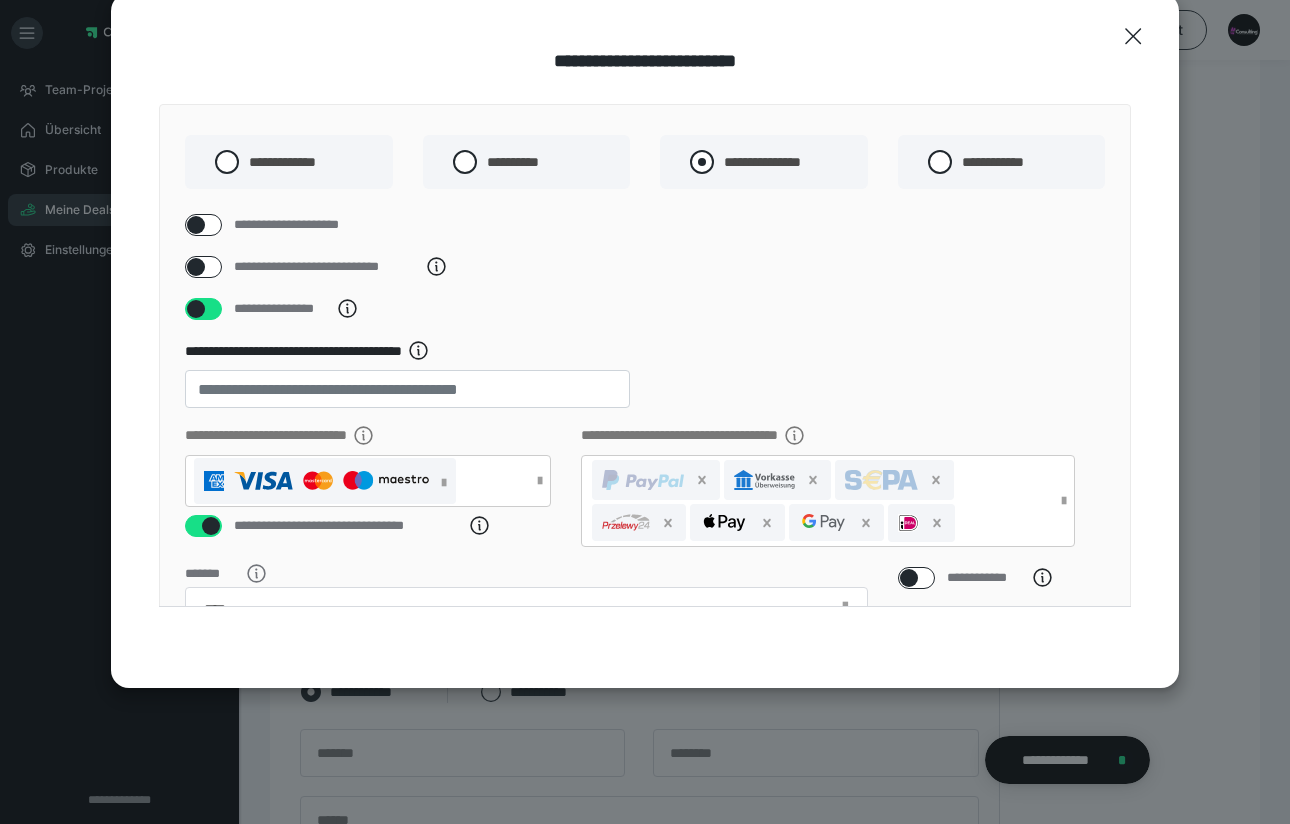radio on "*****" 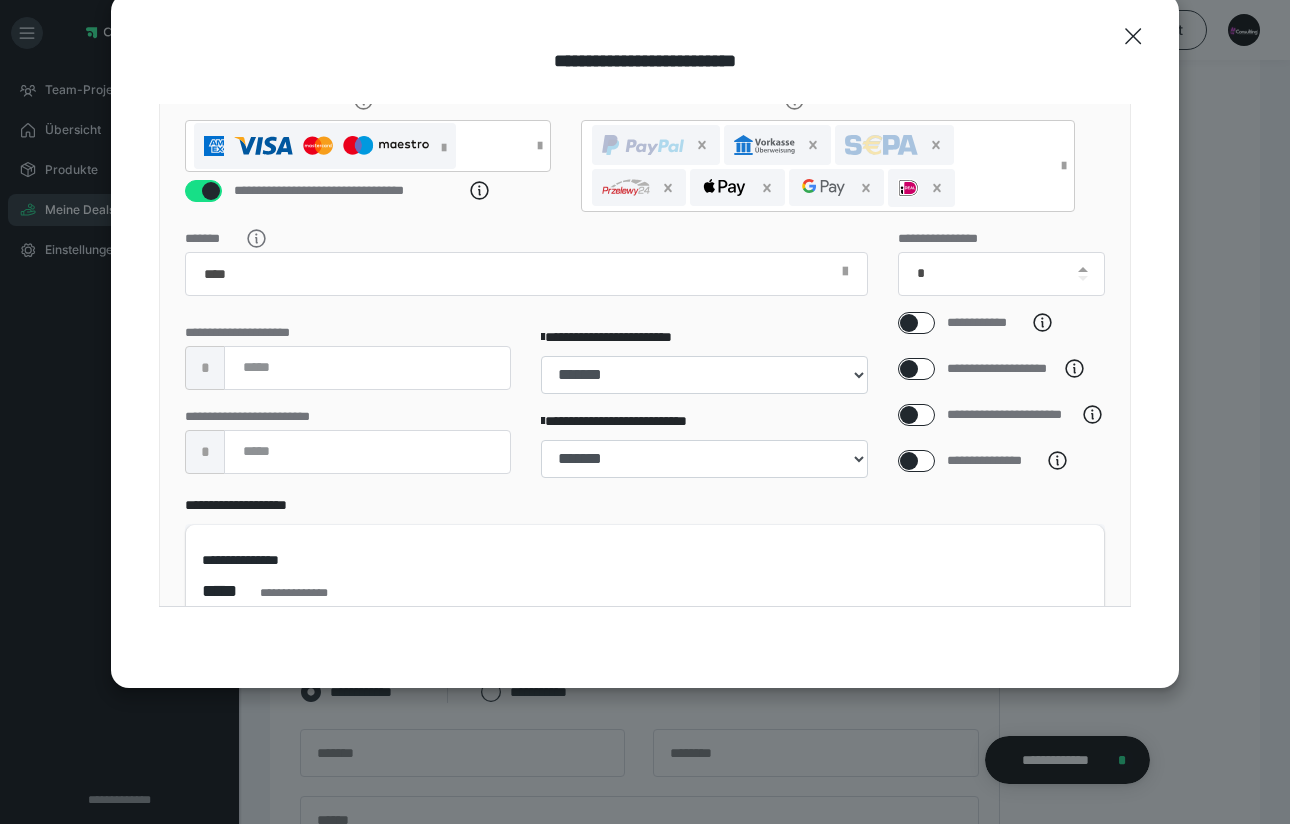 scroll, scrollTop: 333, scrollLeft: 0, axis: vertical 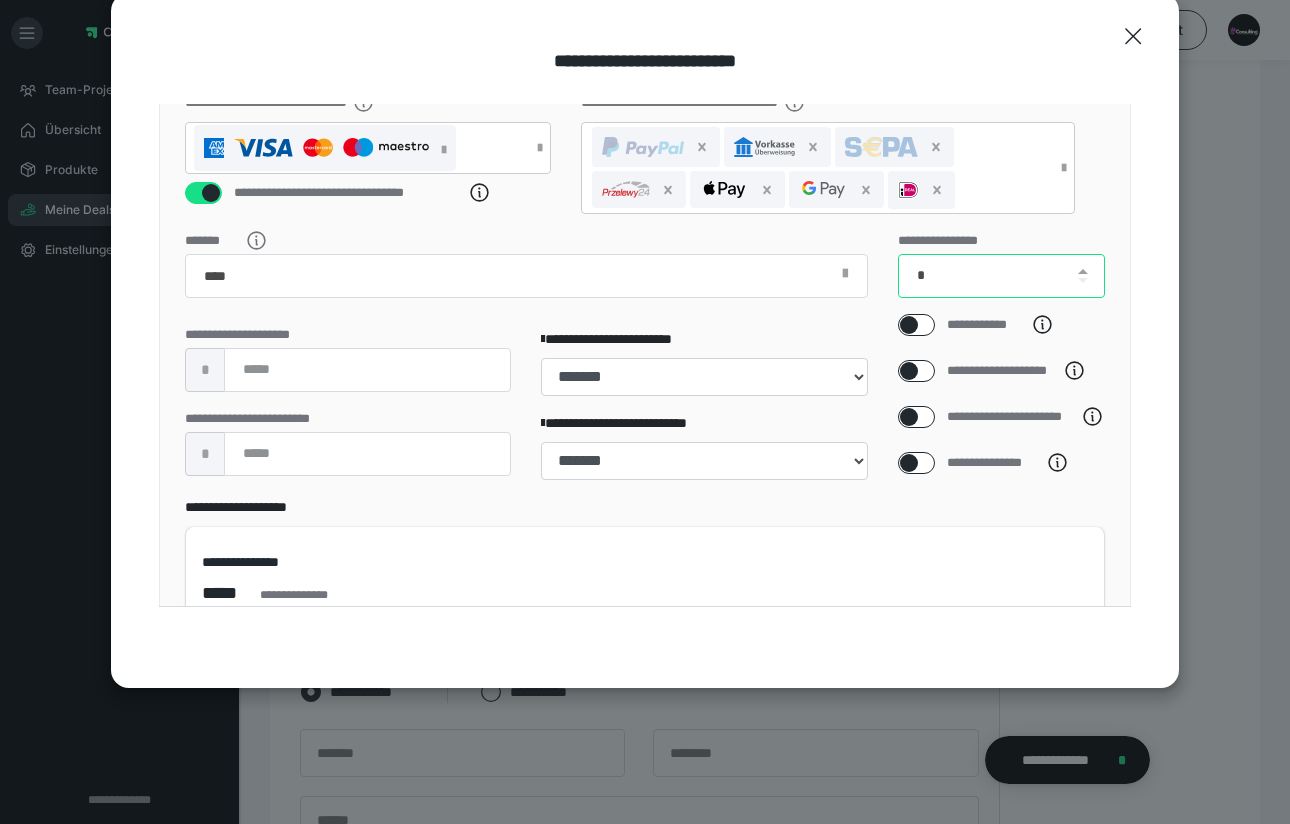 click on "*" at bounding box center [1002, 276] 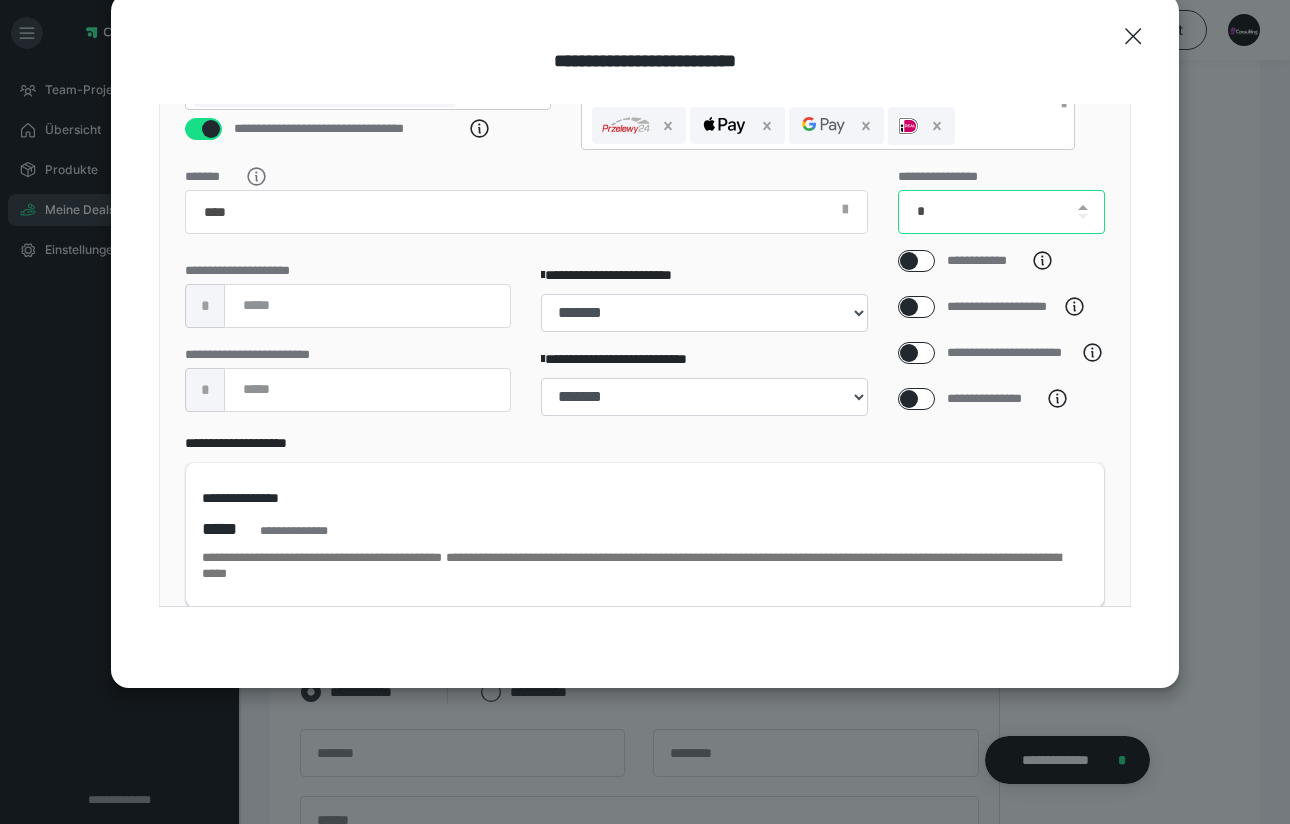 scroll, scrollTop: 395, scrollLeft: 0, axis: vertical 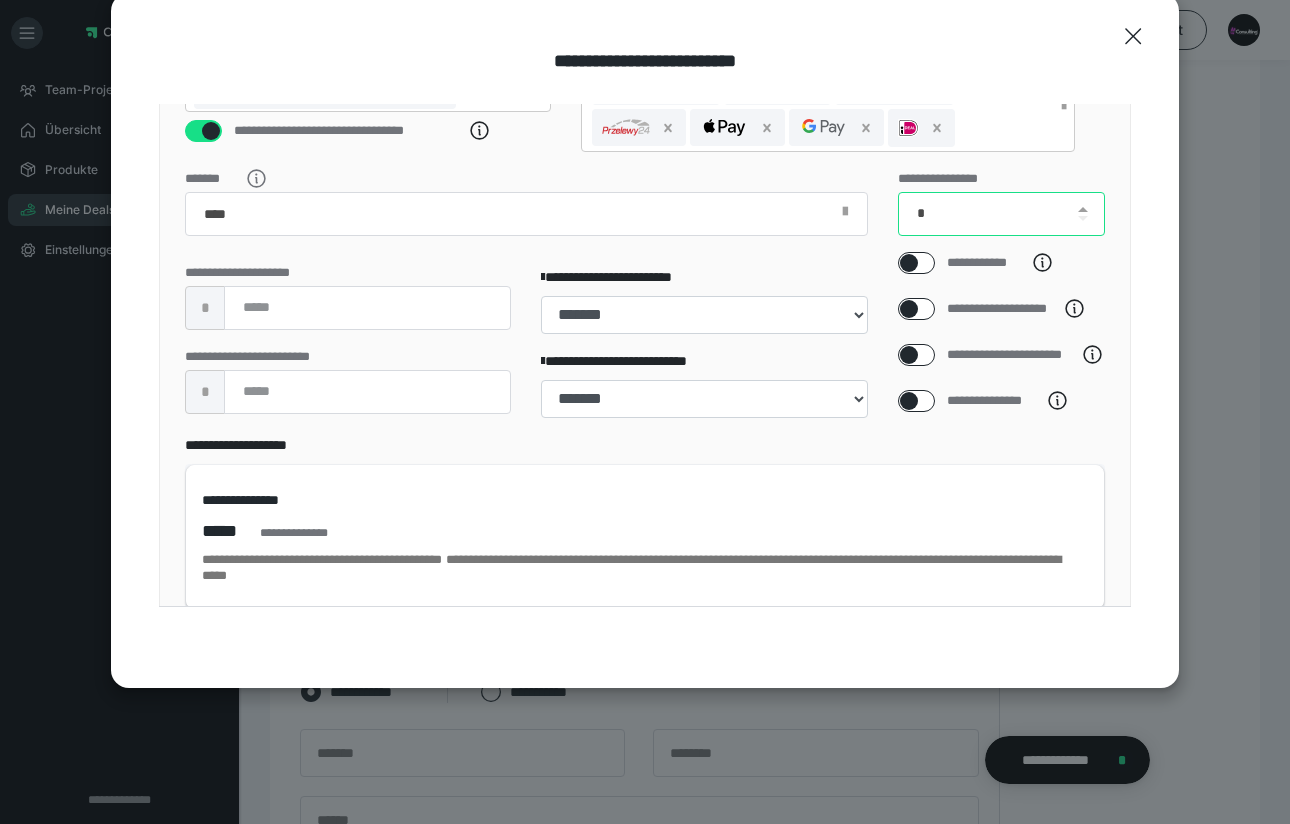 drag, startPoint x: 929, startPoint y: 214, endPoint x: 902, endPoint y: 214, distance: 27 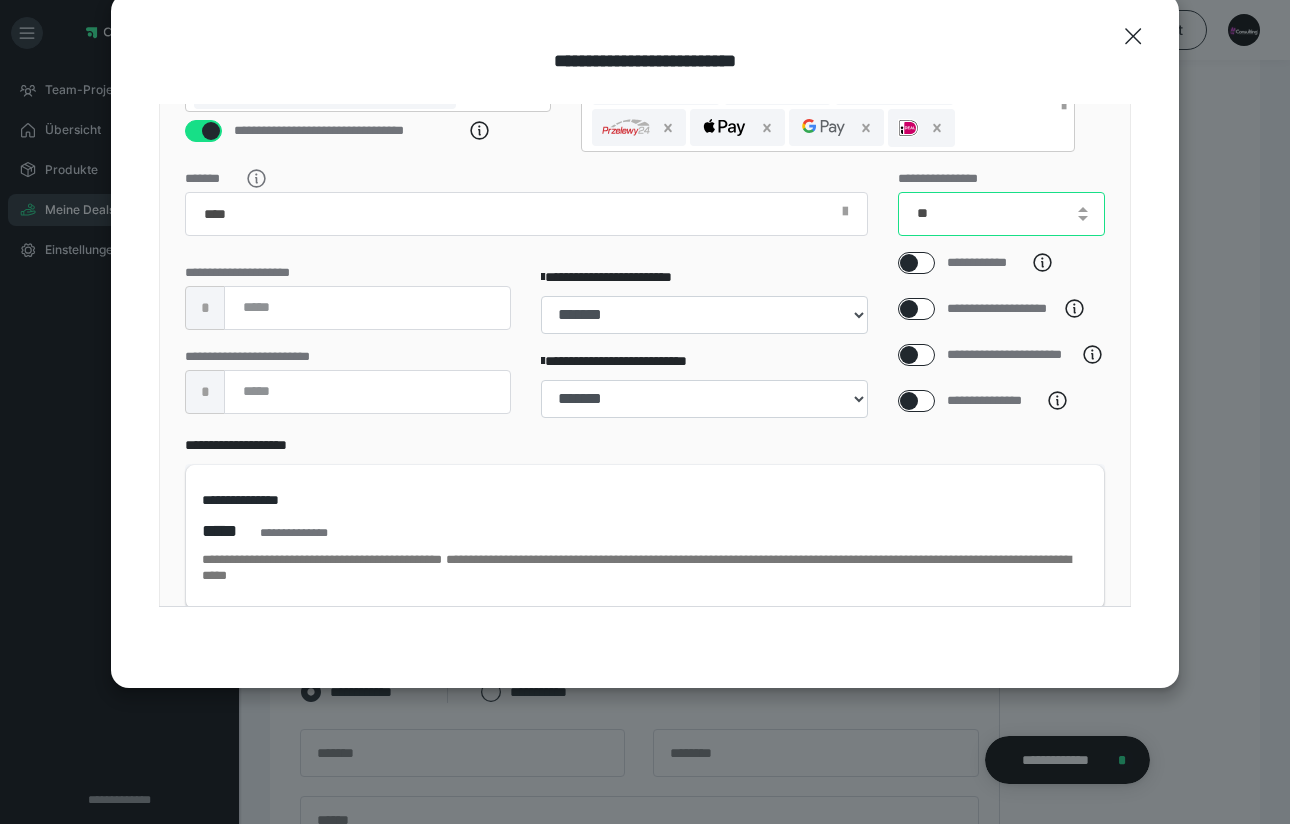 type on "**" 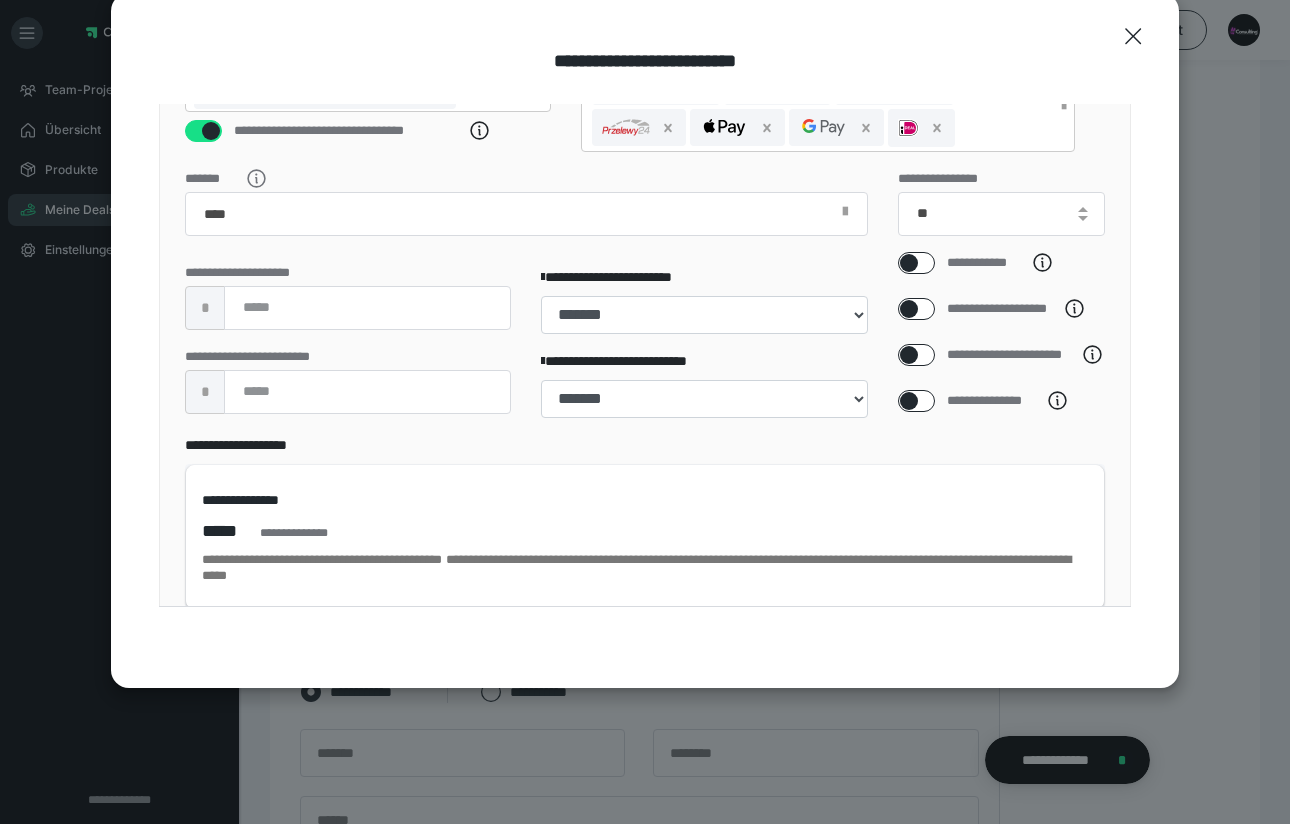 click at bounding box center [909, 355] 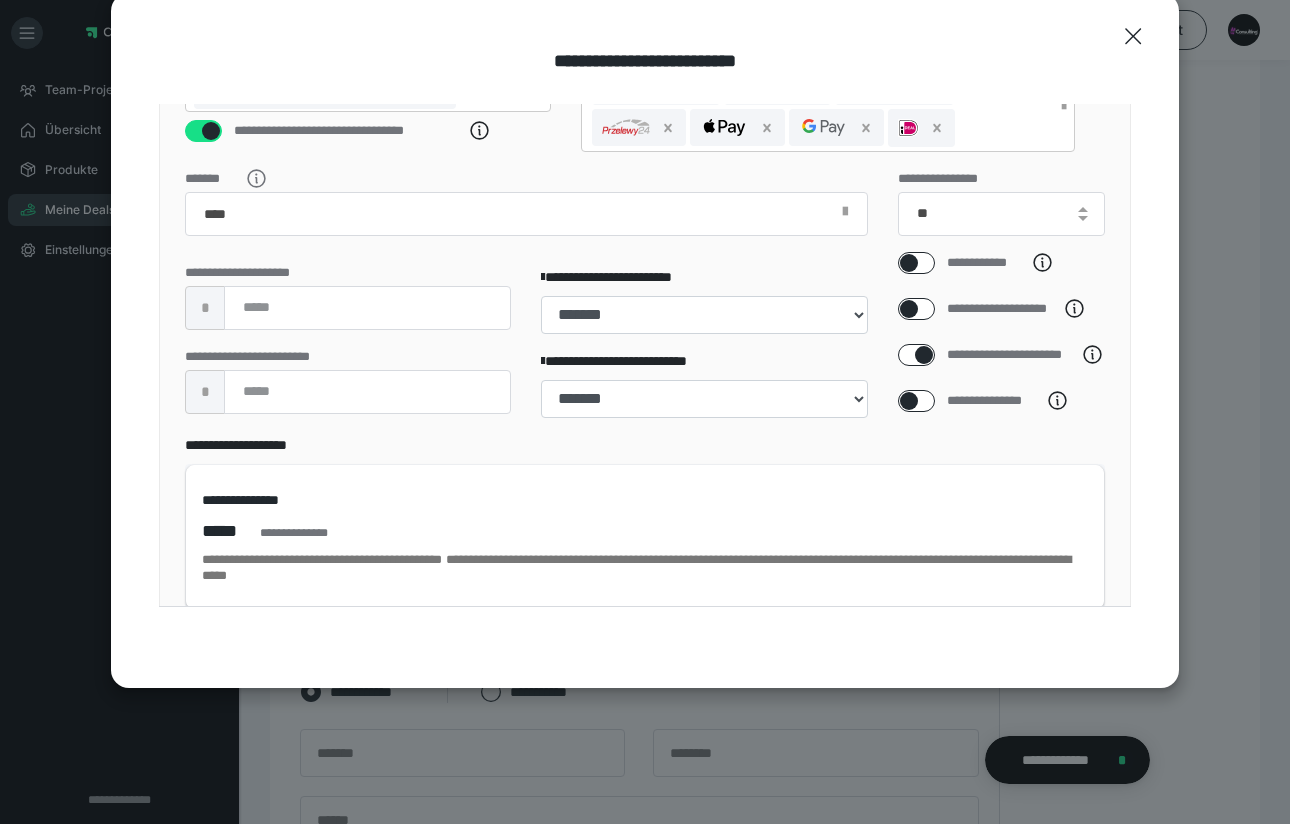 checkbox on "****" 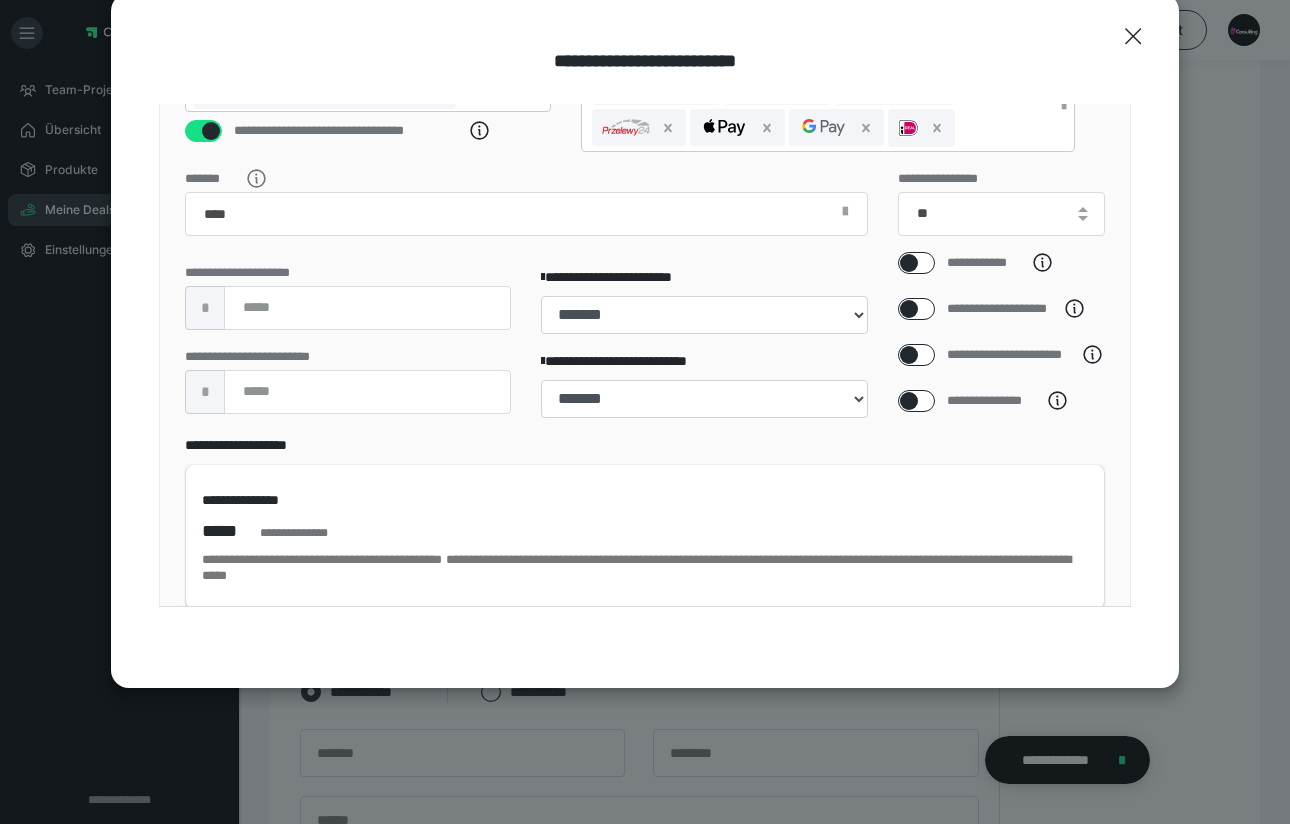 select on "**" 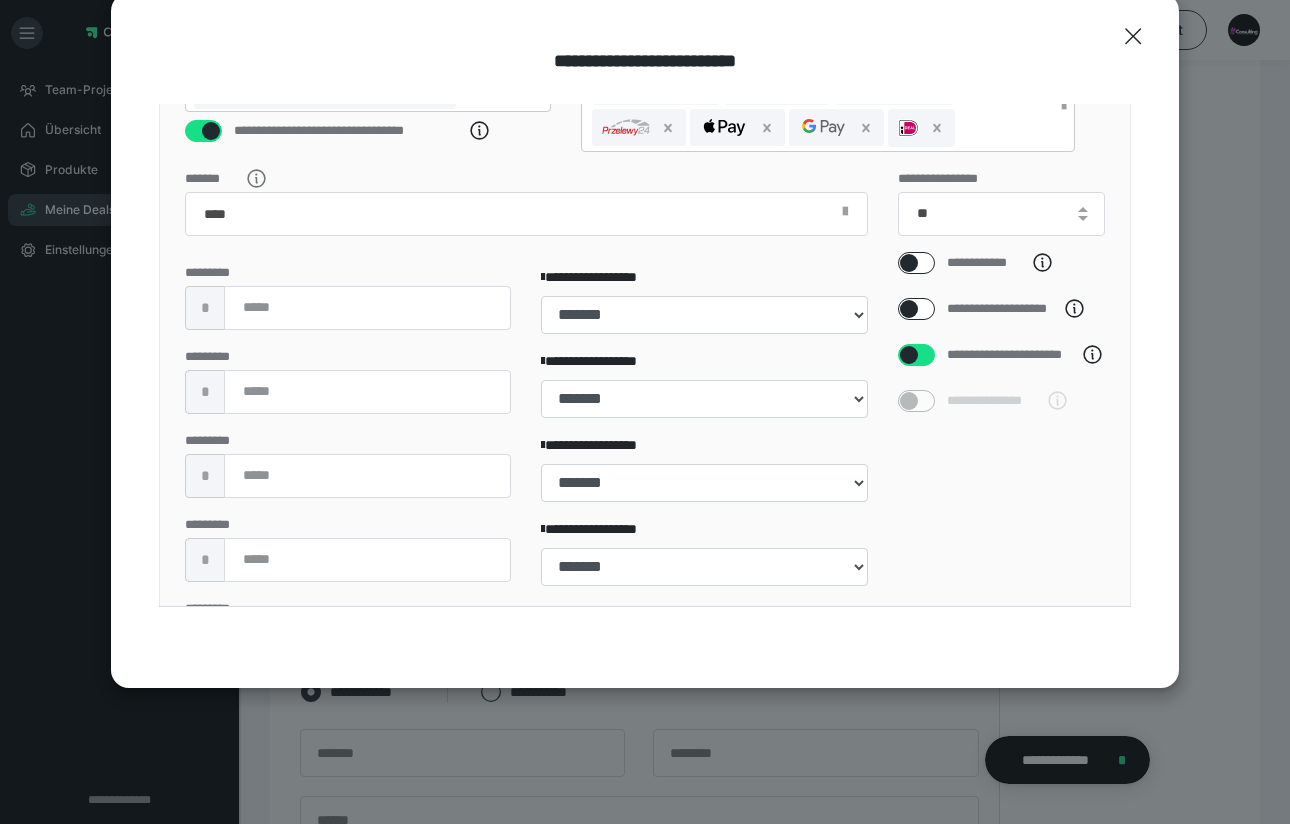 click at bounding box center (909, 355) 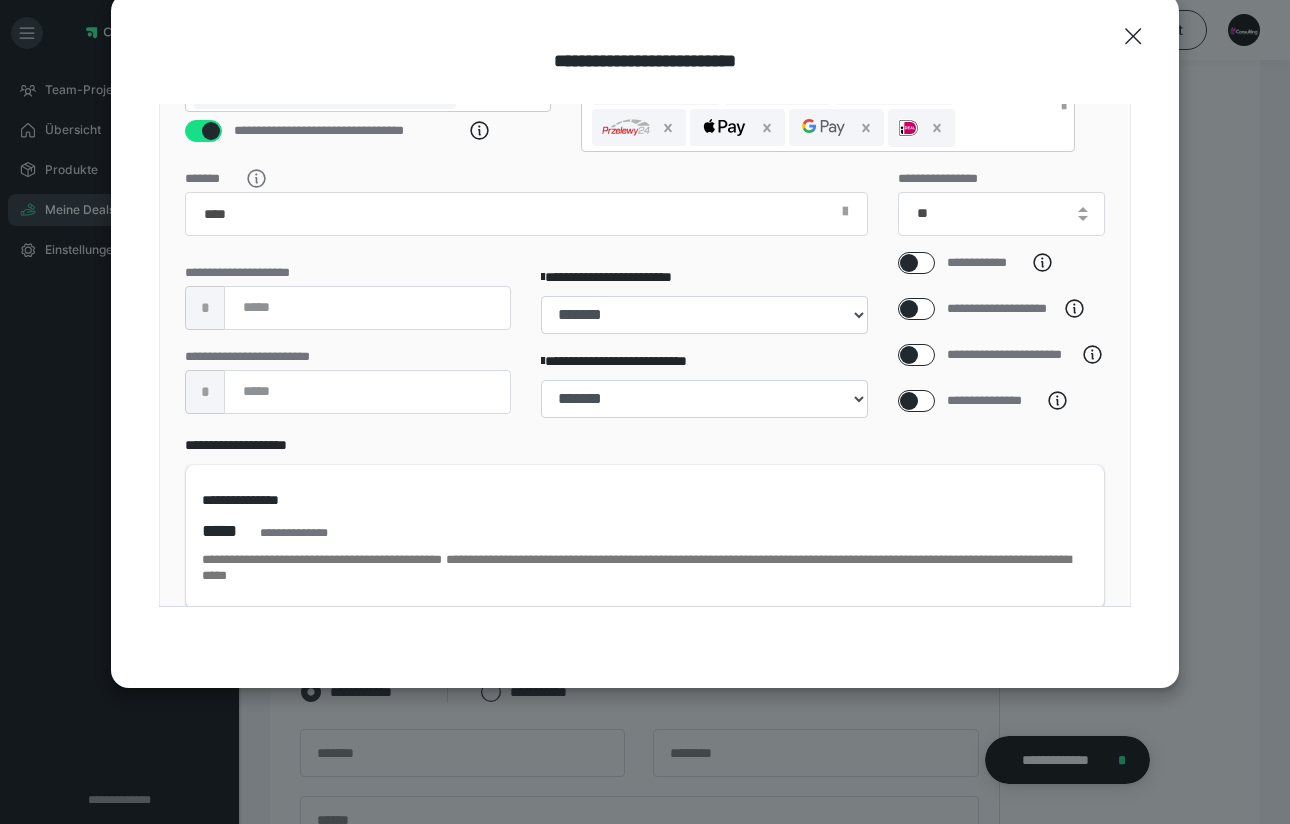 click at bounding box center [909, 401] 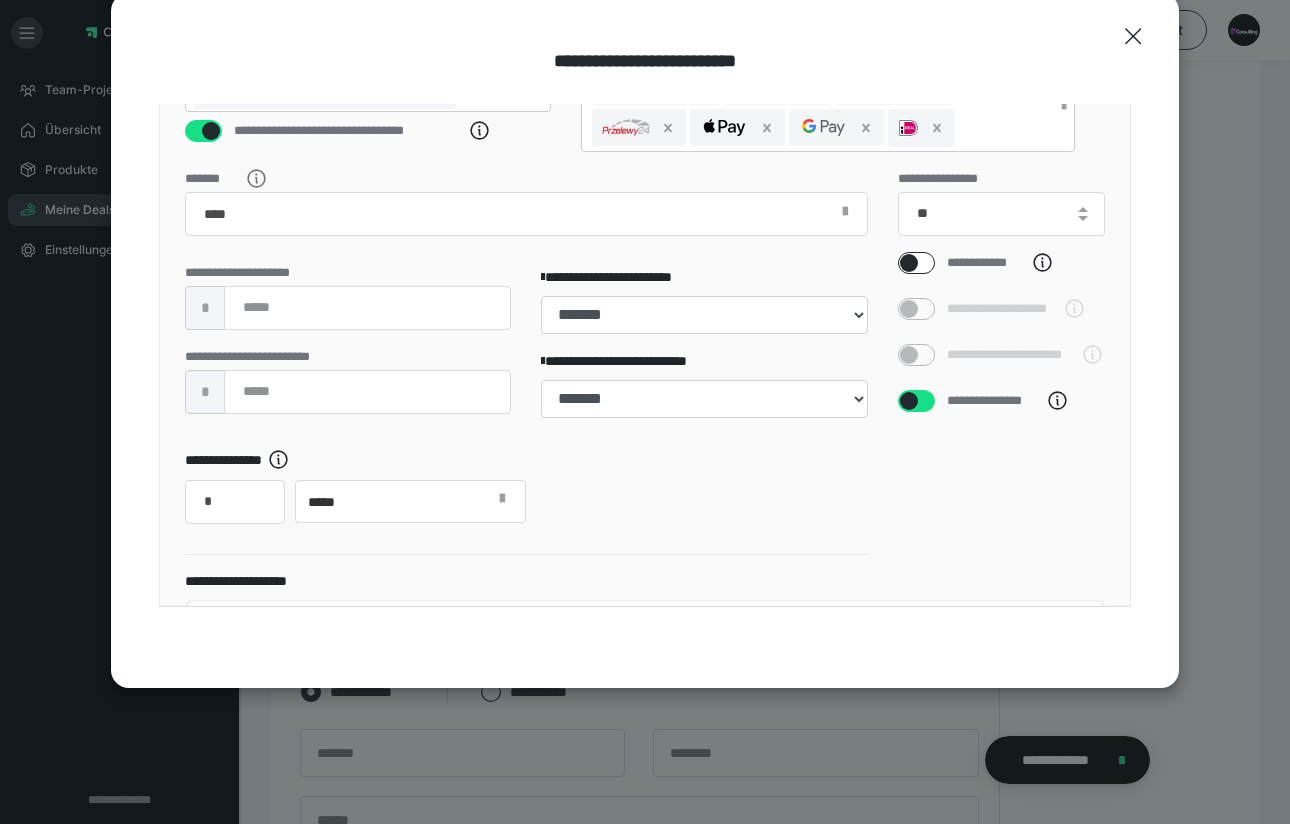 click at bounding box center (909, 401) 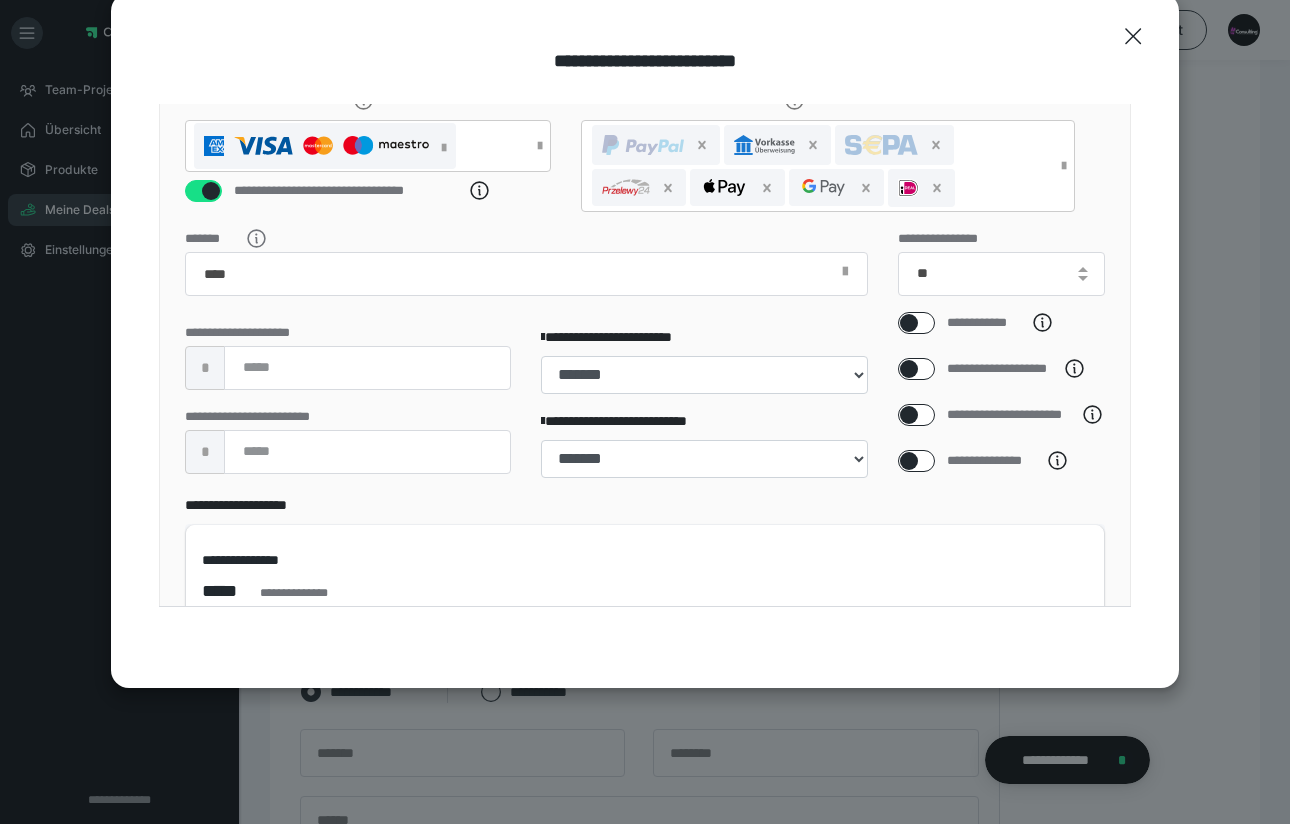 scroll, scrollTop: 317, scrollLeft: 0, axis: vertical 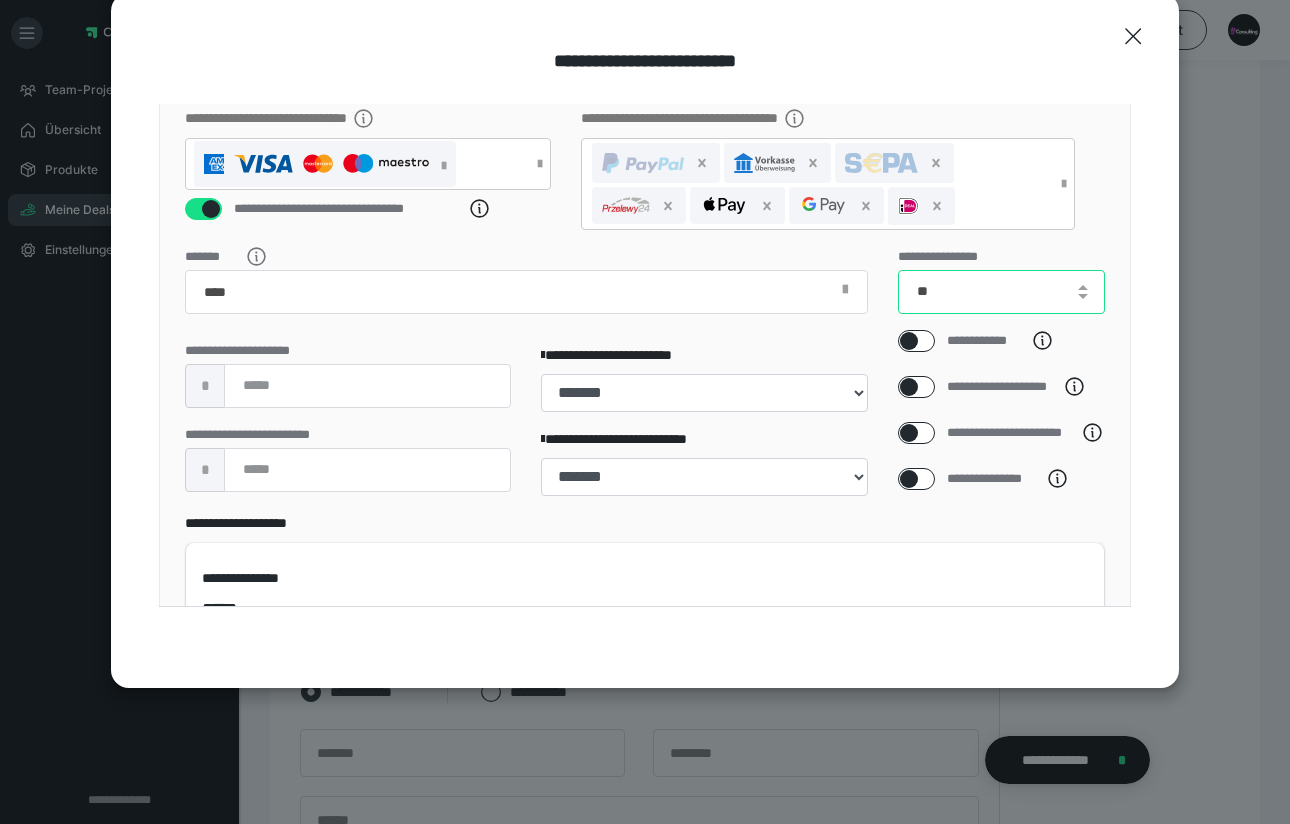 drag, startPoint x: 959, startPoint y: 305, endPoint x: 856, endPoint y: 308, distance: 103.04368 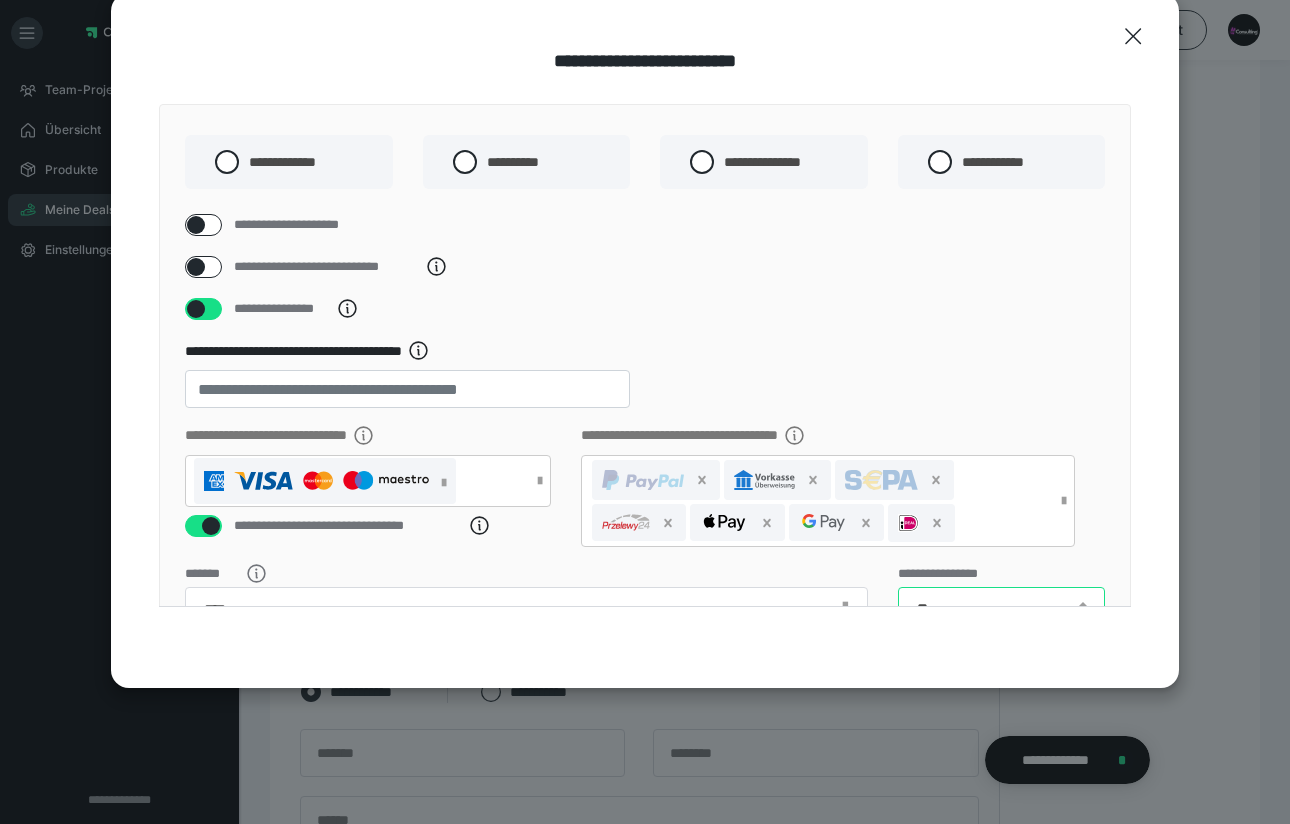 scroll, scrollTop: 0, scrollLeft: 0, axis: both 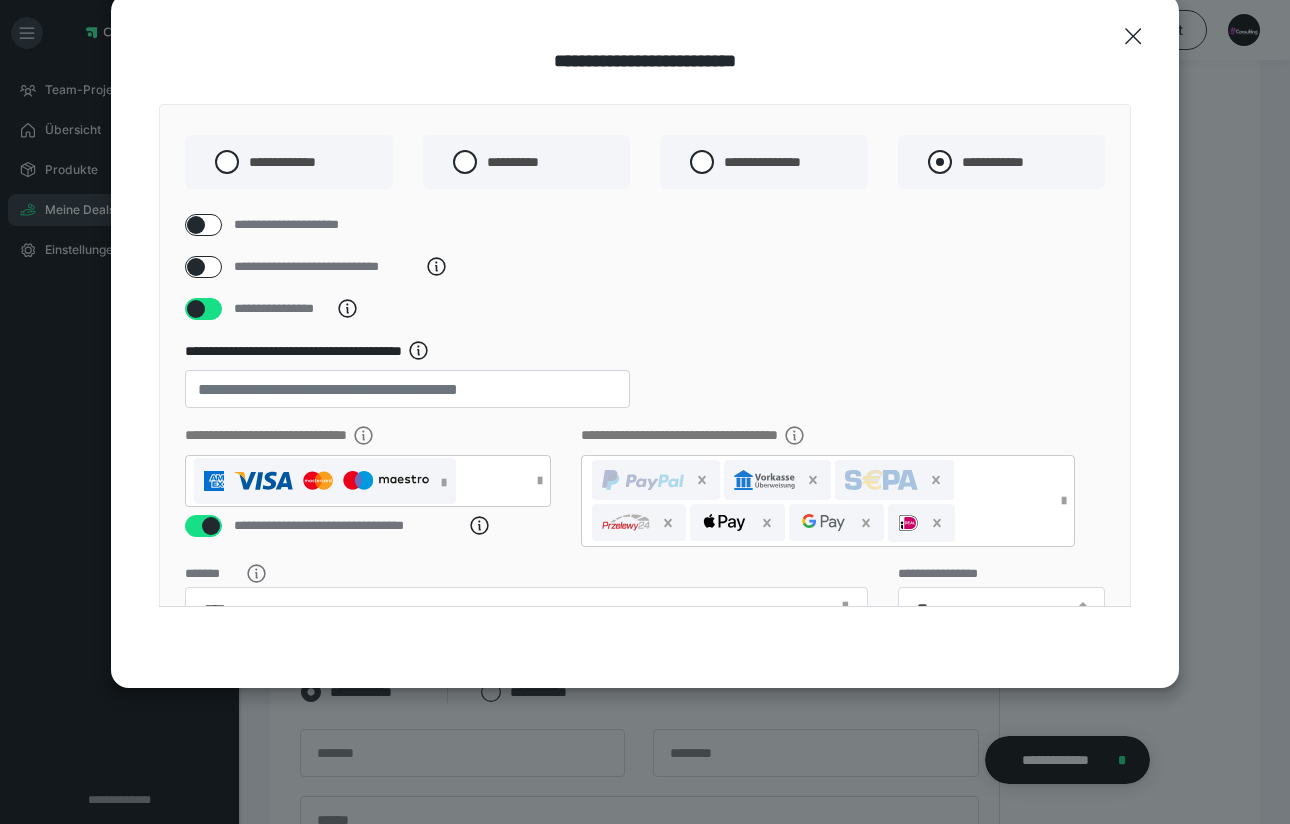 click on "**********" at bounding box center [993, 162] 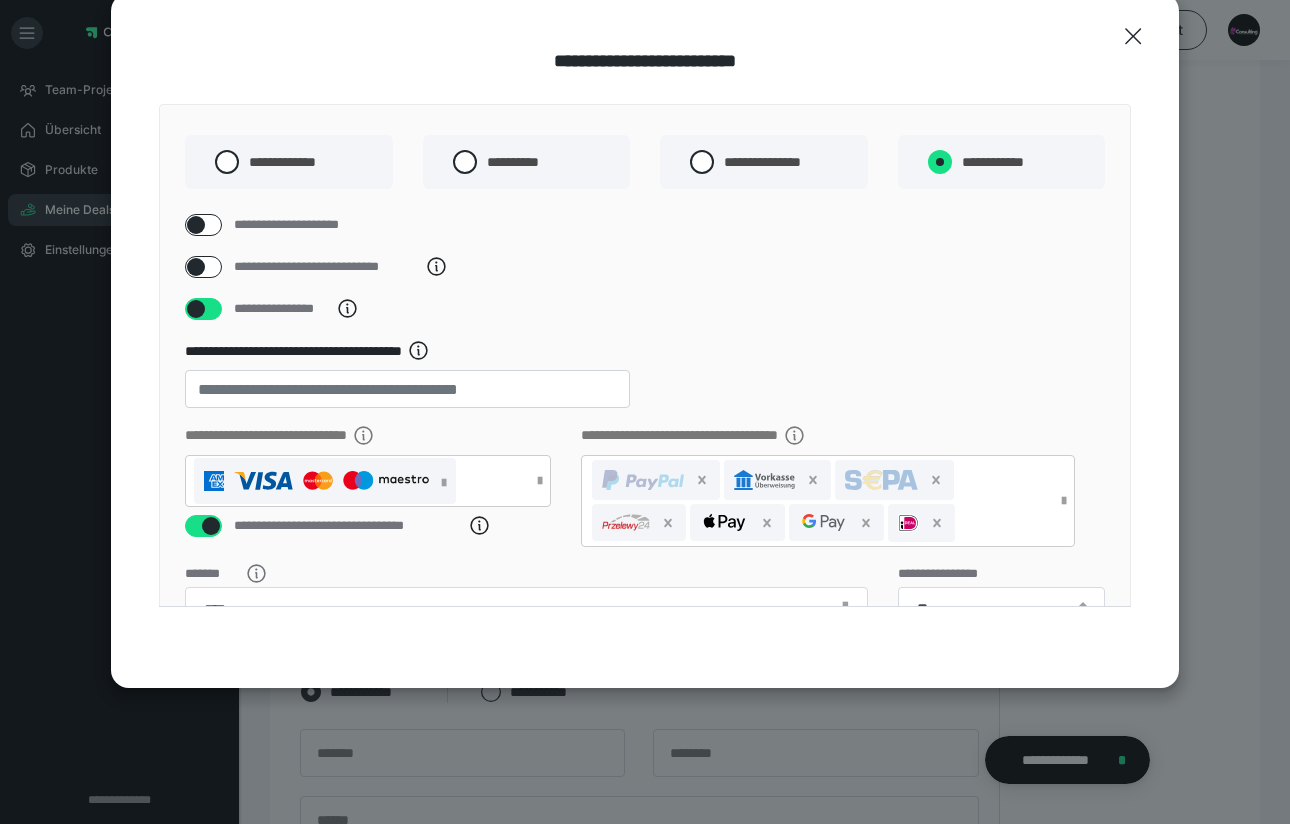radio on "****" 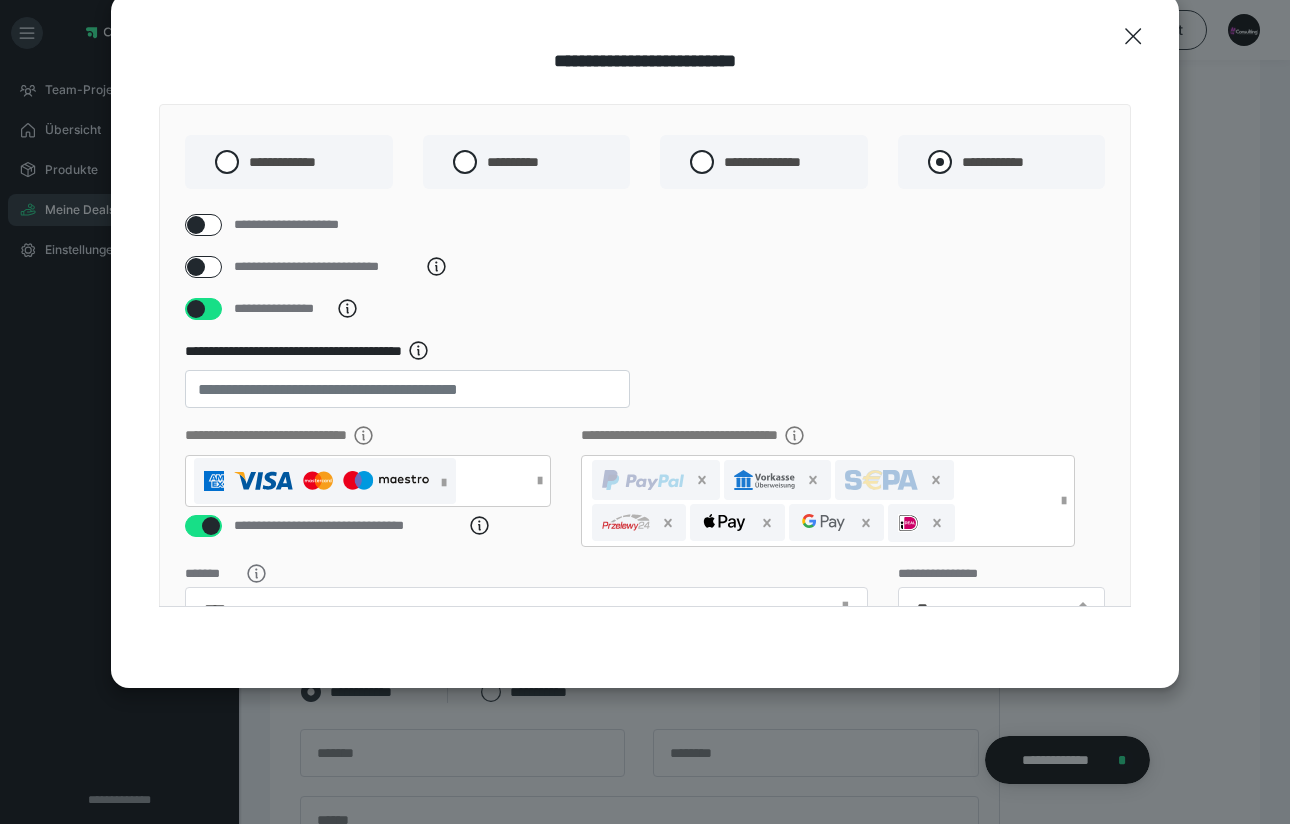 radio on "*****" 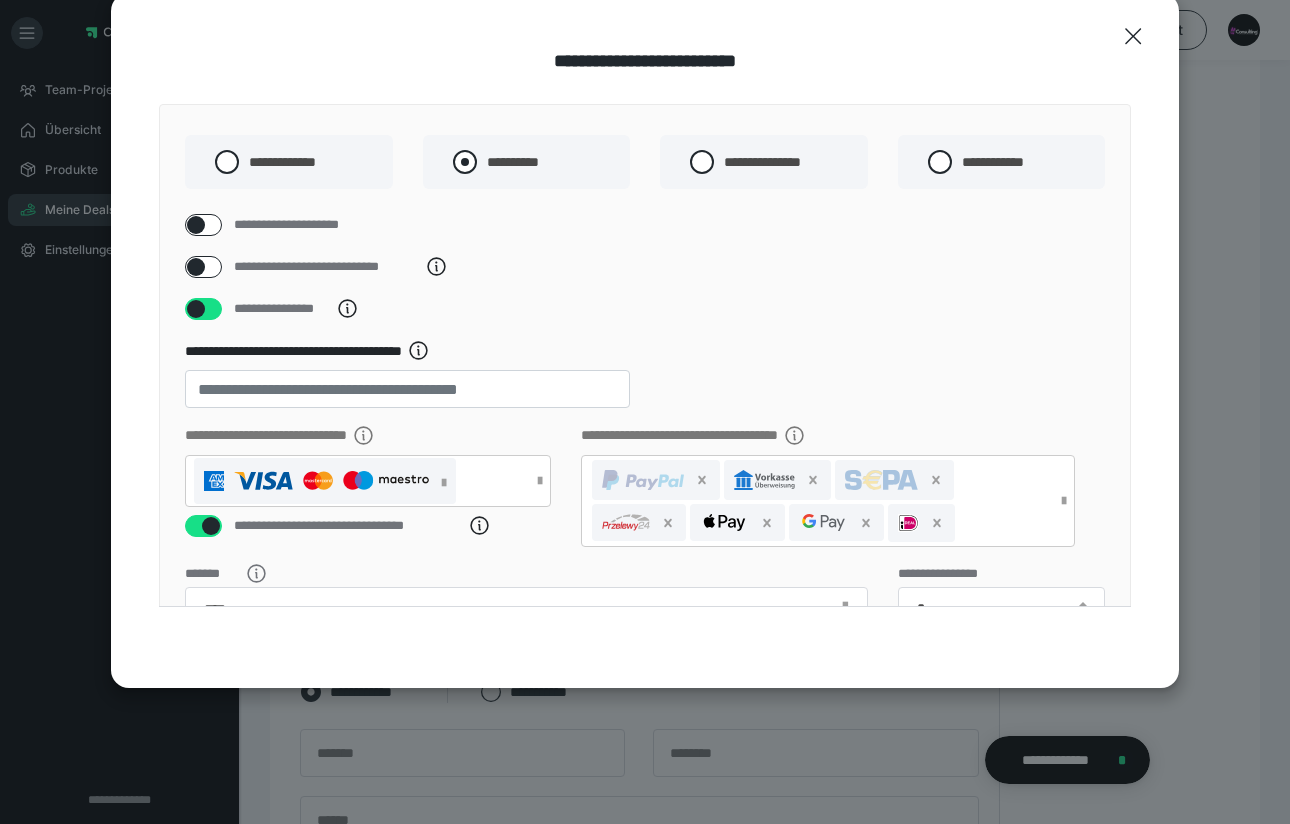 scroll, scrollTop: 0, scrollLeft: 0, axis: both 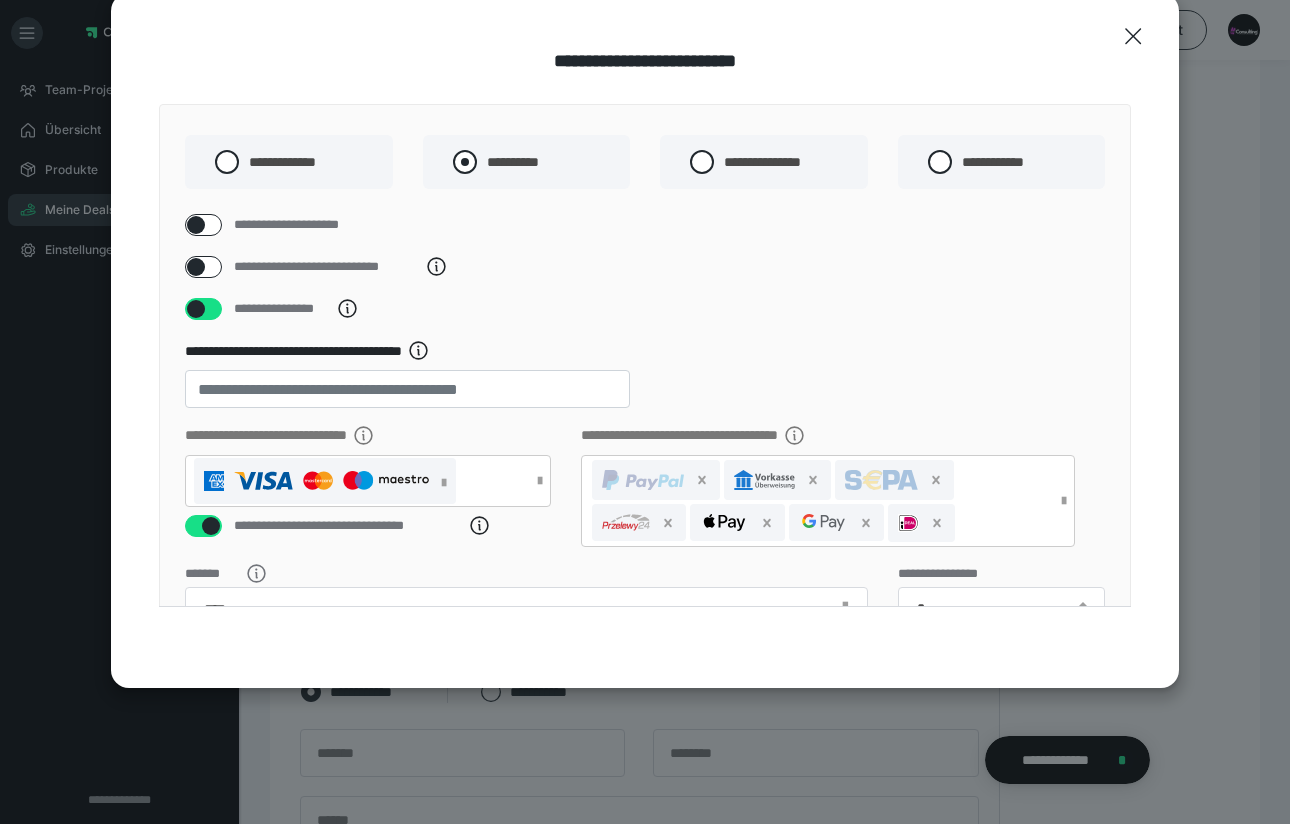 click on "**********" at bounding box center (513, 162) 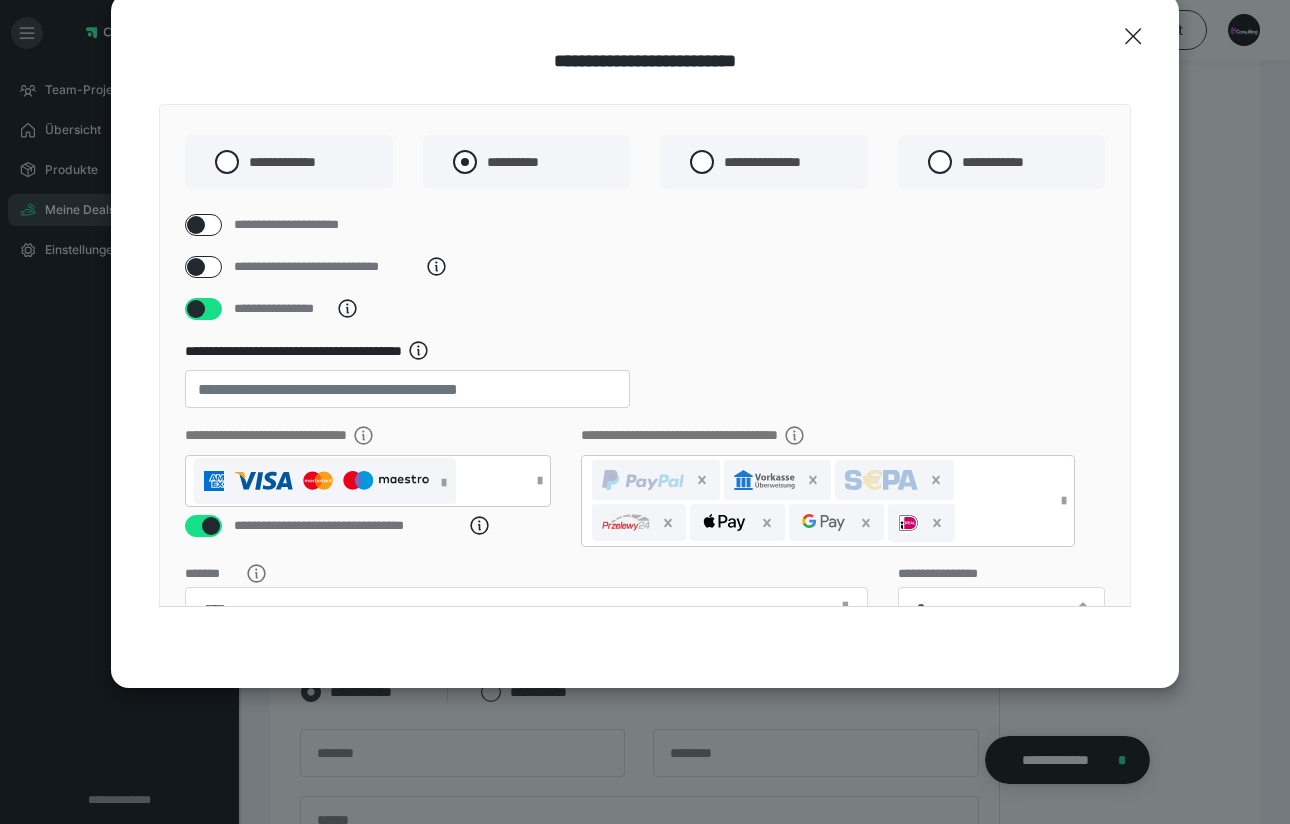 radio on "****" 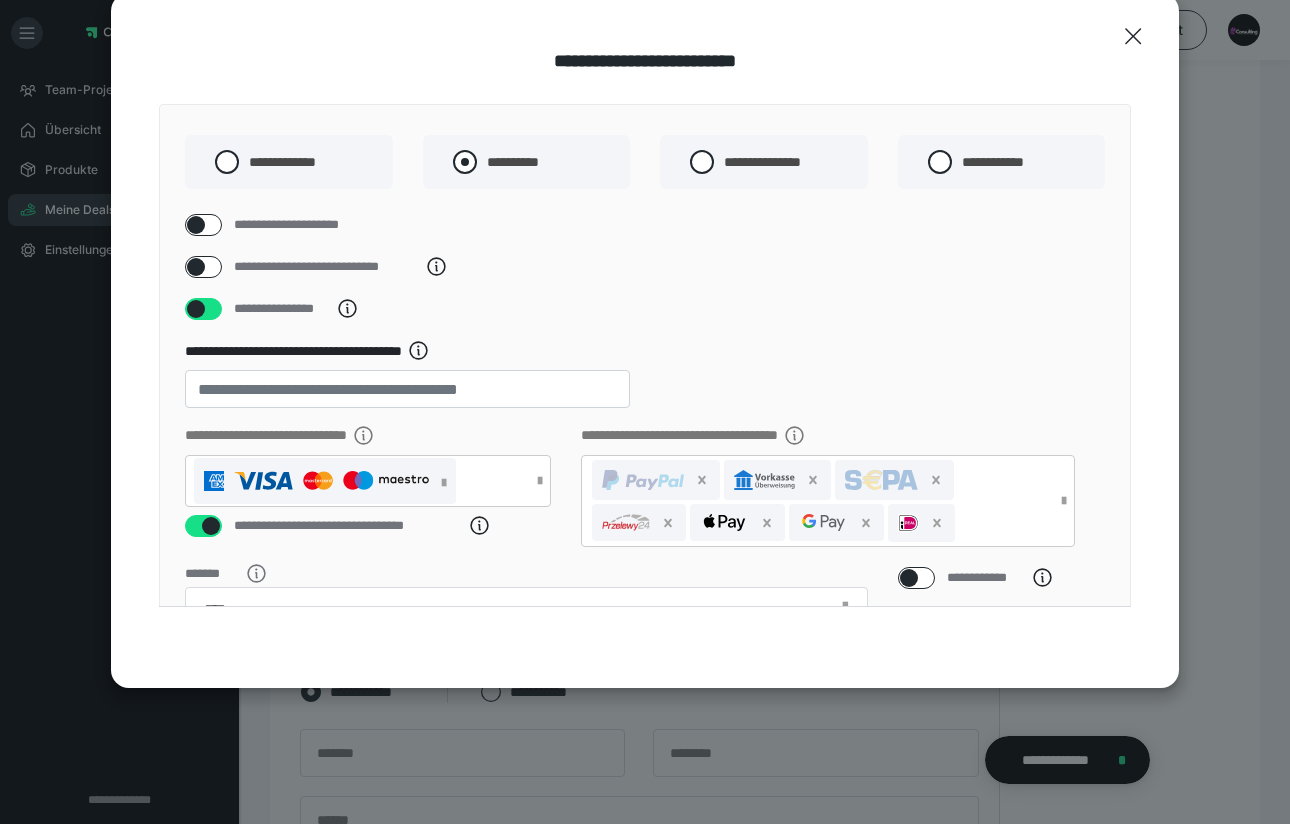 radio on "*****" 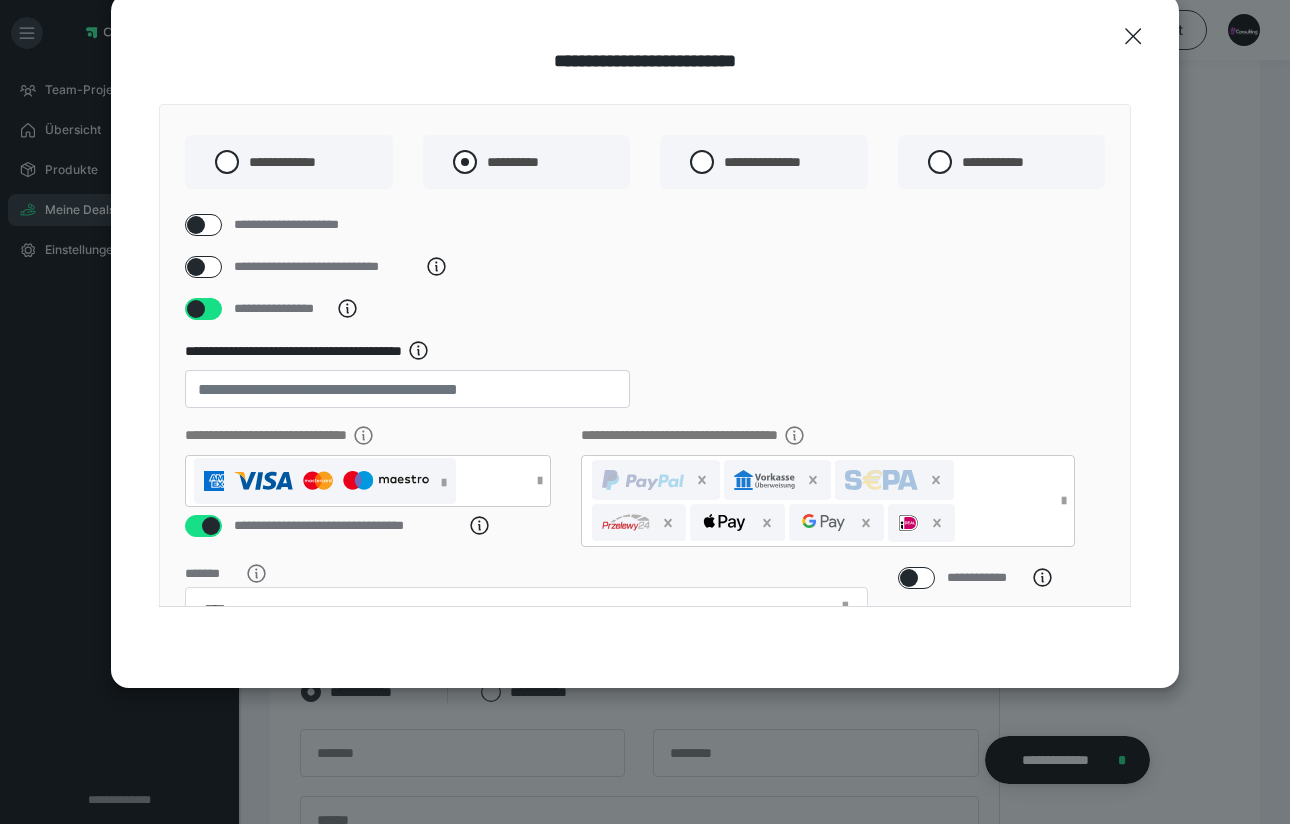 type on "*" 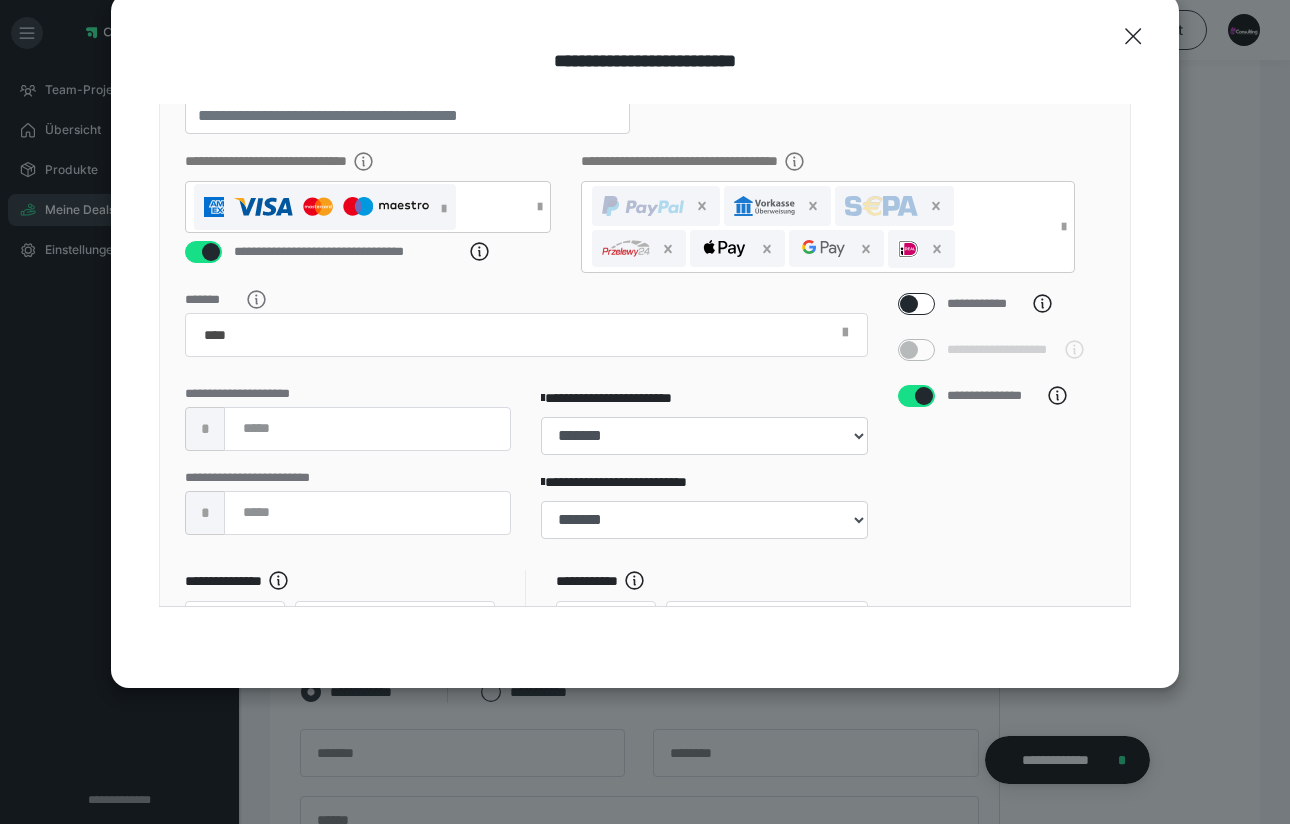 scroll, scrollTop: 346, scrollLeft: 0, axis: vertical 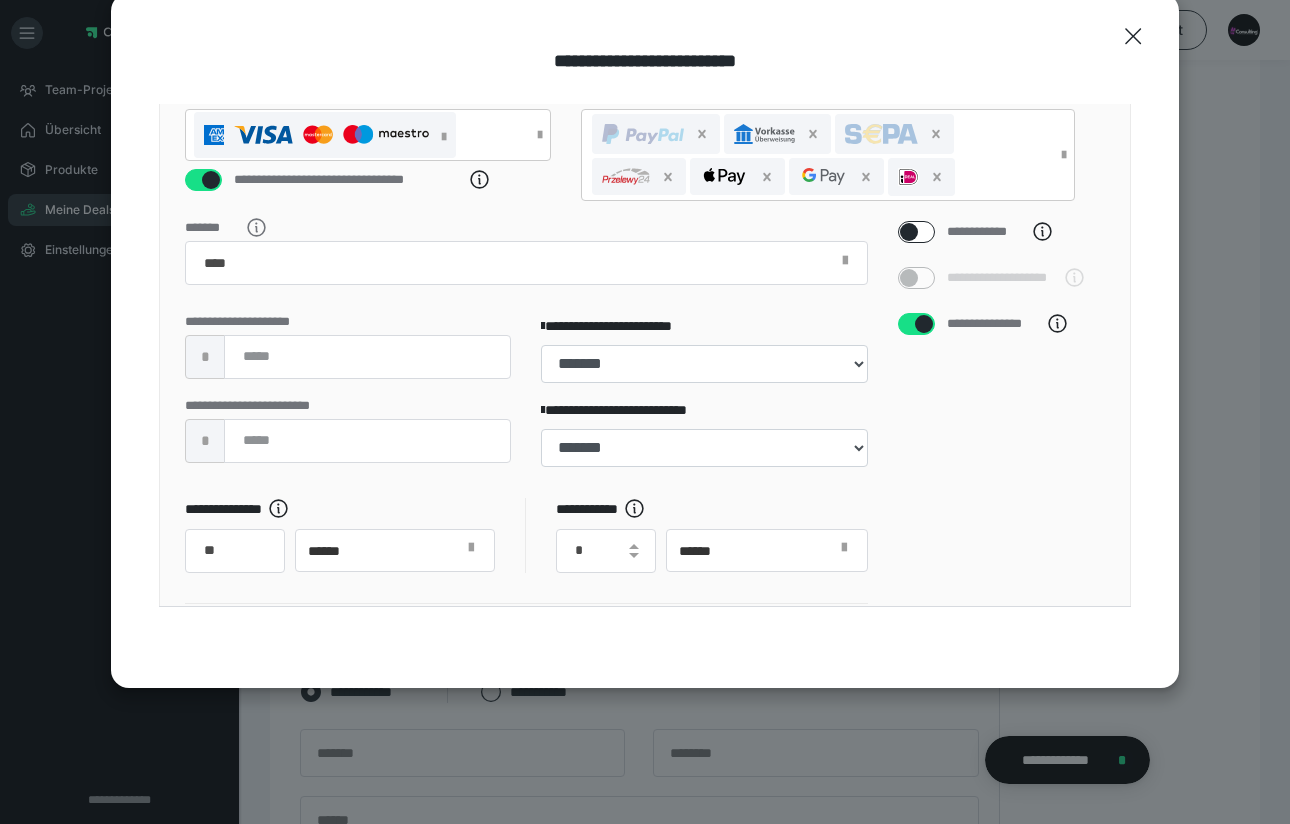 click at bounding box center [916, 232] 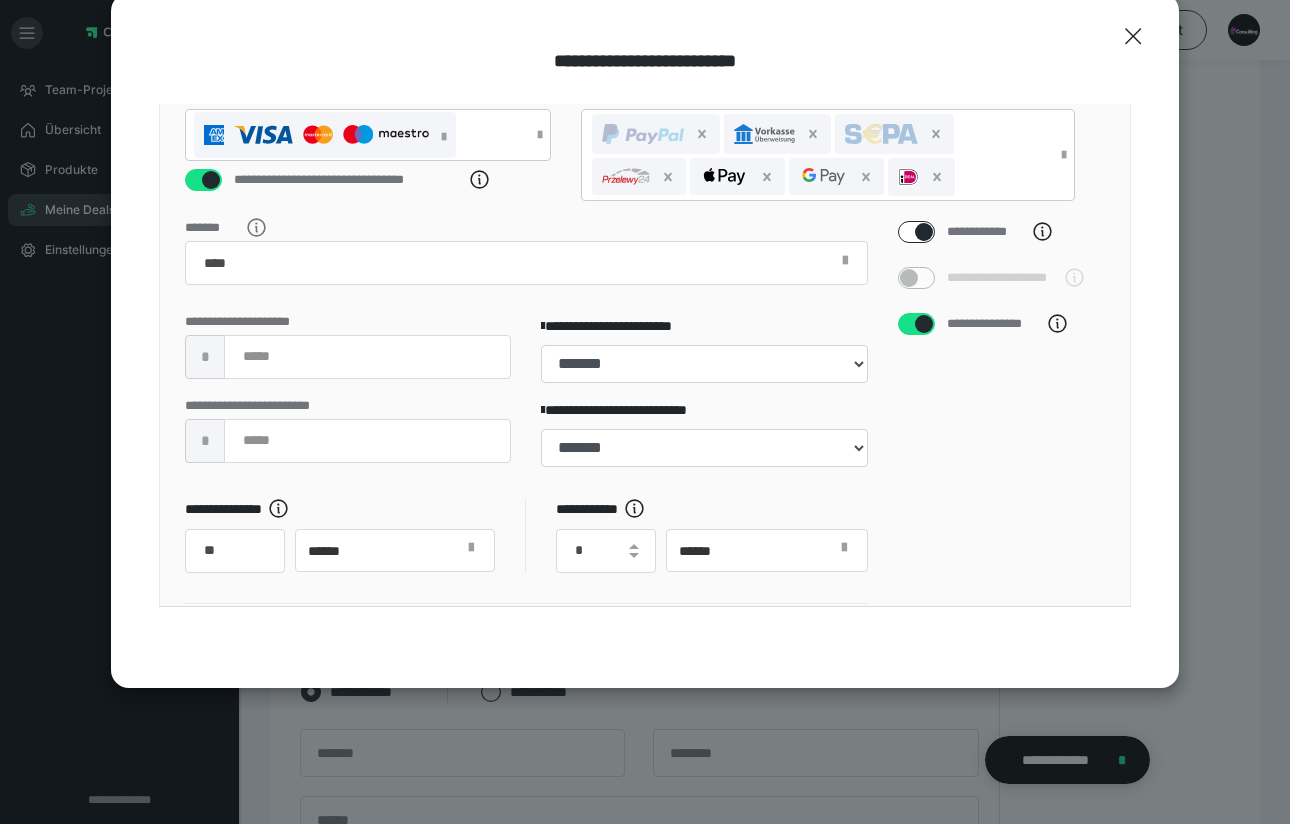 checkbox on "****" 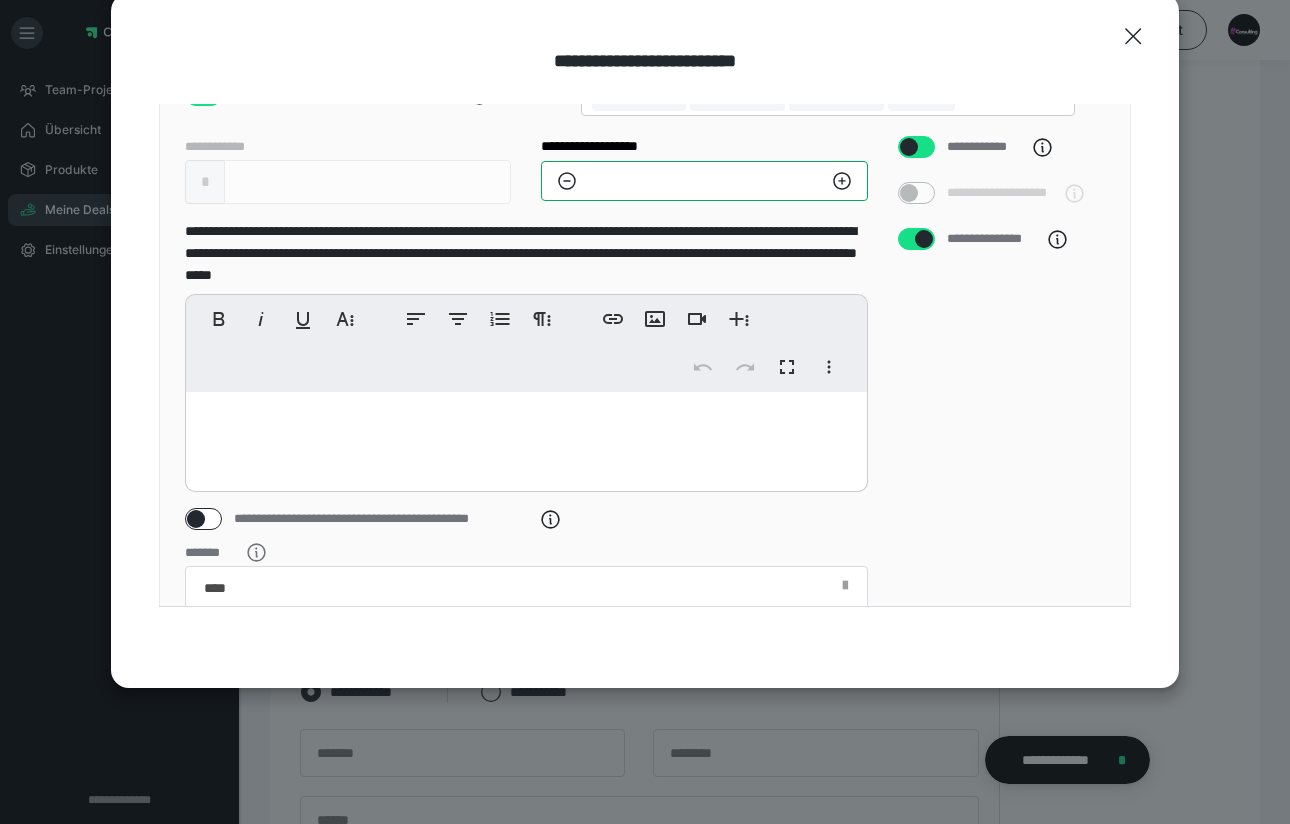 drag, startPoint x: 608, startPoint y: 174, endPoint x: 658, endPoint y: 178, distance: 50.159744 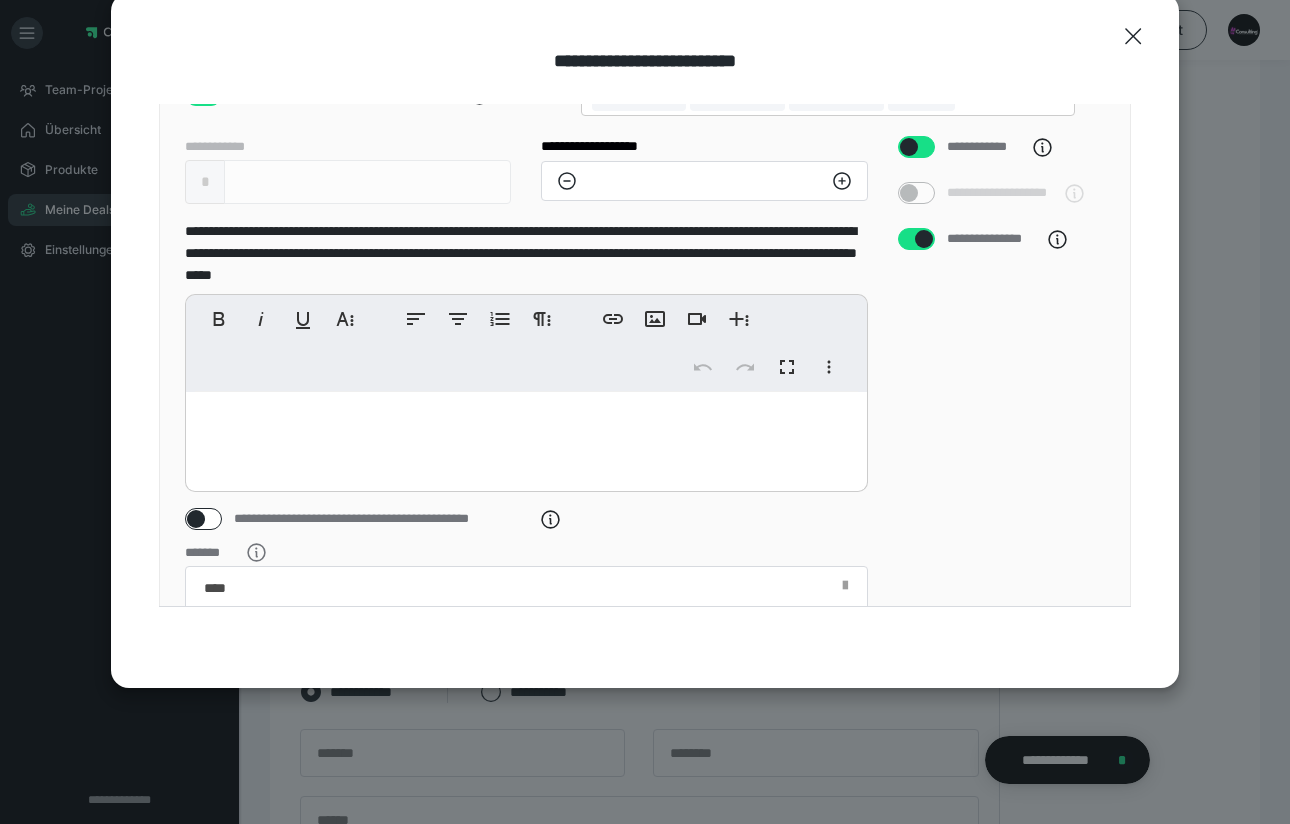 click at bounding box center [526, 437] 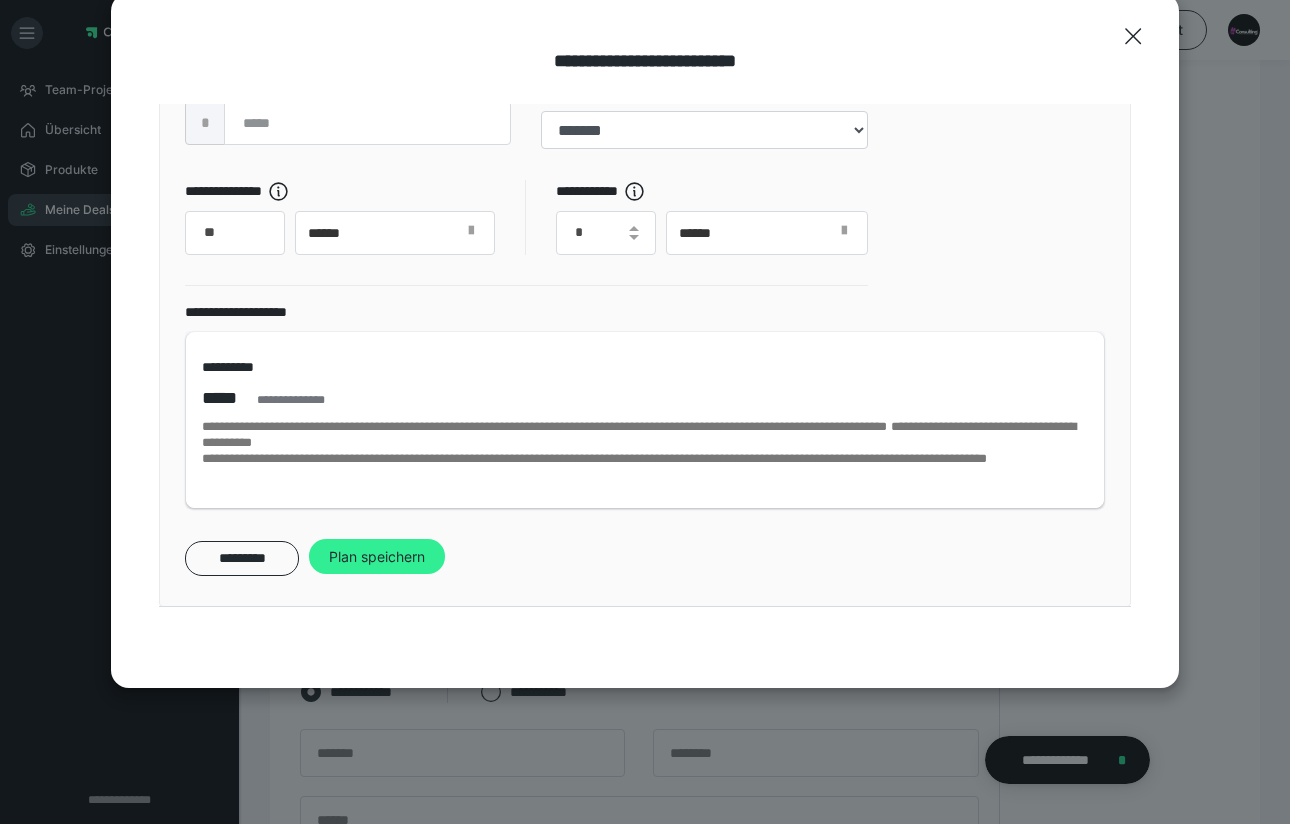 scroll, scrollTop: 992, scrollLeft: 0, axis: vertical 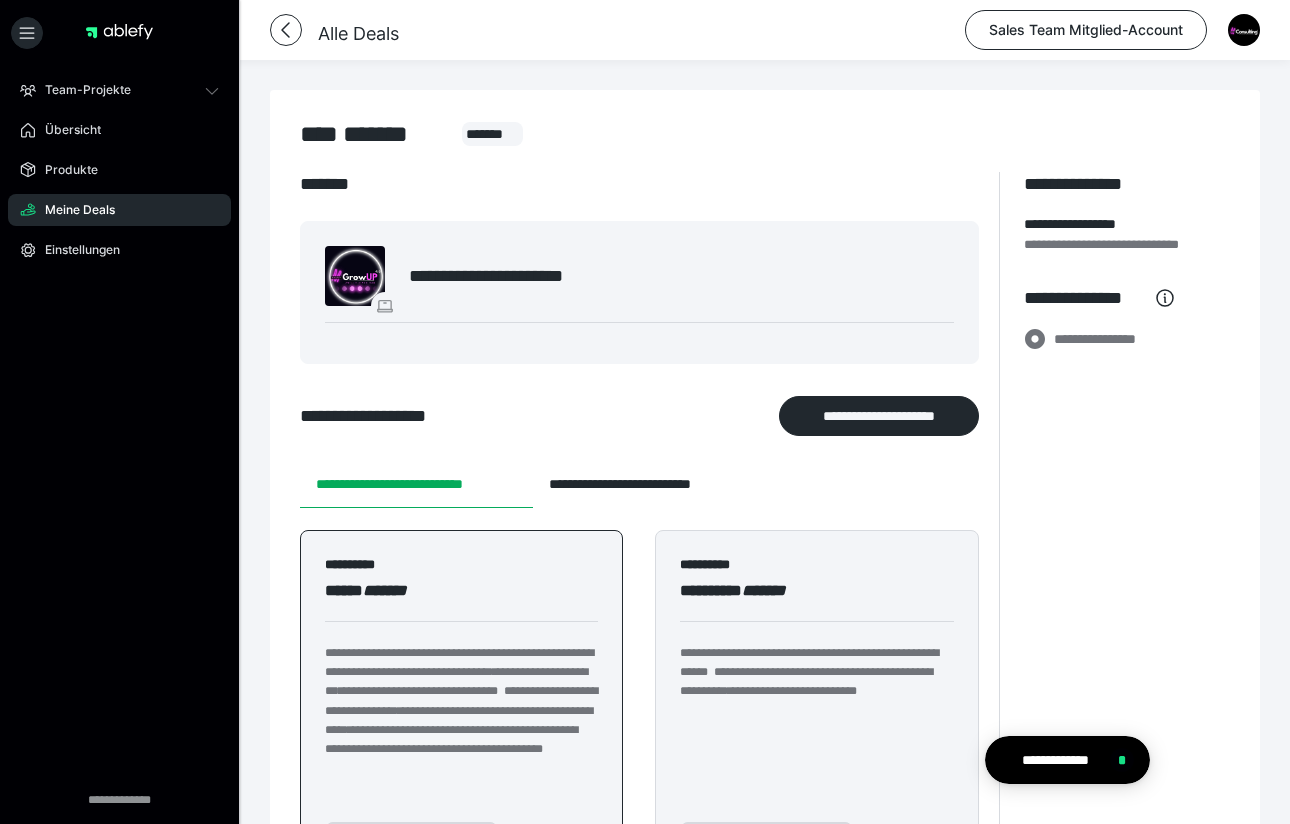 click on "**********" at bounding box center [459, 662] 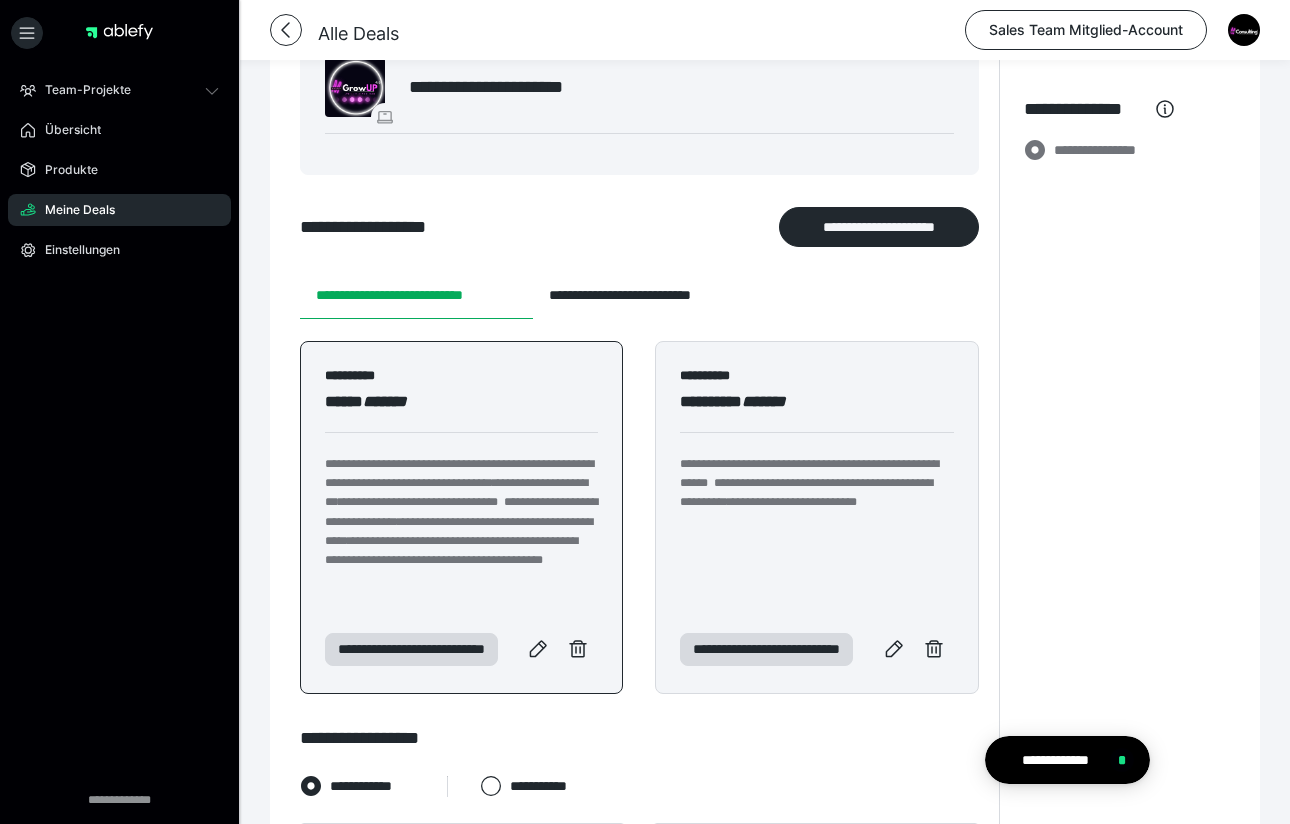 scroll, scrollTop: 260, scrollLeft: 0, axis: vertical 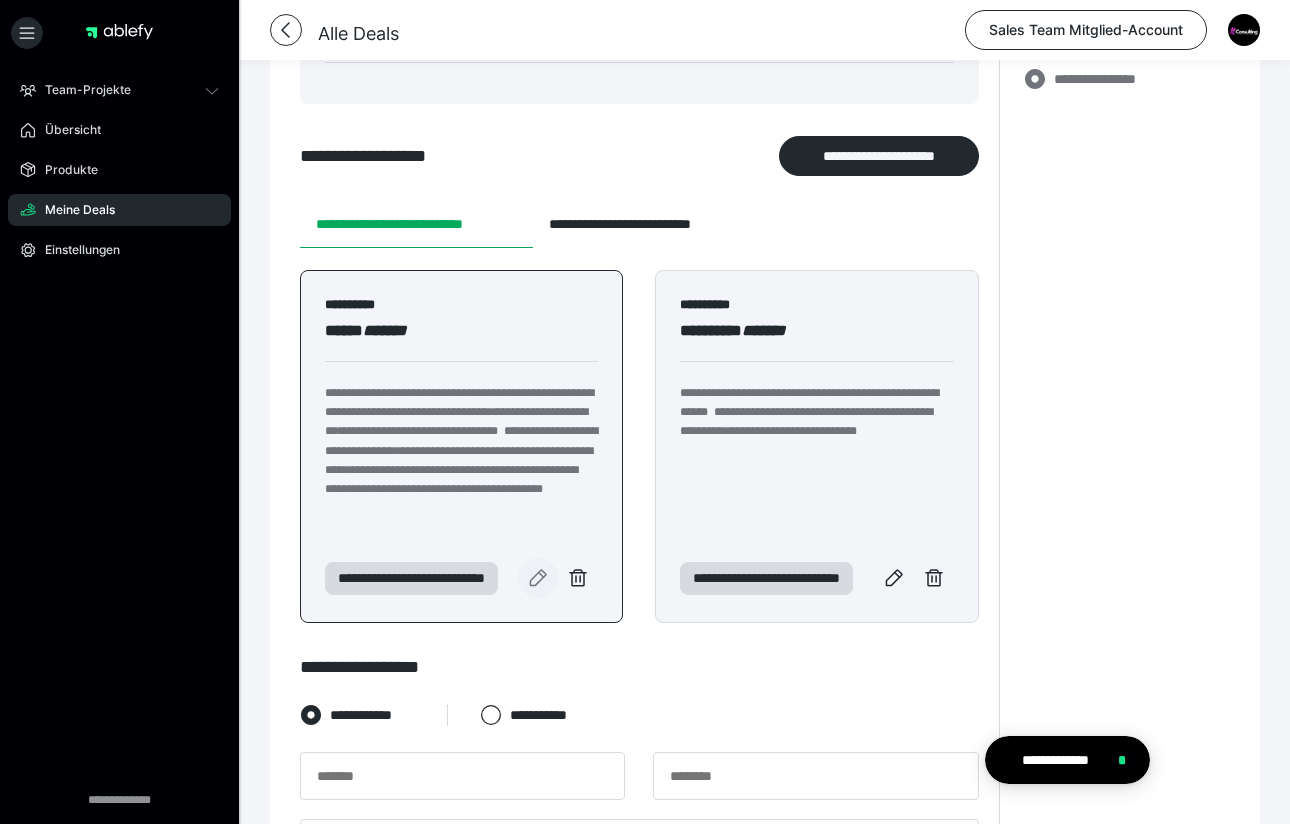 click 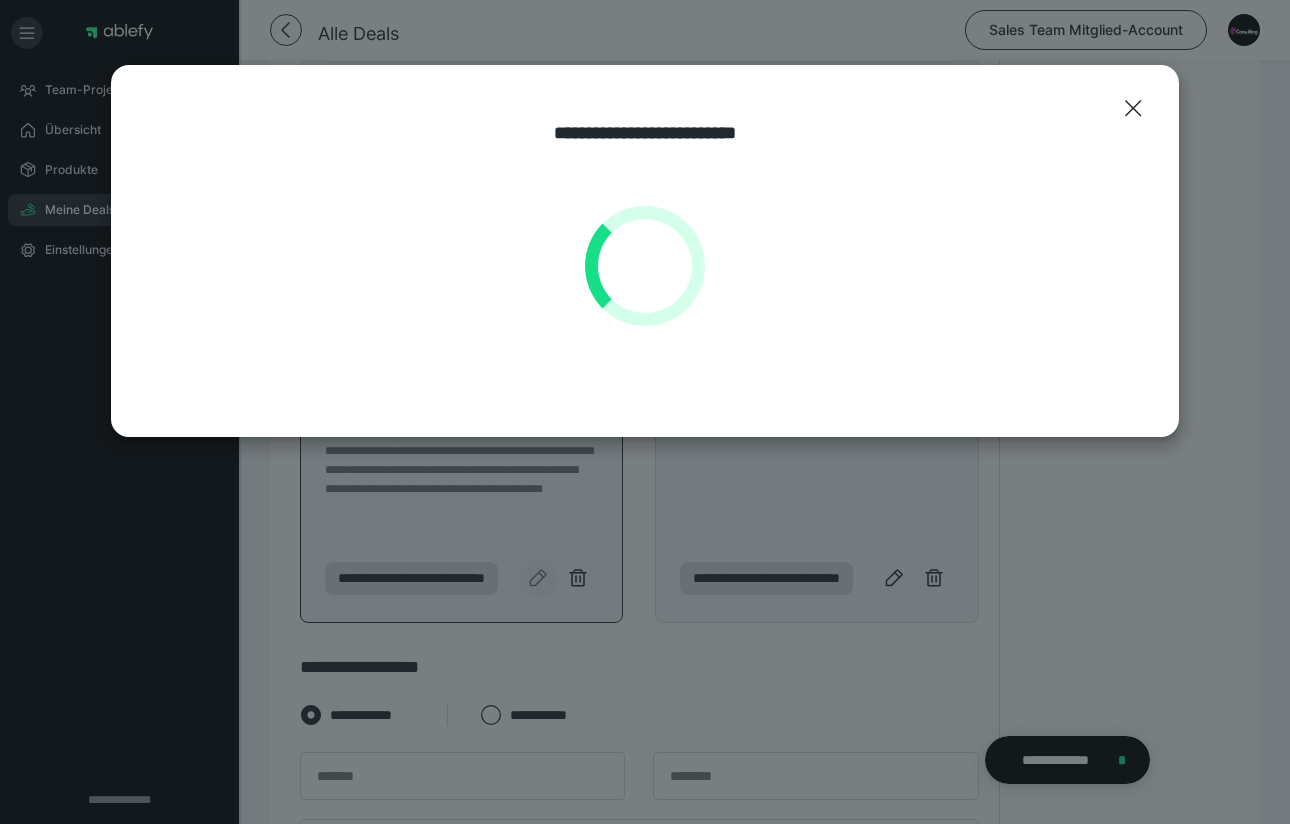 select on "**" 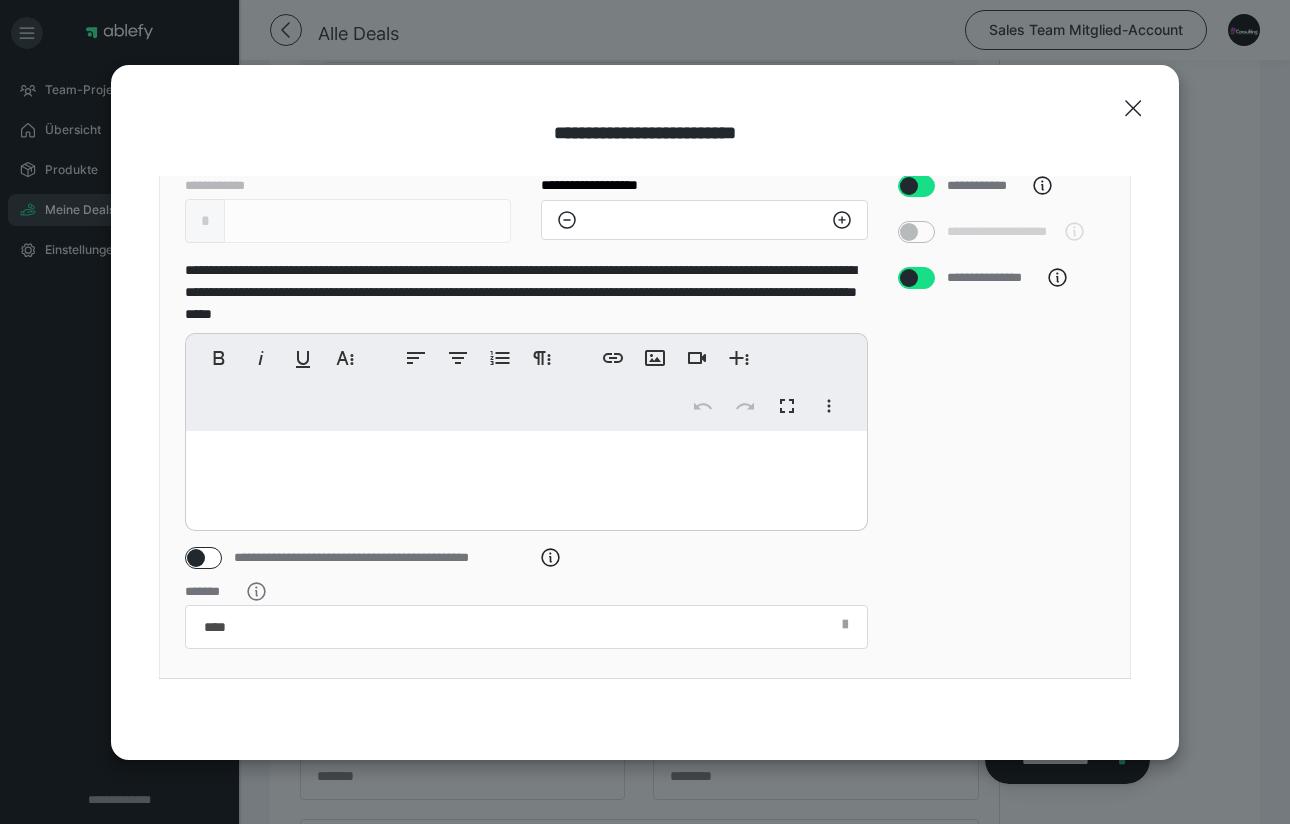 scroll, scrollTop: 774, scrollLeft: 0, axis: vertical 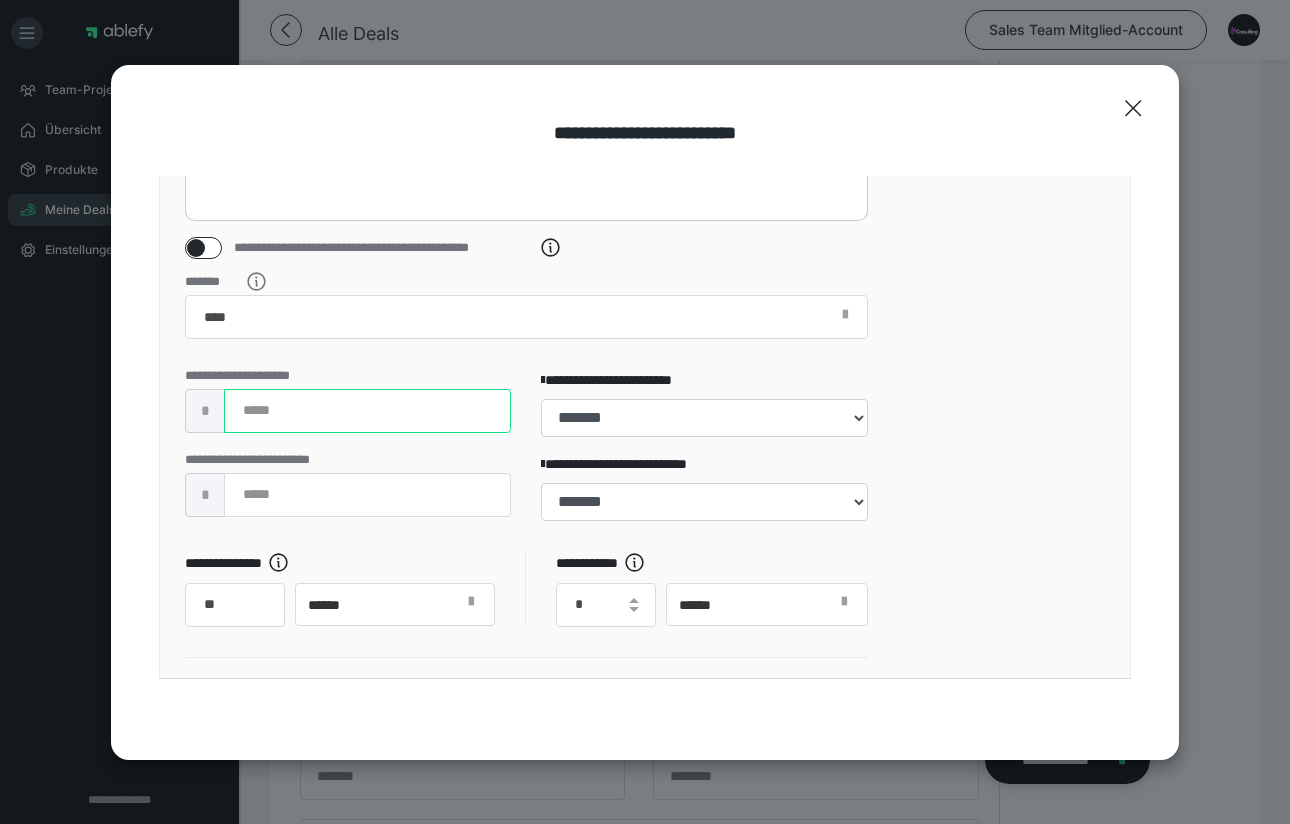 drag, startPoint x: 329, startPoint y: 415, endPoint x: 181, endPoint y: 415, distance: 148 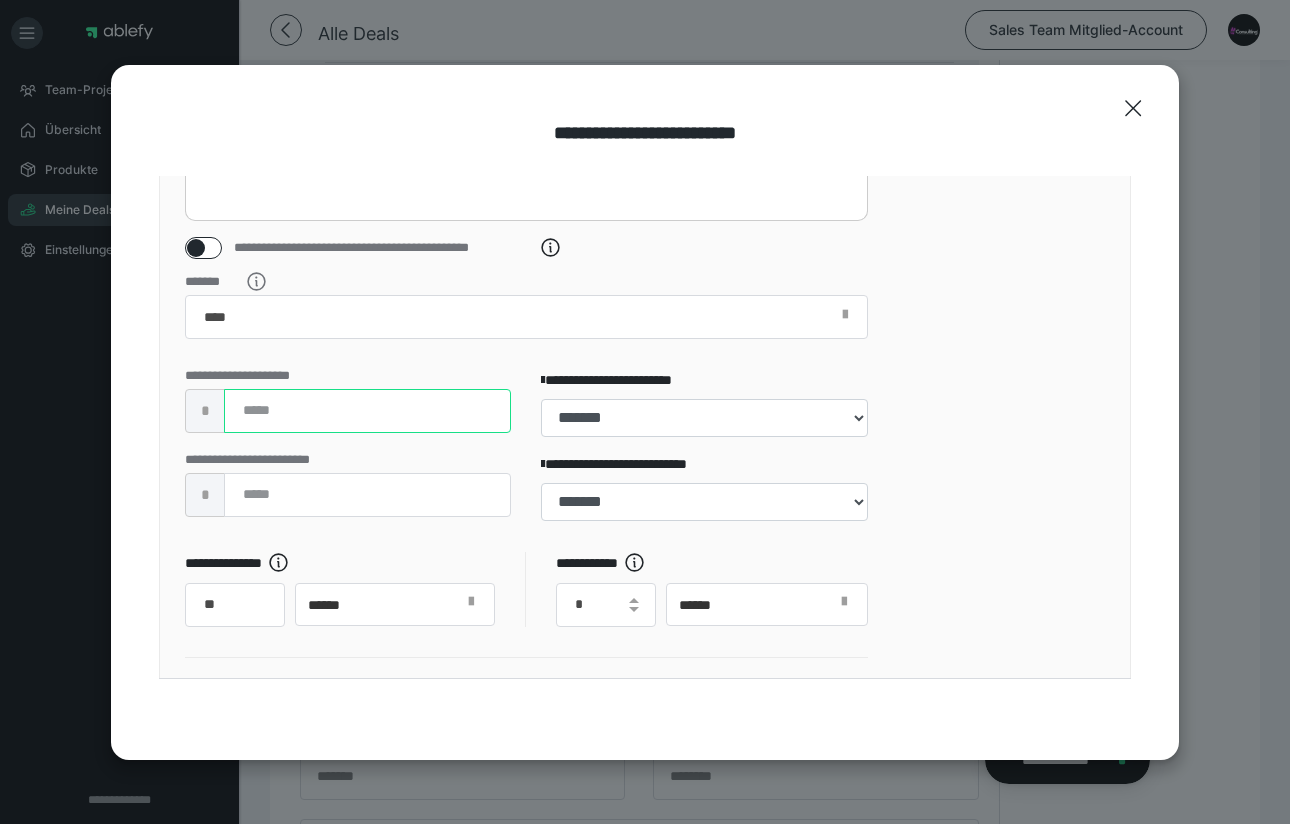 click on "**********" at bounding box center (348, 411) 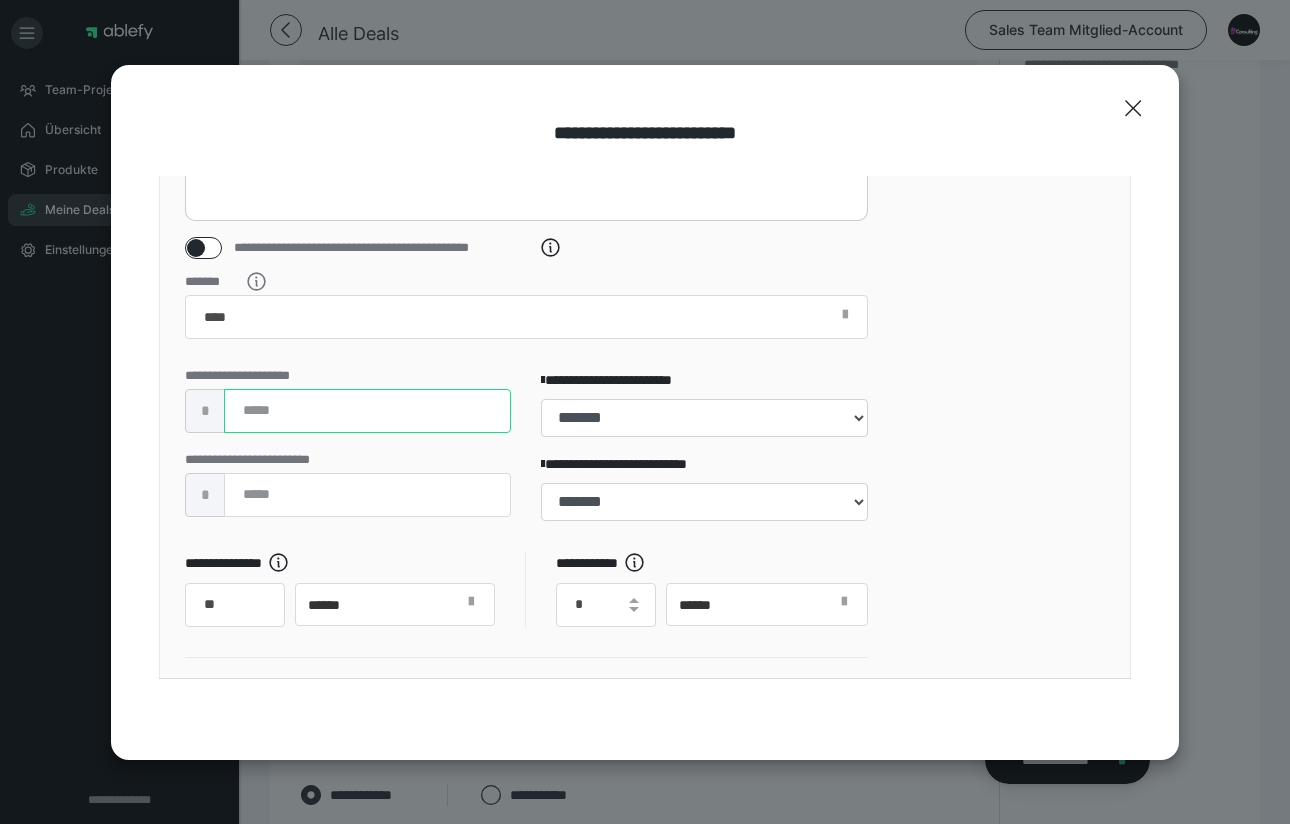 scroll, scrollTop: 78, scrollLeft: 0, axis: vertical 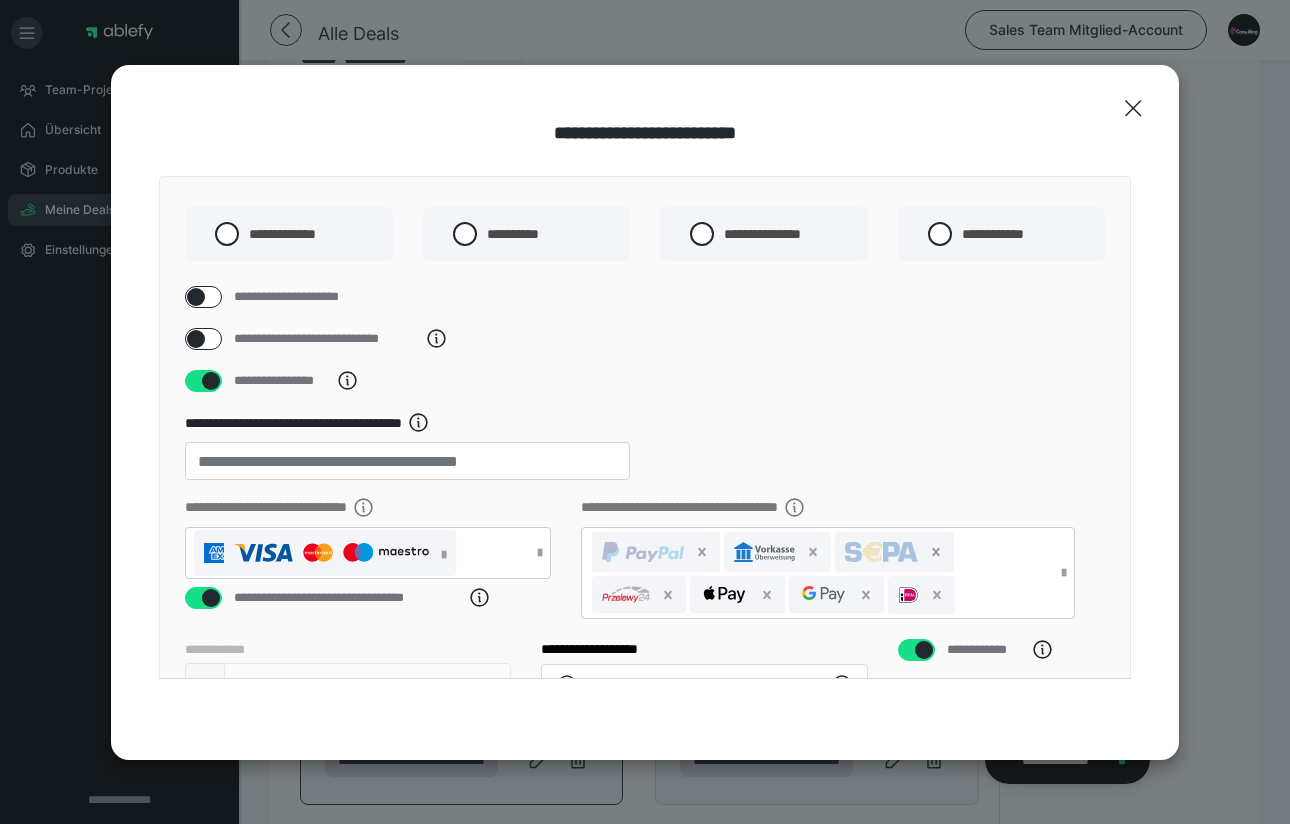 type on "****" 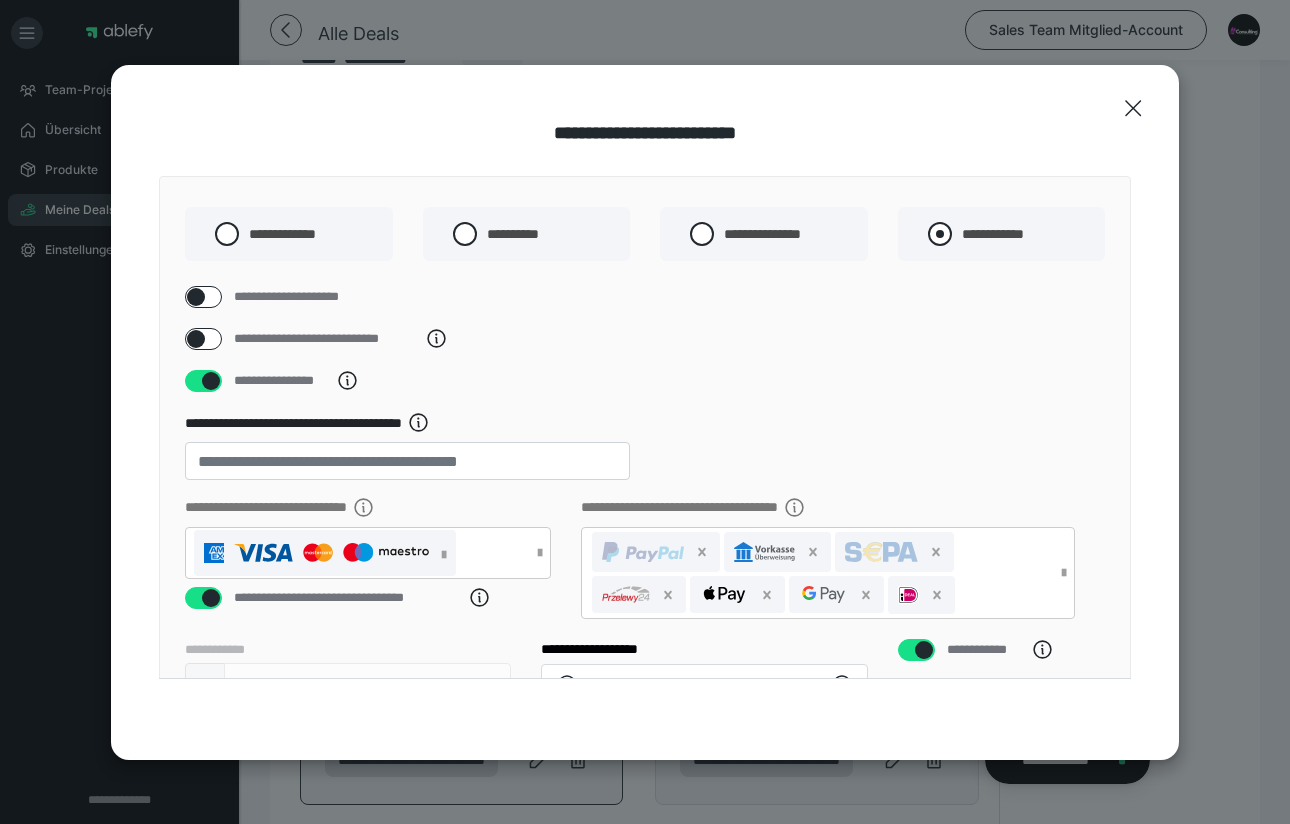 click on "**********" at bounding box center [993, 234] 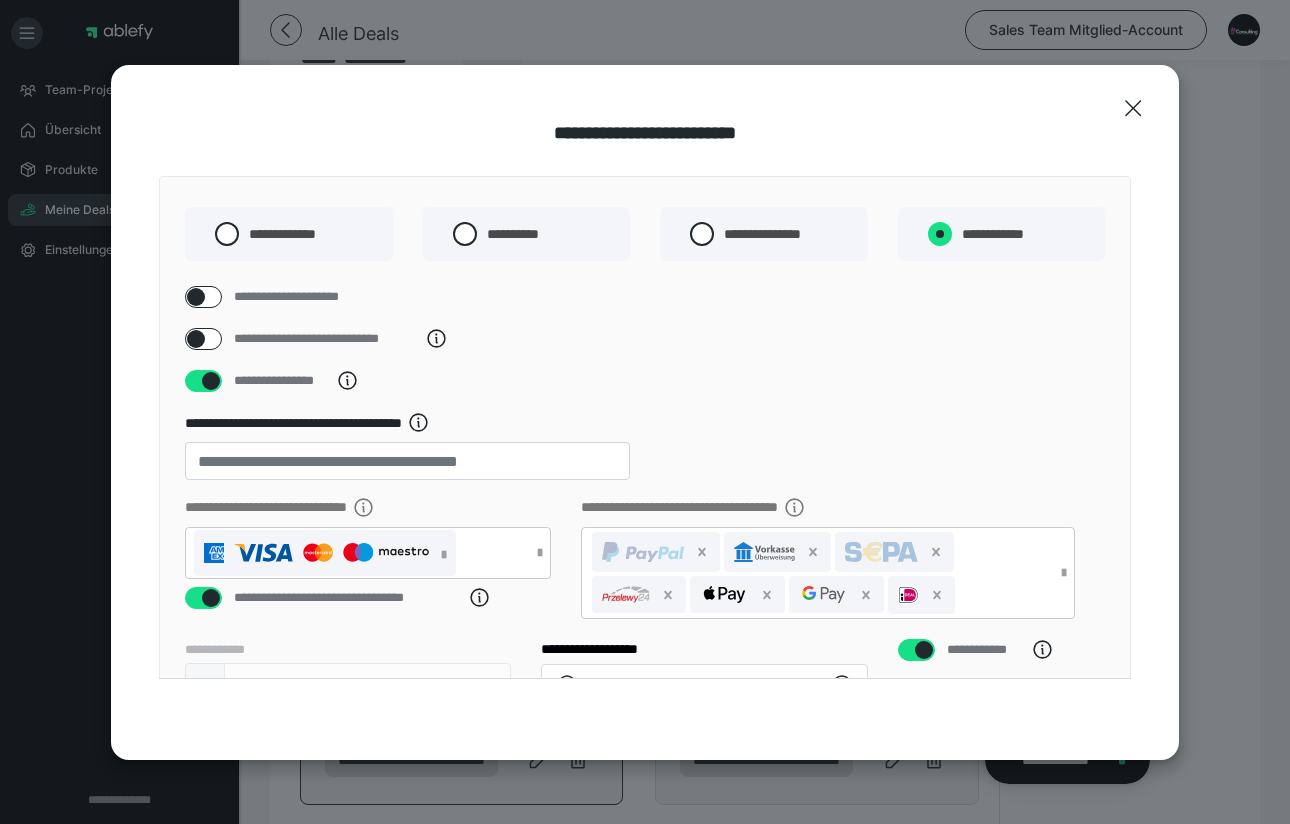 radio on "****" 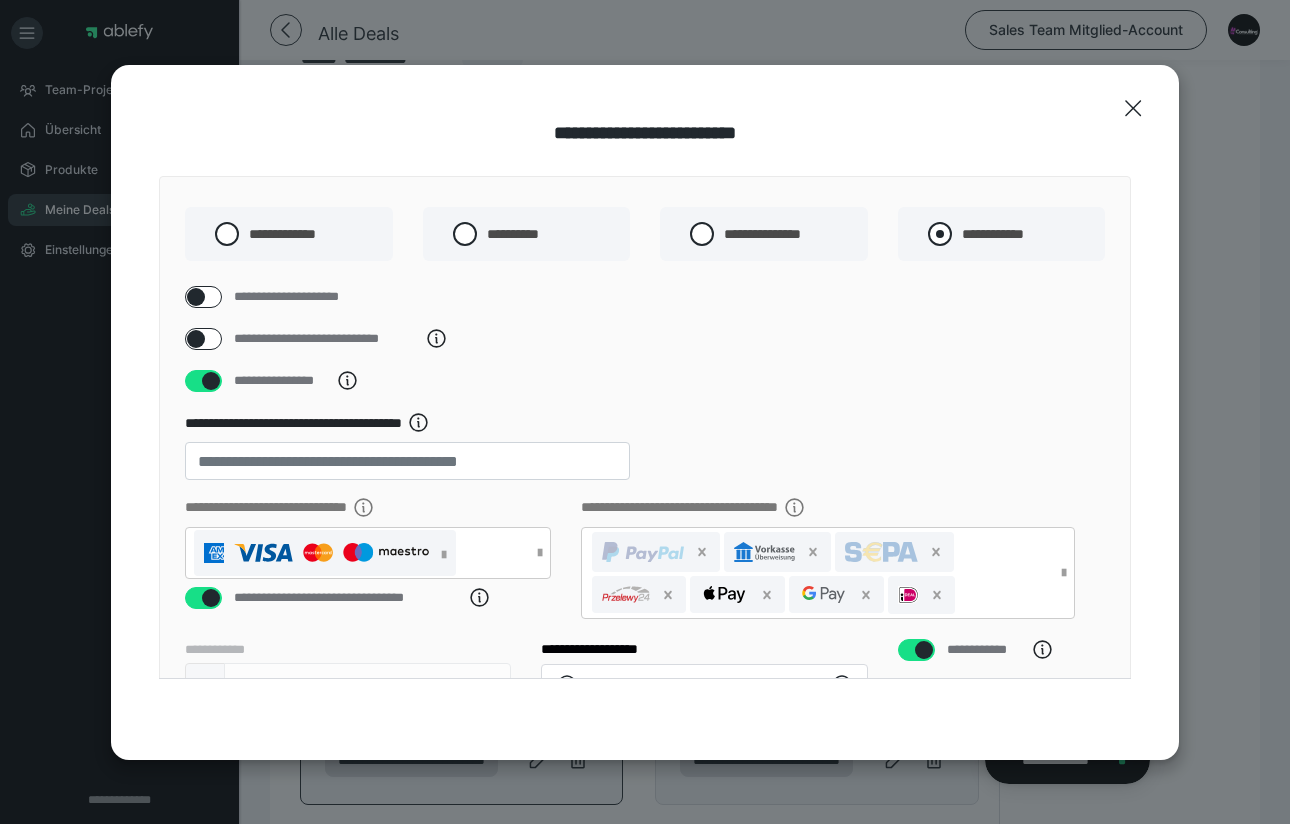 radio on "*****" 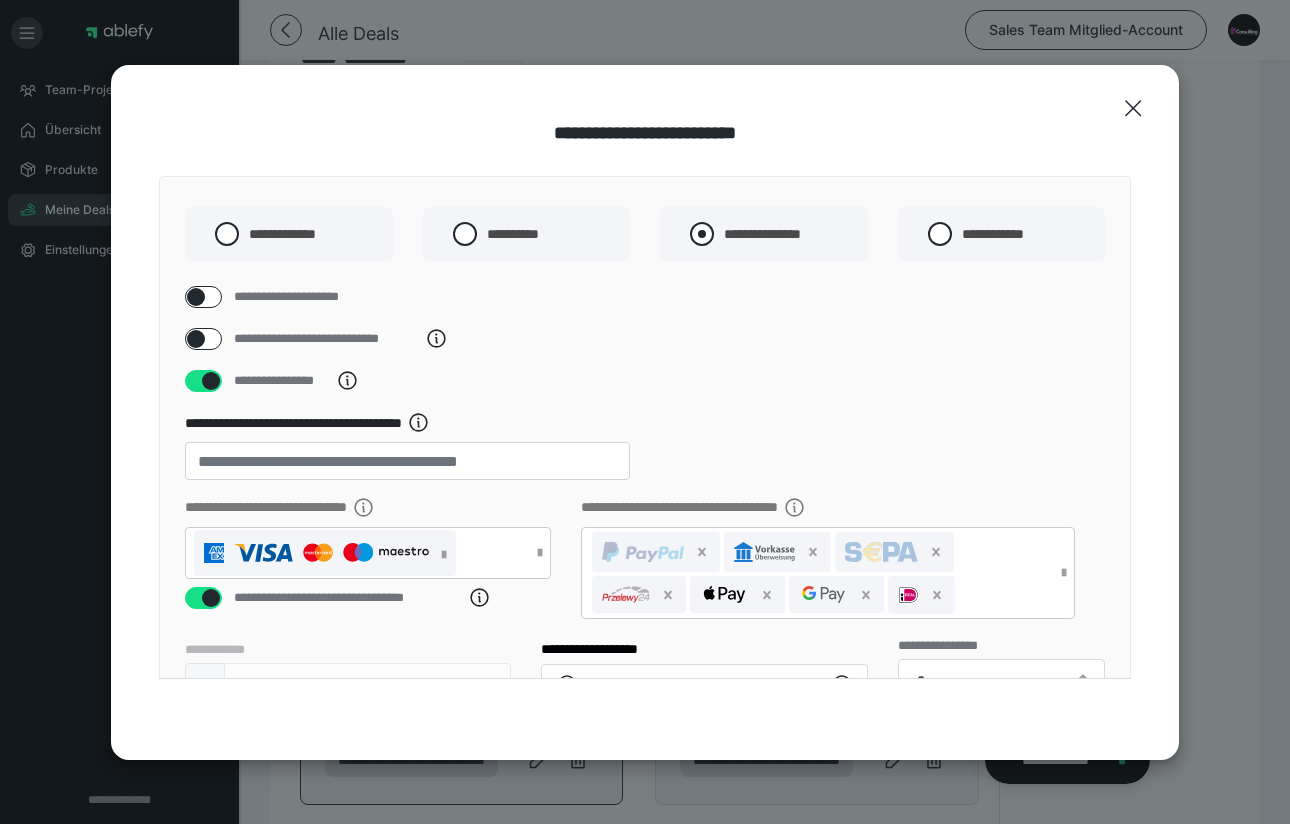 scroll, scrollTop: 0, scrollLeft: 0, axis: both 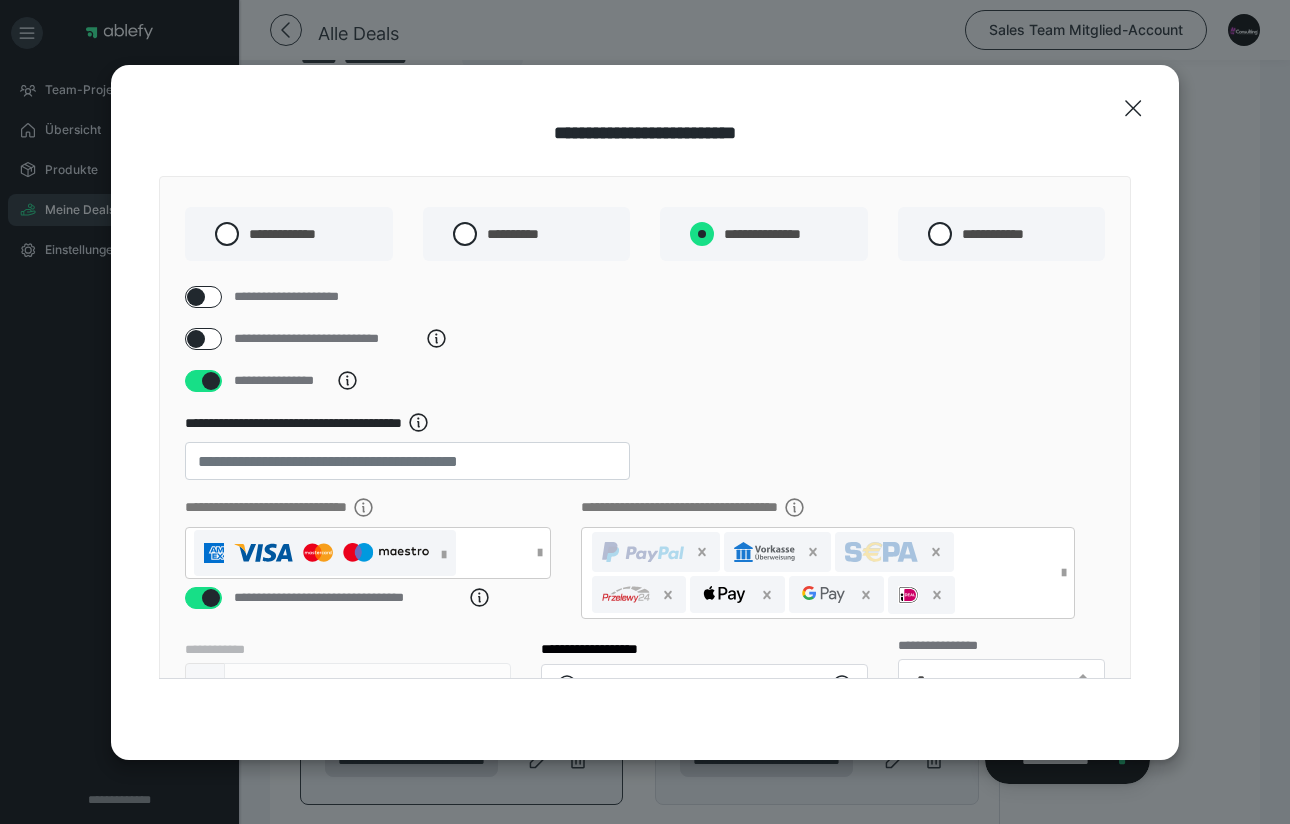 radio on "****" 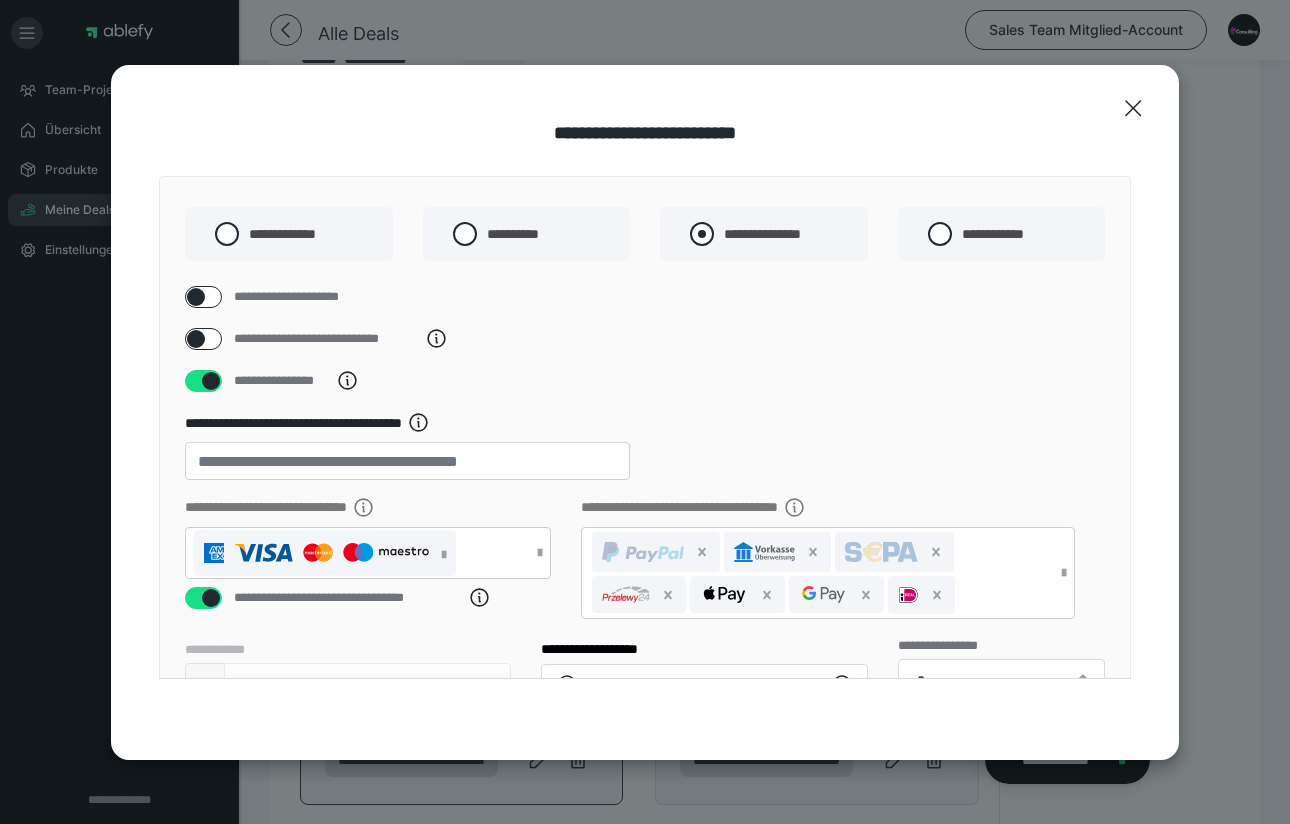 radio on "*****" 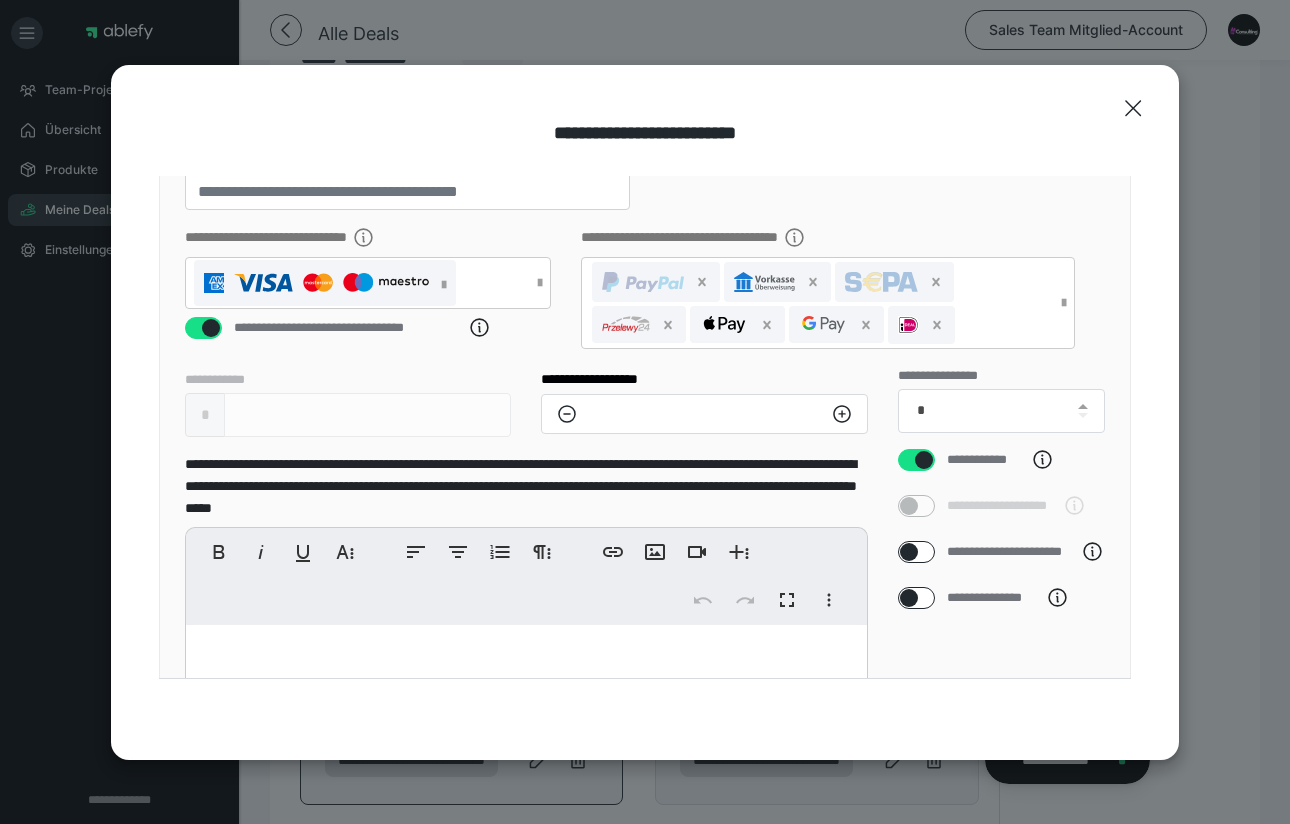 scroll, scrollTop: 427, scrollLeft: 0, axis: vertical 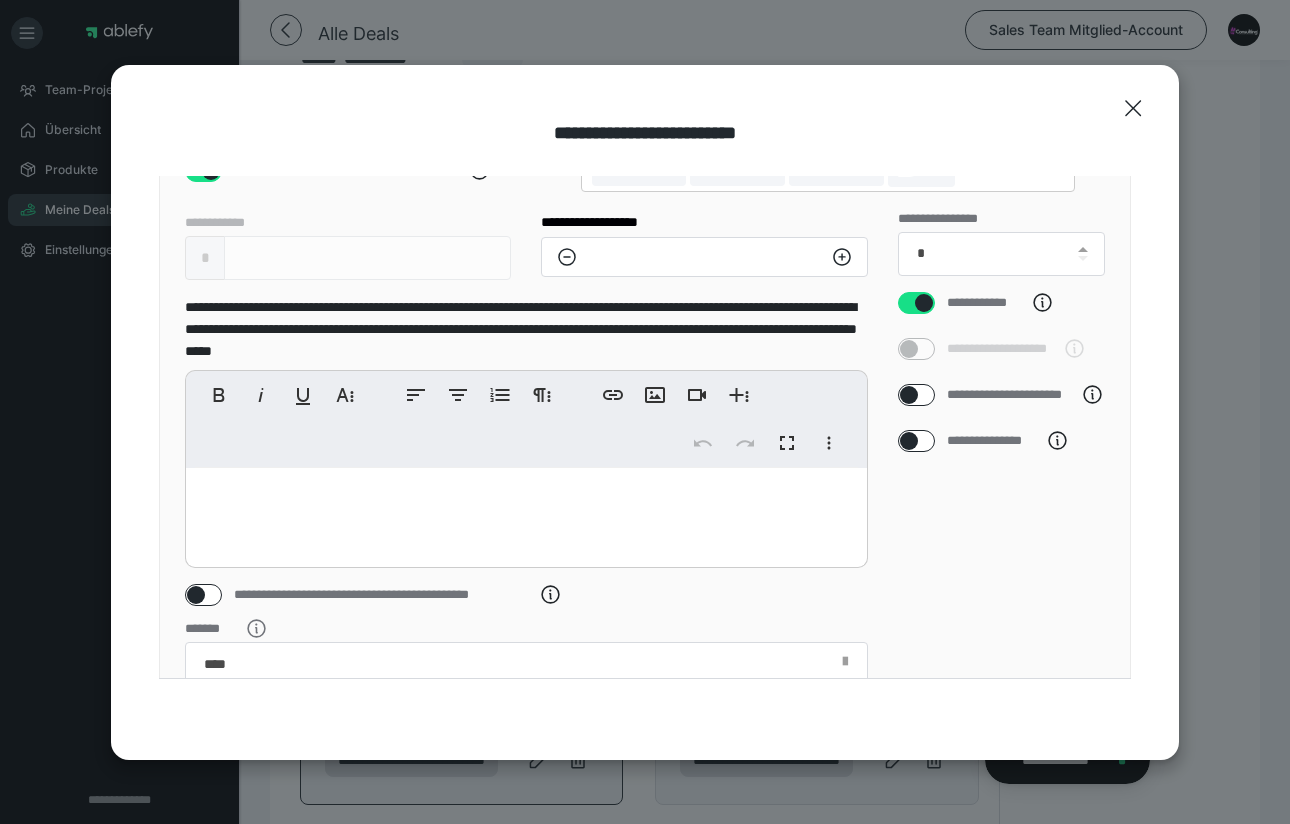 click at bounding box center (909, 441) 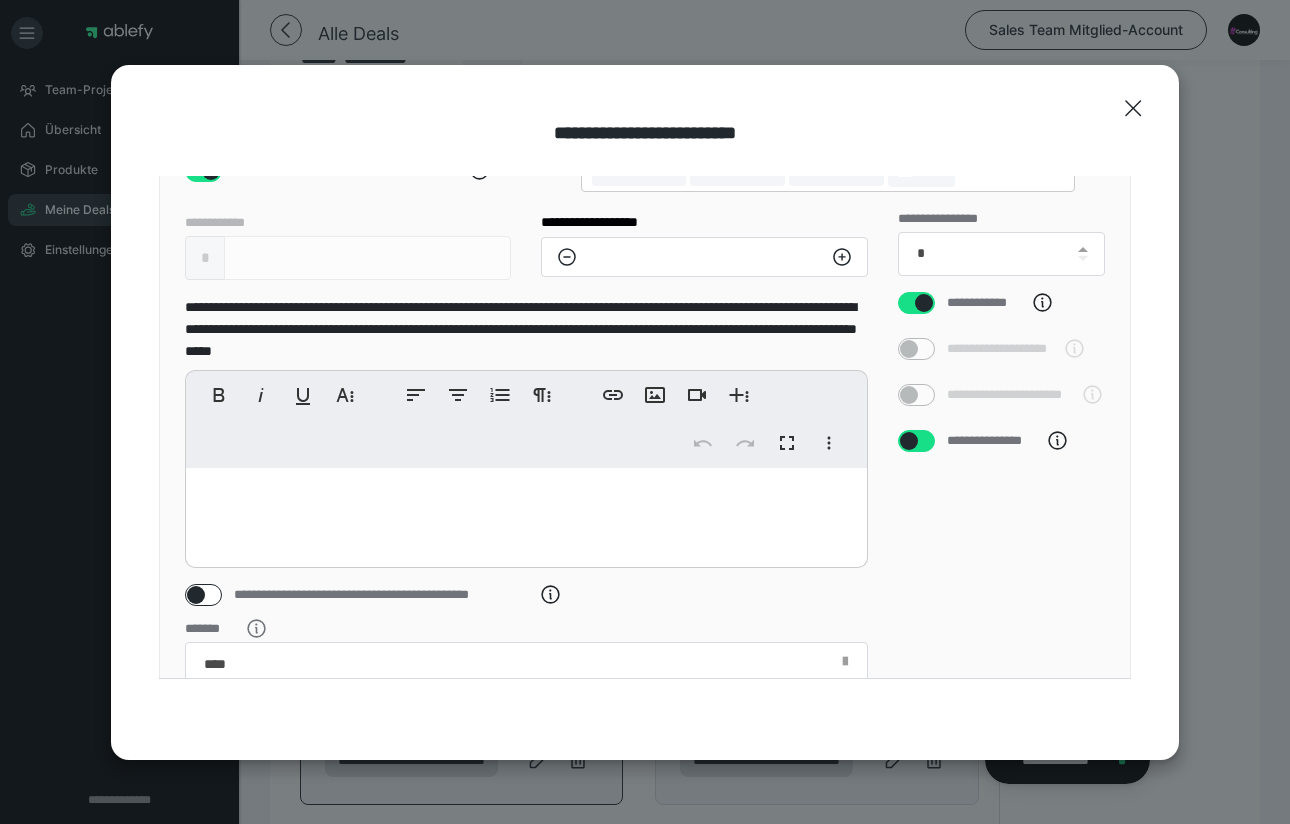 click at bounding box center (909, 441) 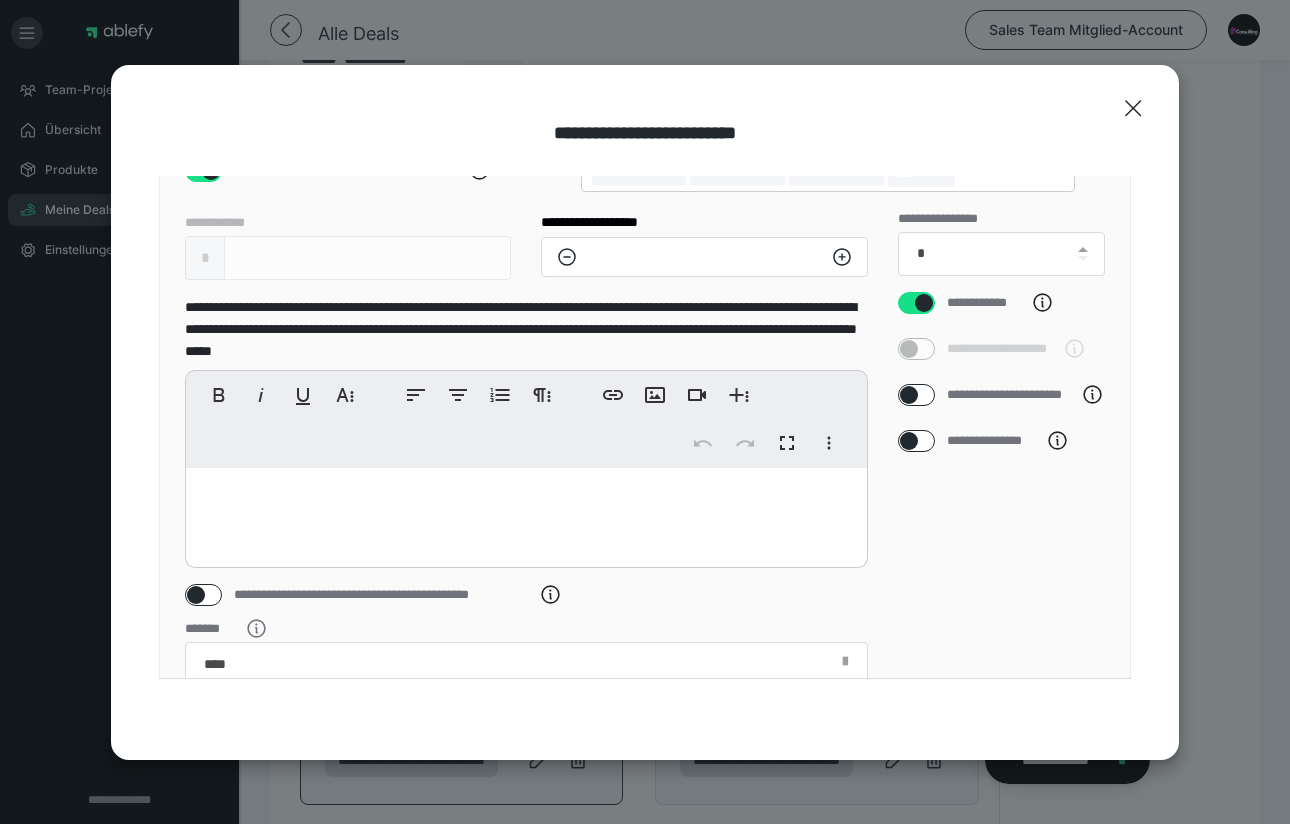 click on "**********" at bounding box center [1002, 372] 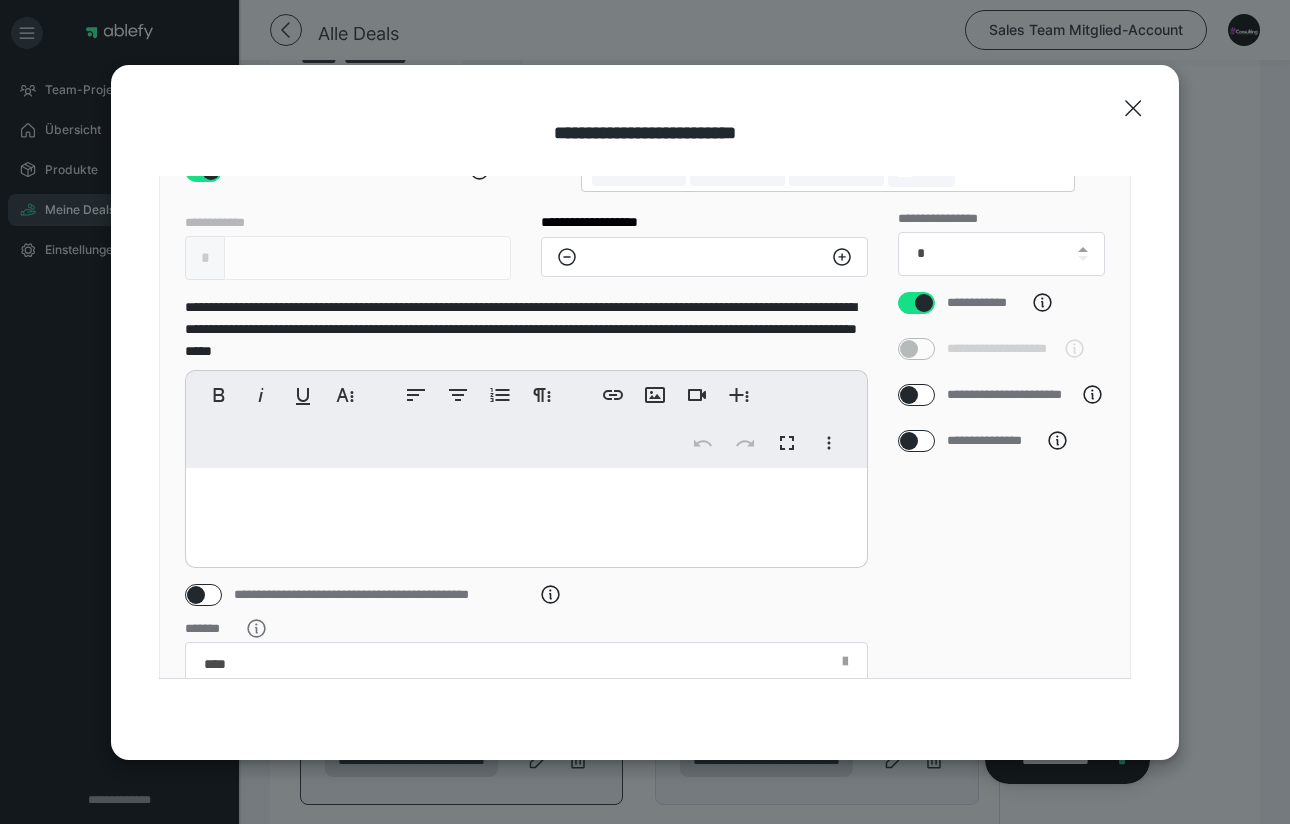 click on "**********" at bounding box center (1002, 372) 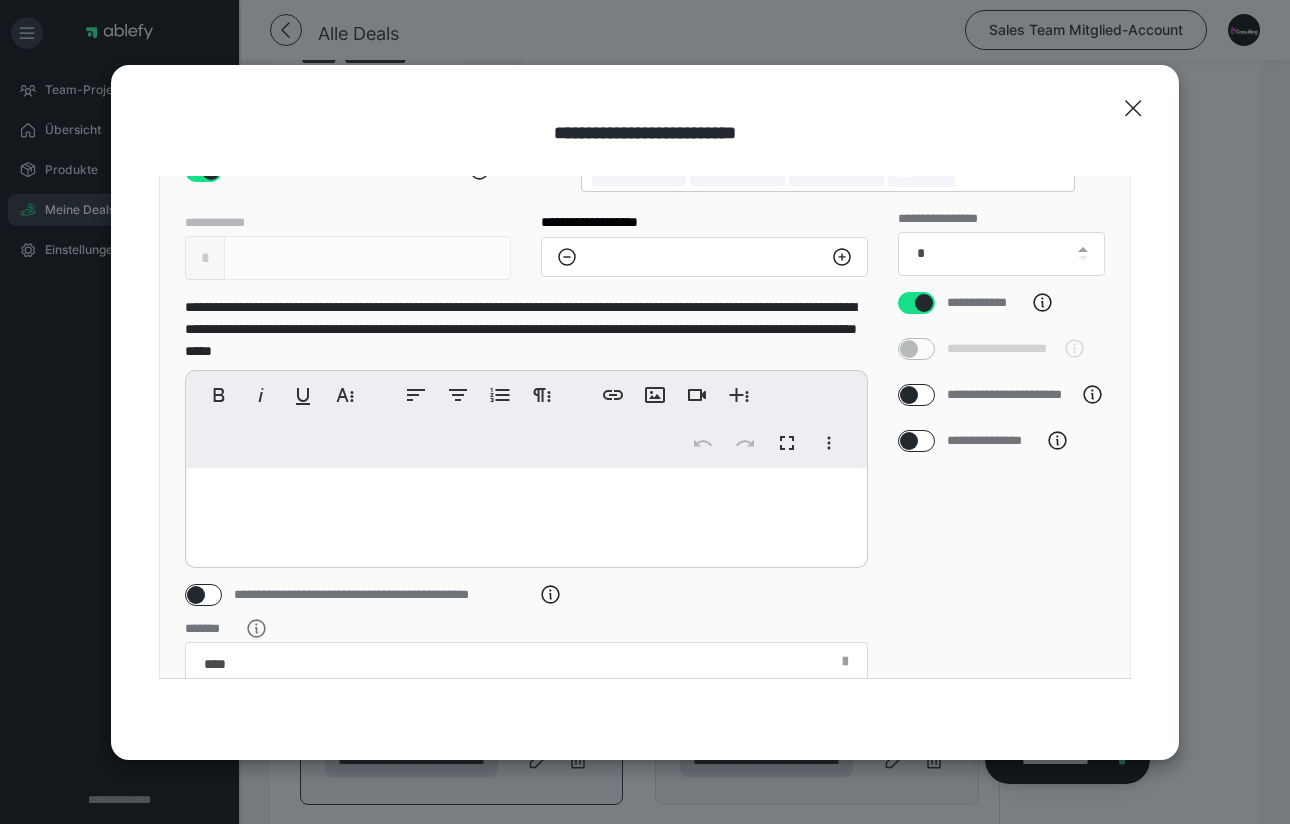 click on "**********" at bounding box center [1002, 372] 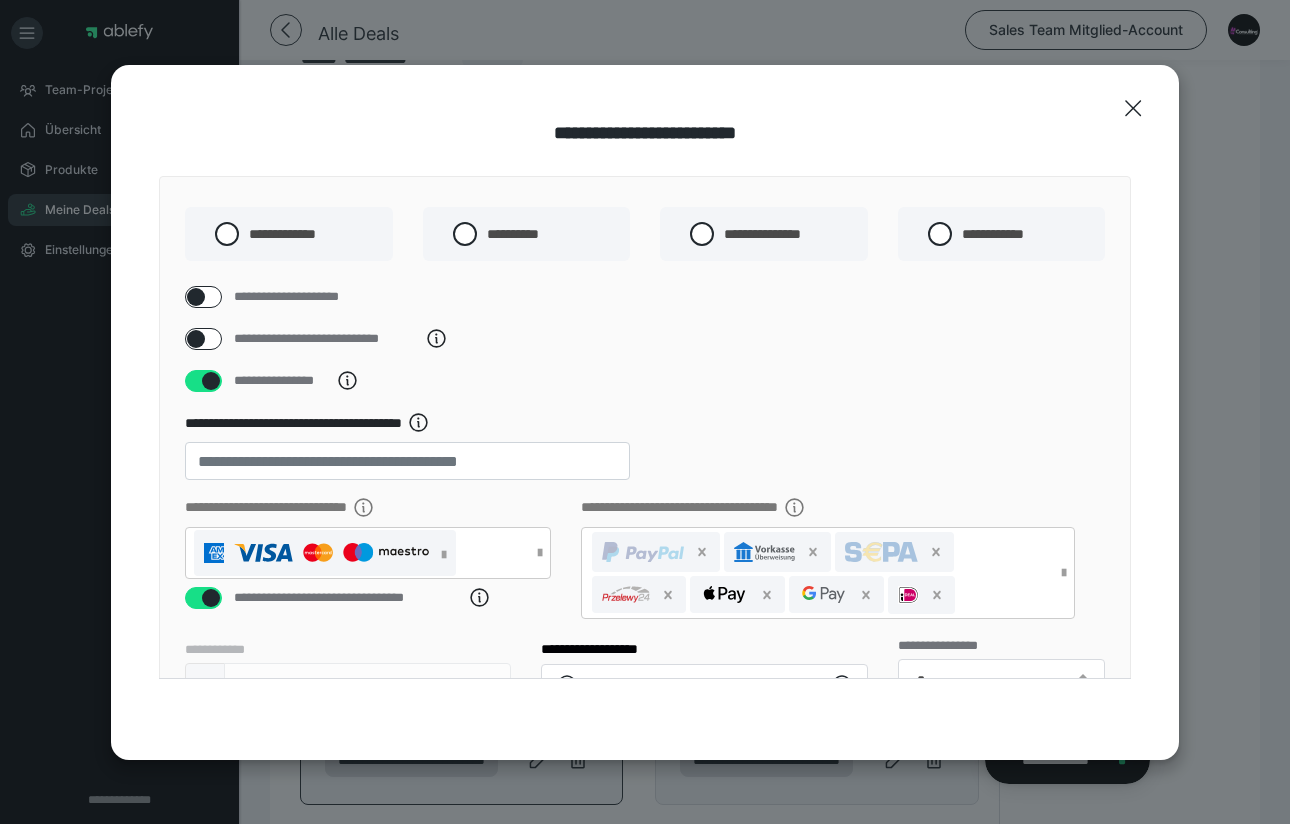 scroll, scrollTop: -1, scrollLeft: 0, axis: vertical 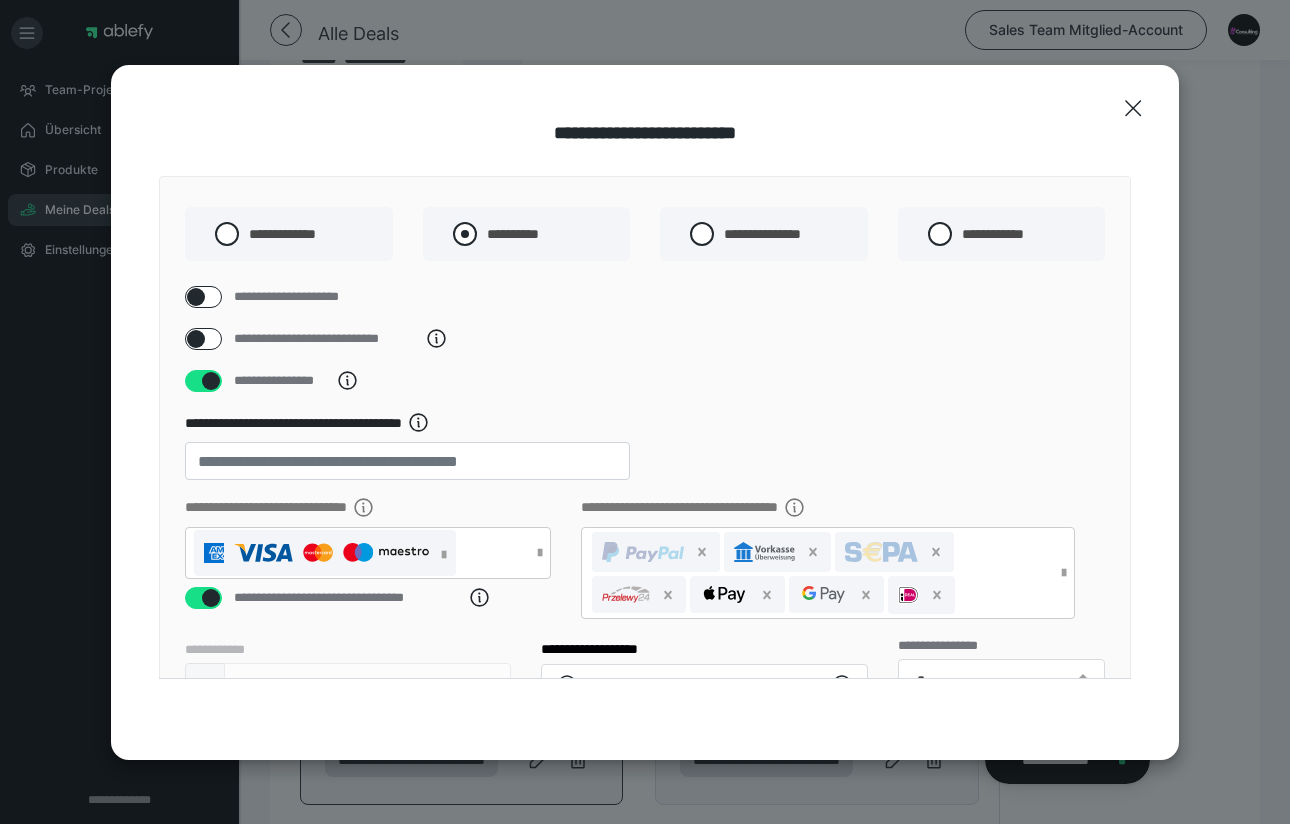 click on "**********" at bounding box center (527, 234) 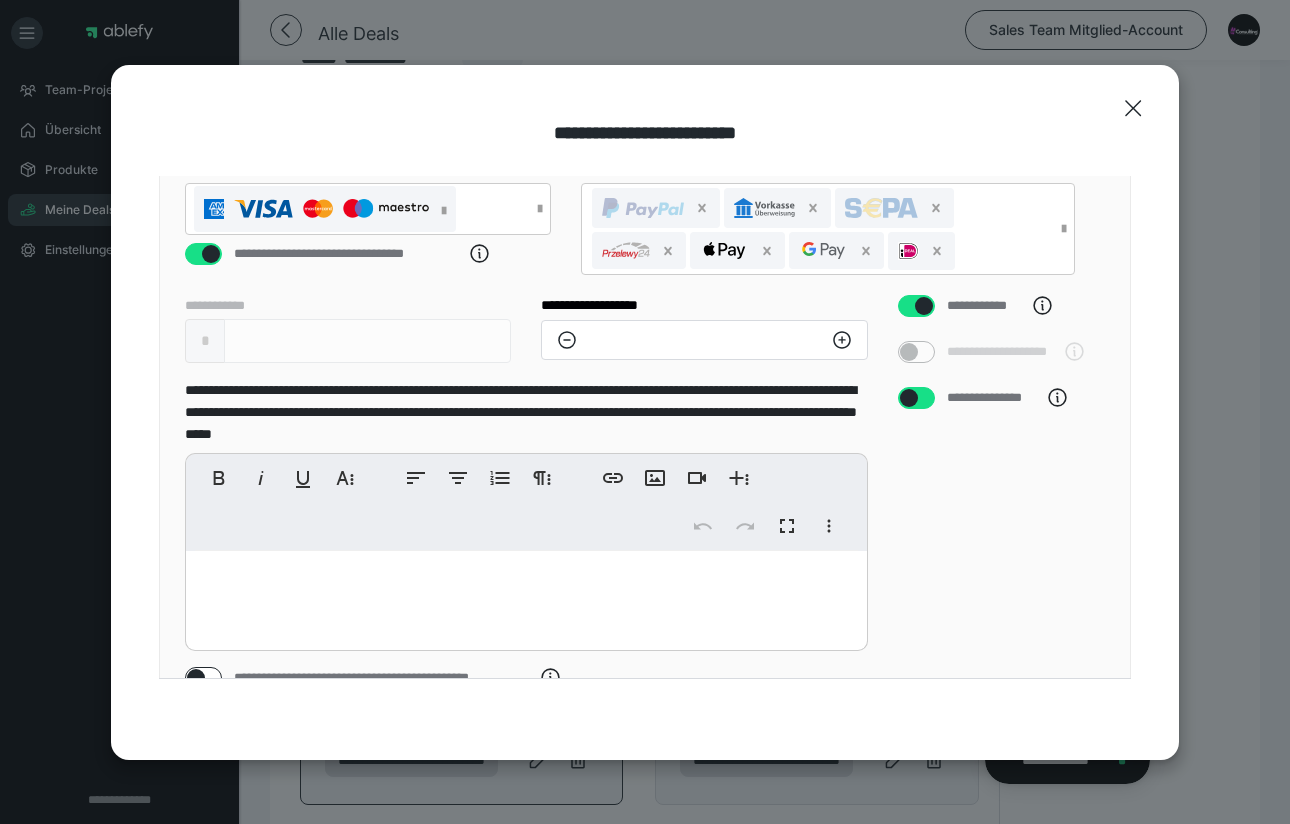 scroll, scrollTop: 339, scrollLeft: 0, axis: vertical 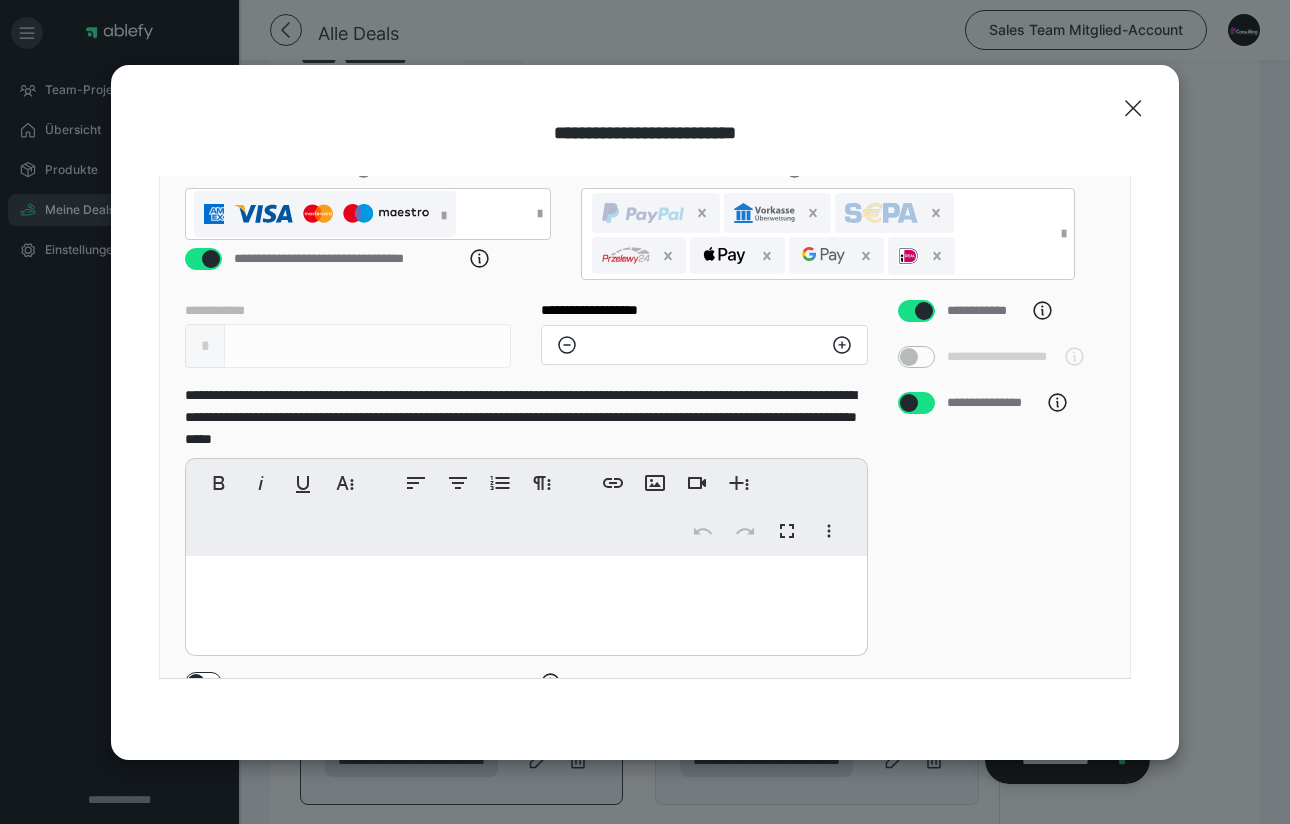 click at bounding box center [924, 311] 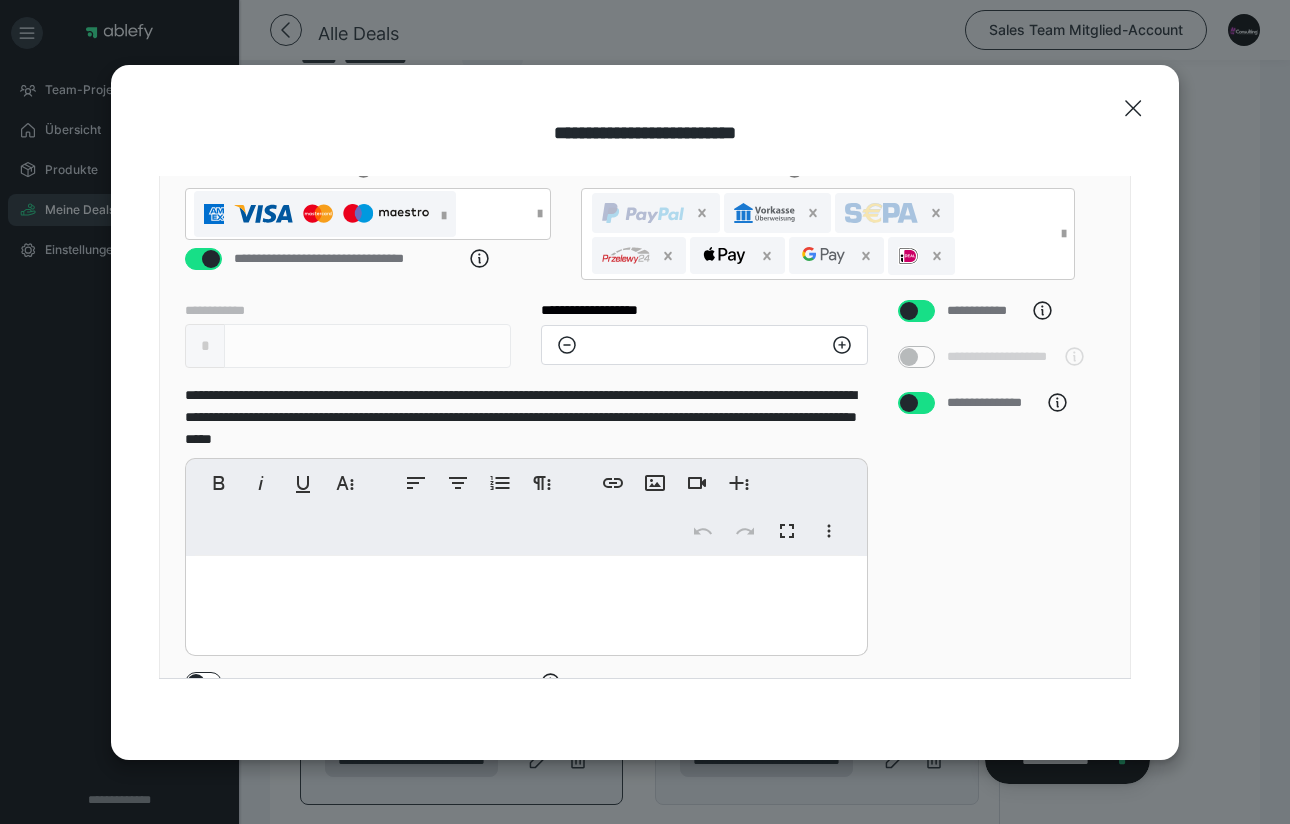 checkbox on "*****" 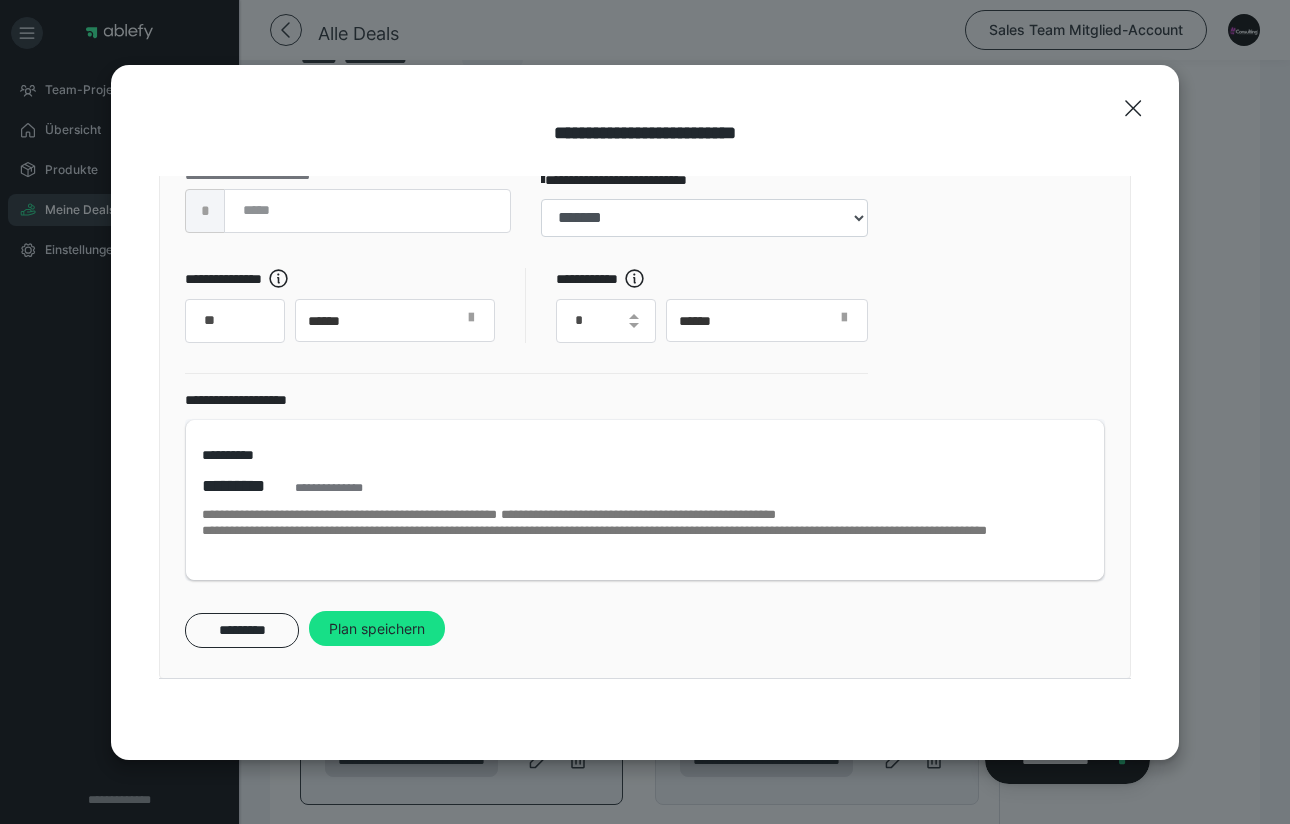 scroll, scrollTop: 650, scrollLeft: 0, axis: vertical 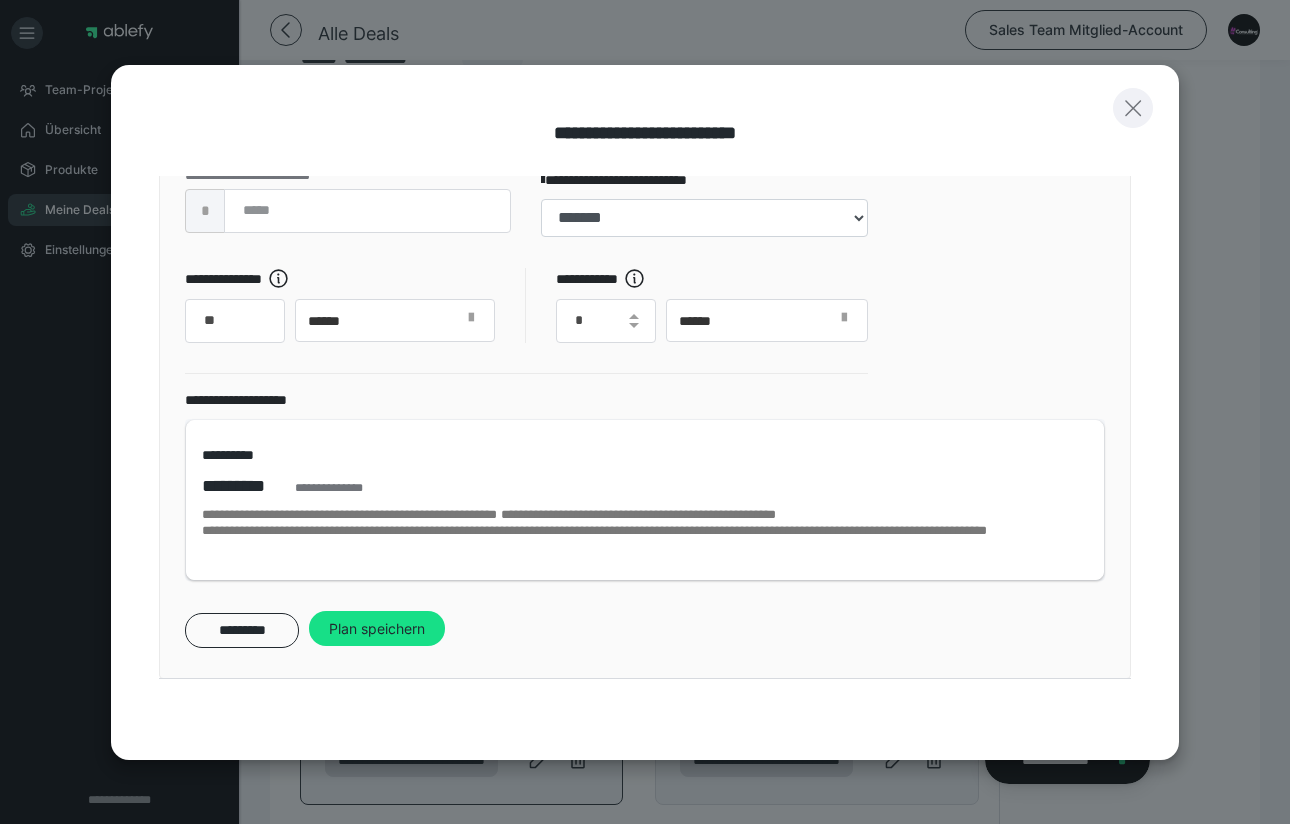 click at bounding box center (1133, 108) 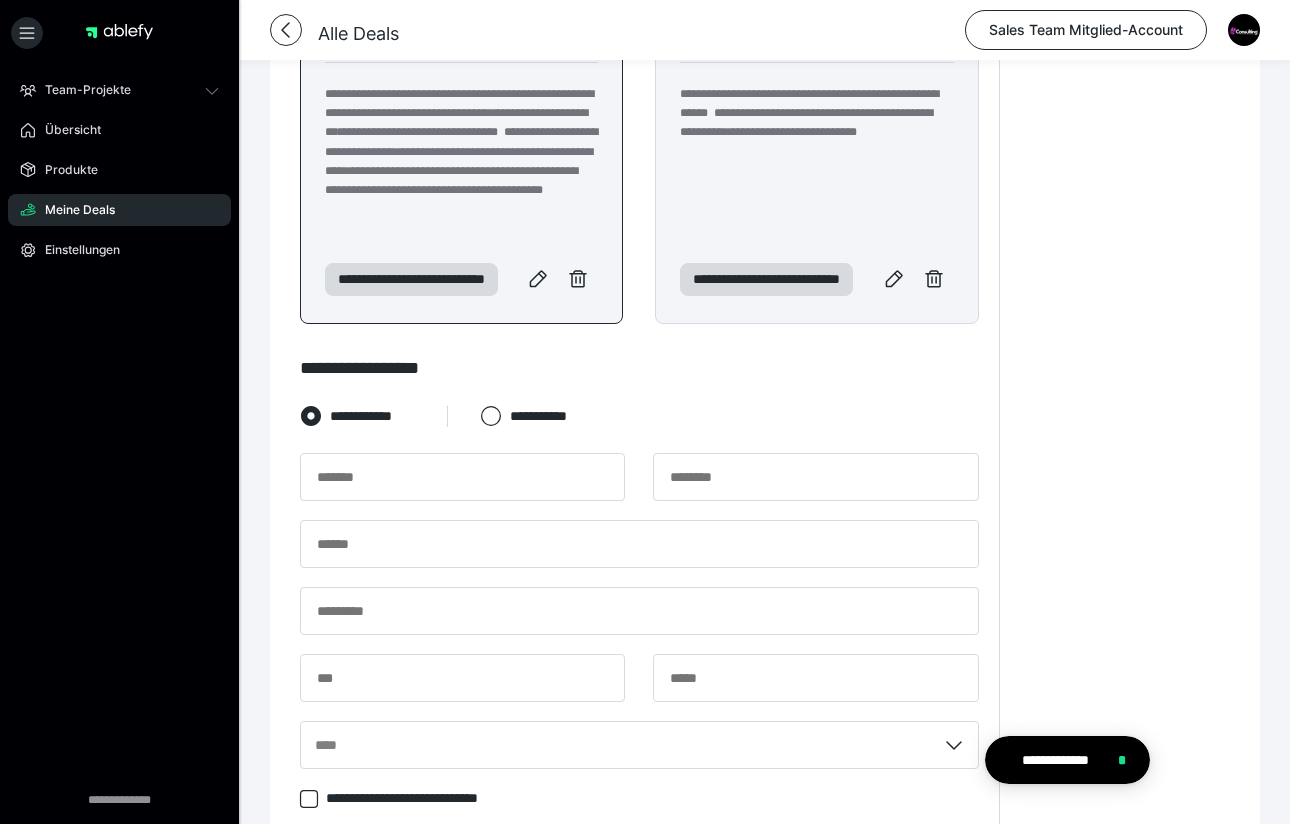 scroll, scrollTop: 84, scrollLeft: 0, axis: vertical 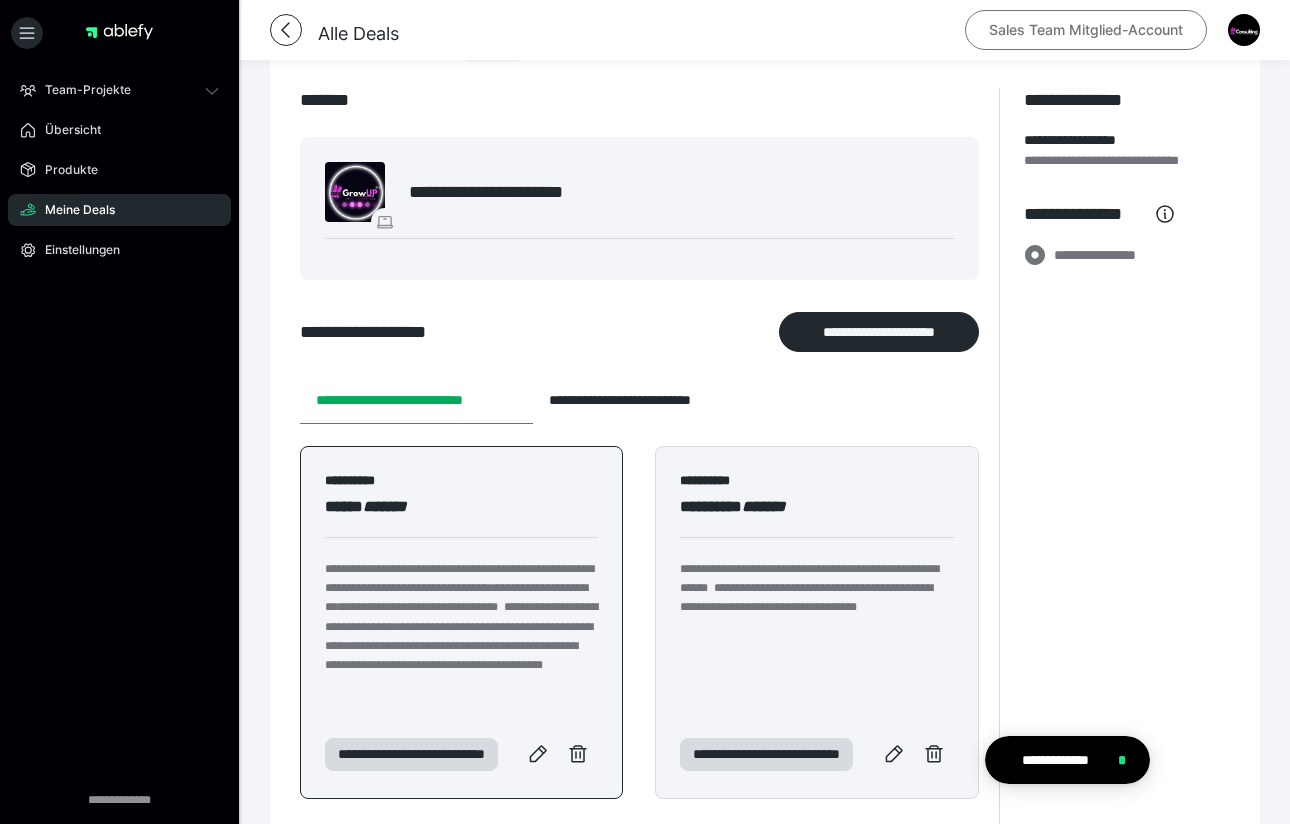 click on "Sales Team Mitglied-Account" at bounding box center (1086, 30) 